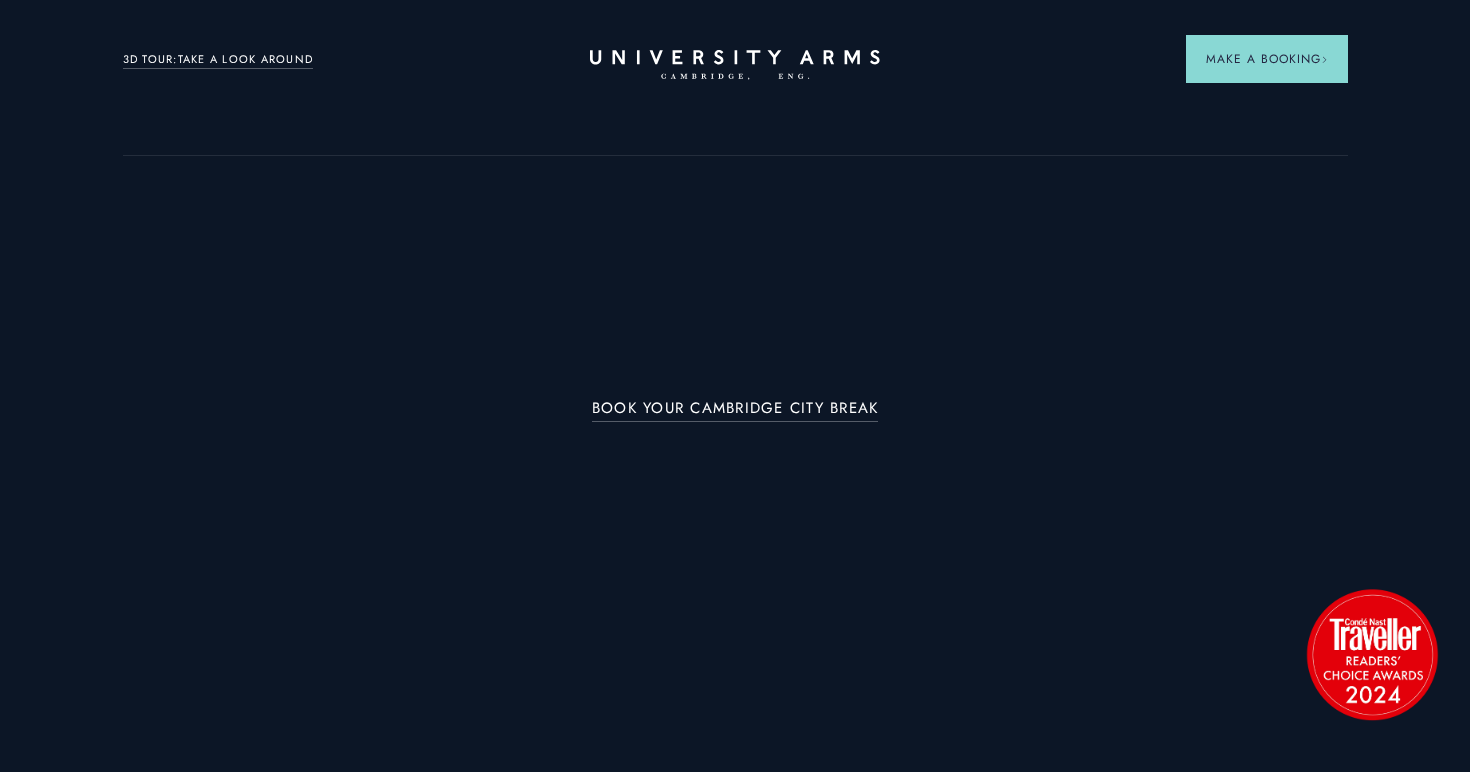scroll, scrollTop: 0, scrollLeft: 0, axis: both 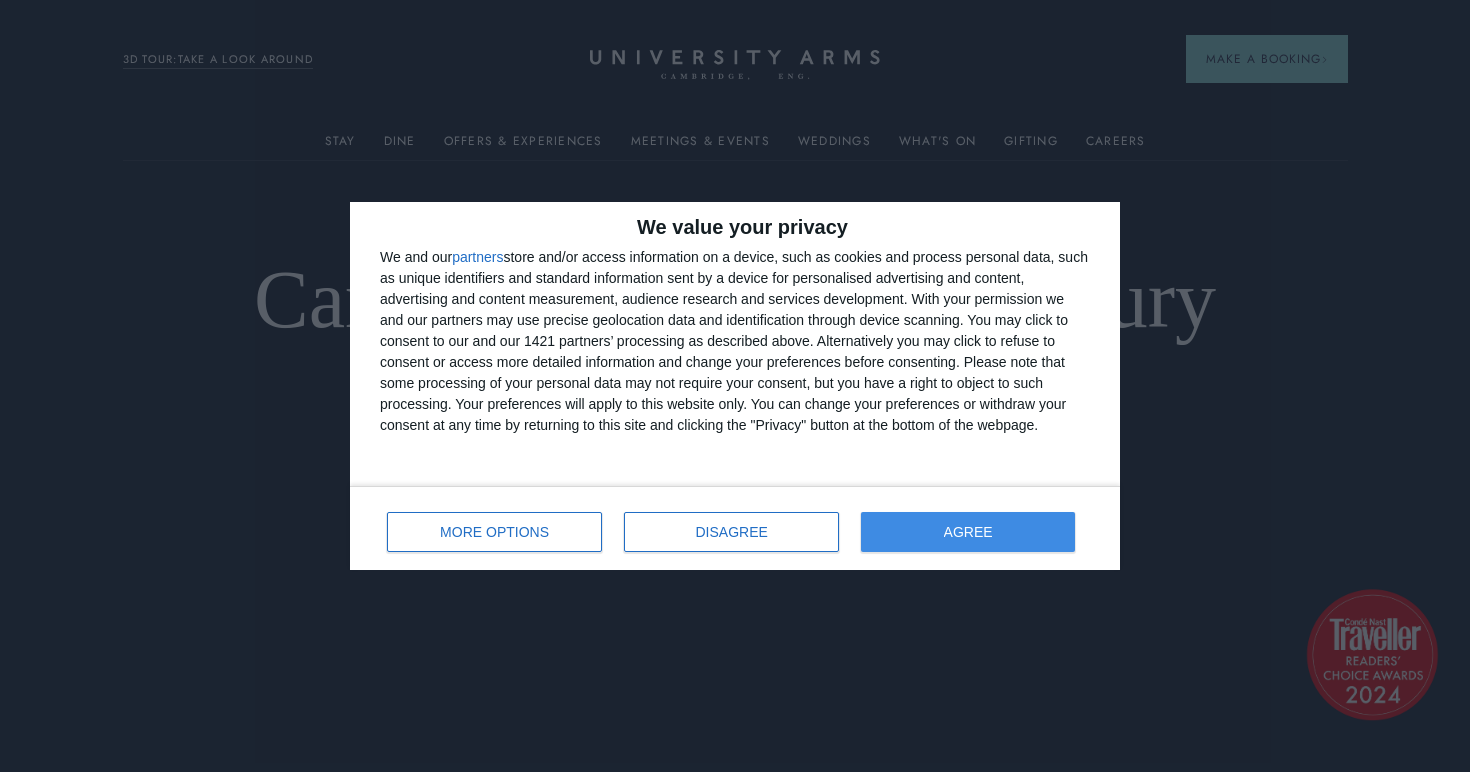 click on "AGREE" at bounding box center [968, 532] 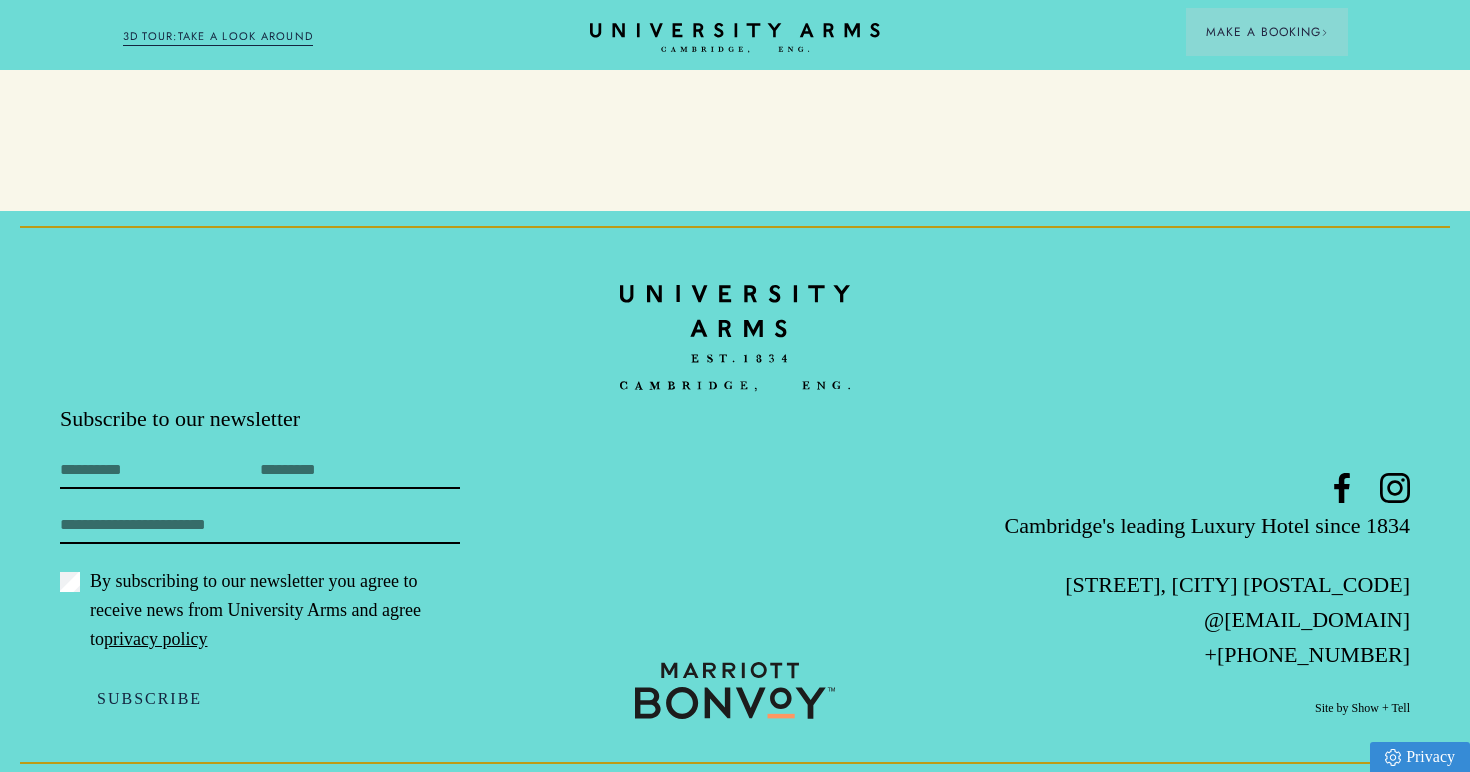 scroll, scrollTop: 5945, scrollLeft: 0, axis: vertical 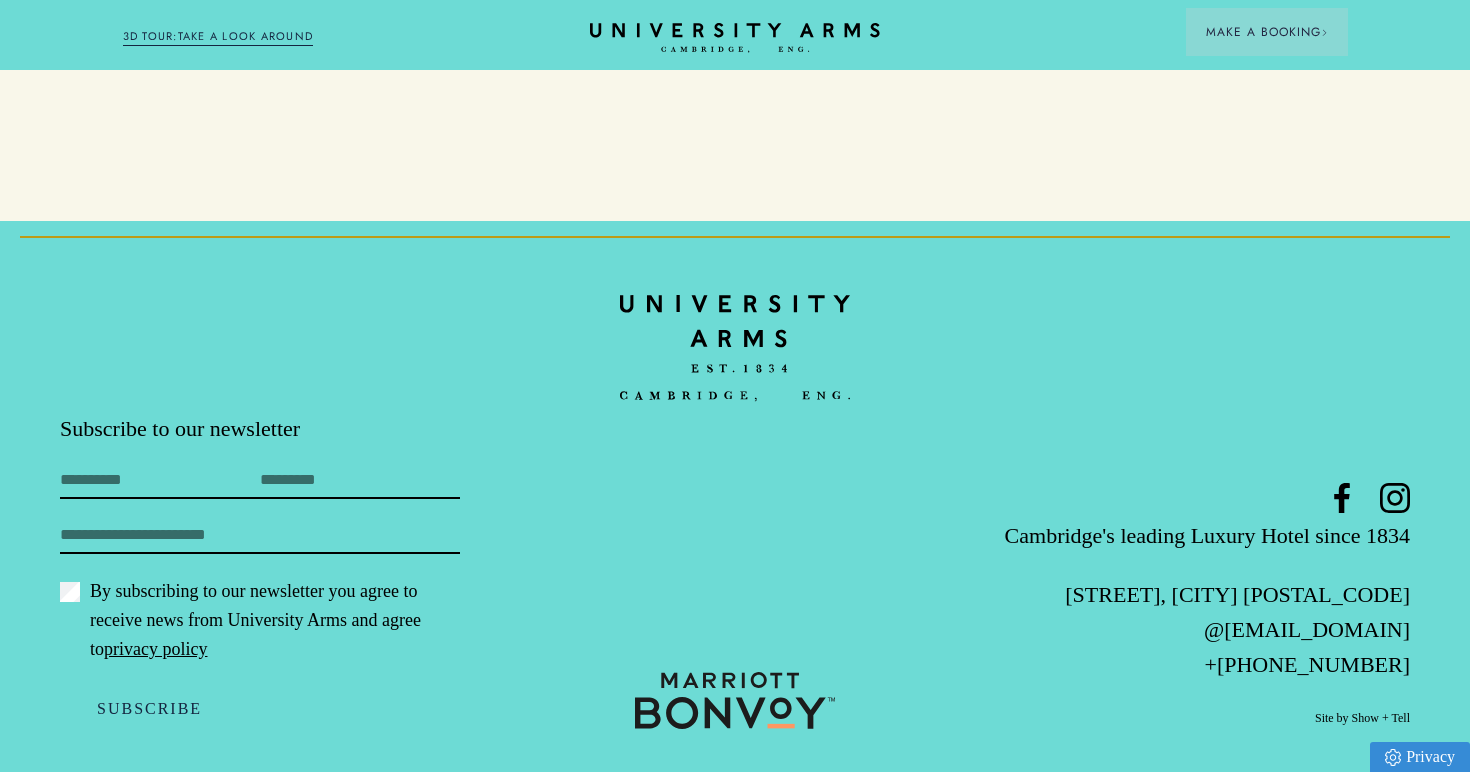click on "[FIRST] Name" at bounding box center [160, 483] 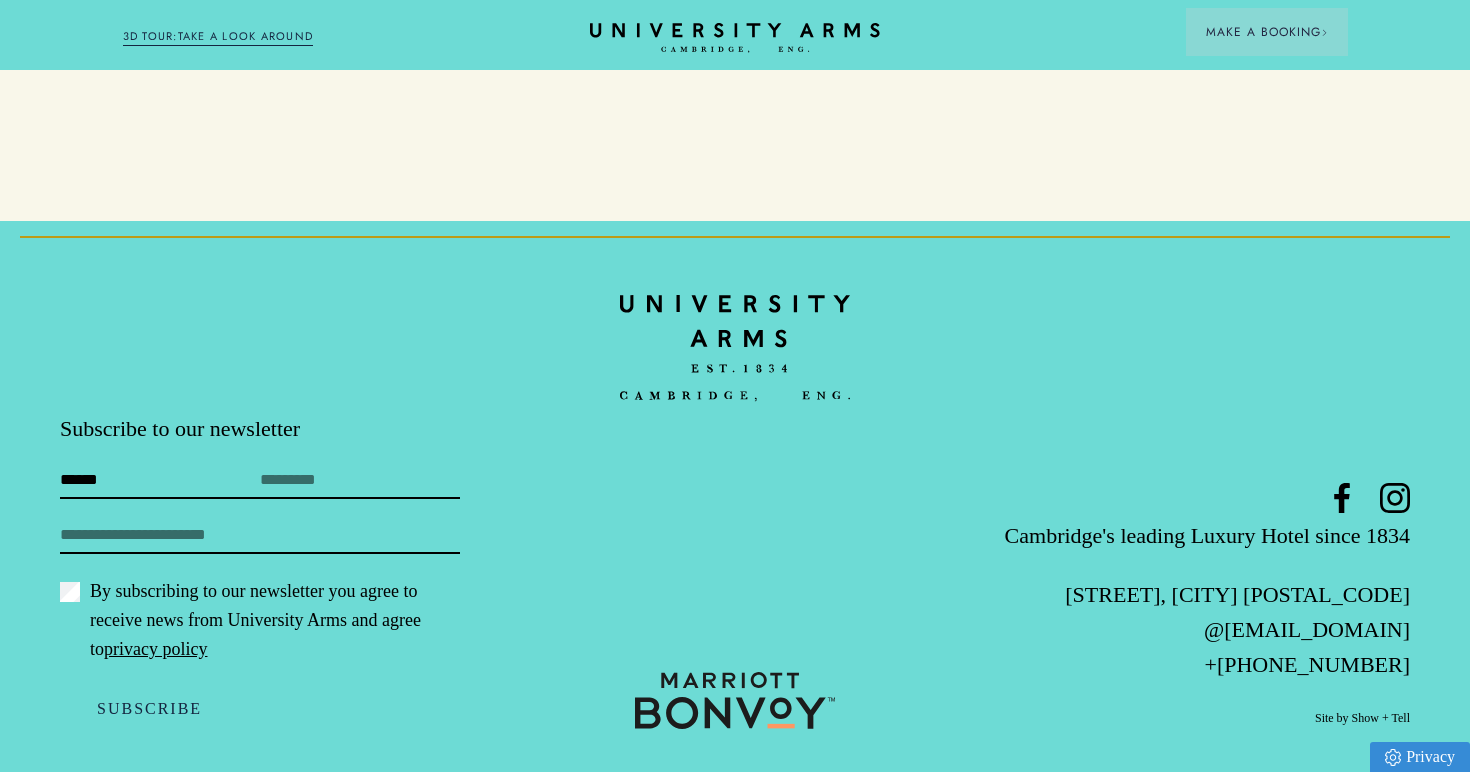 type on "******" 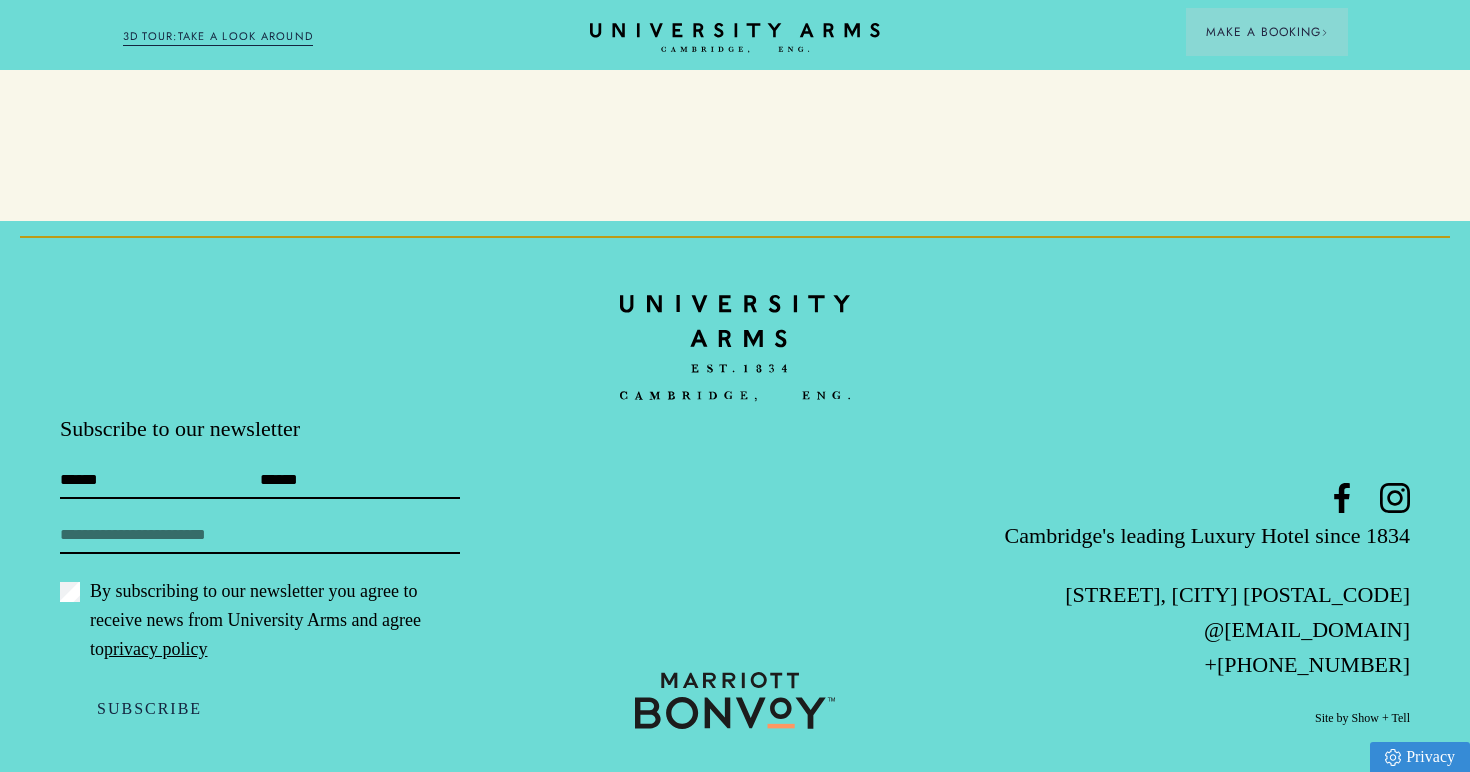 type on "******" 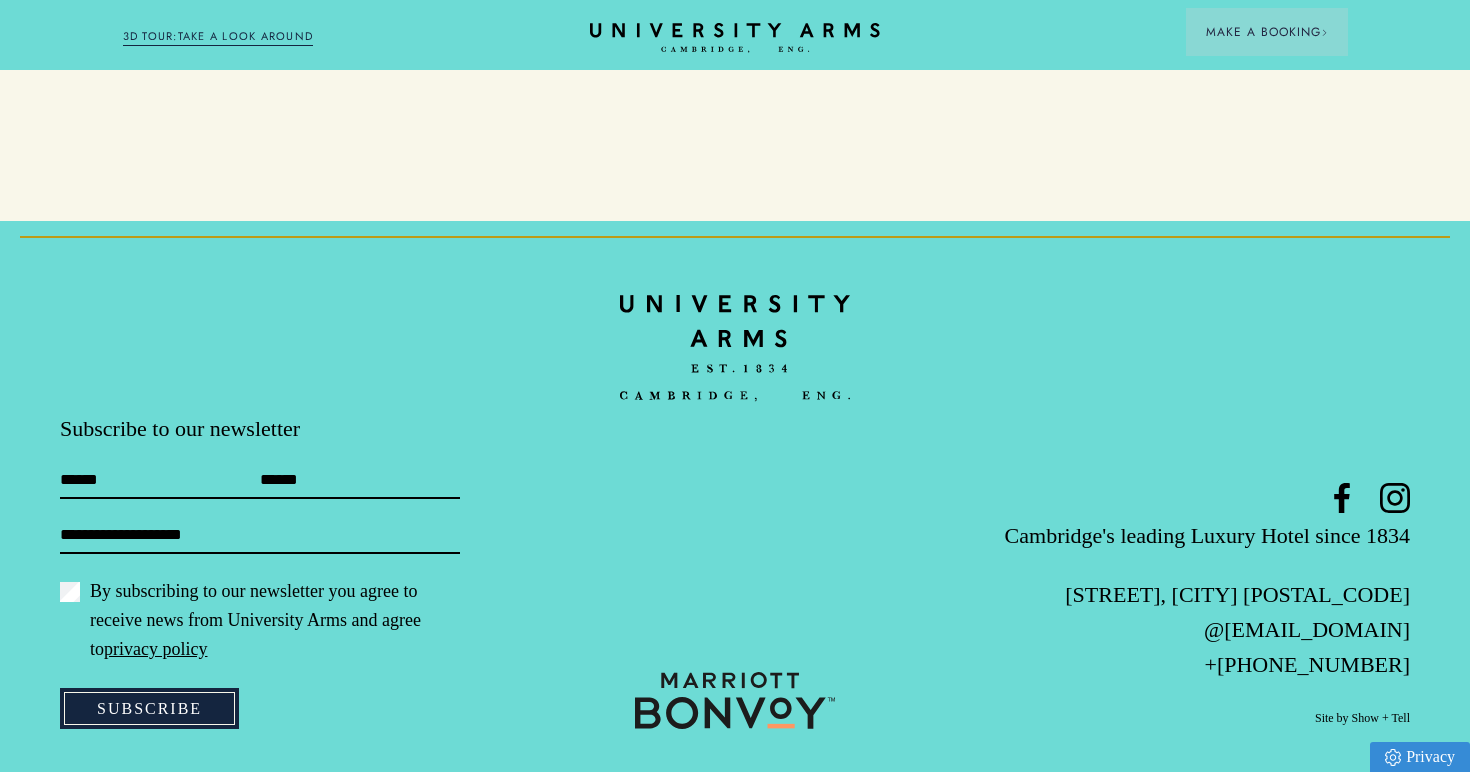 type on "**********" 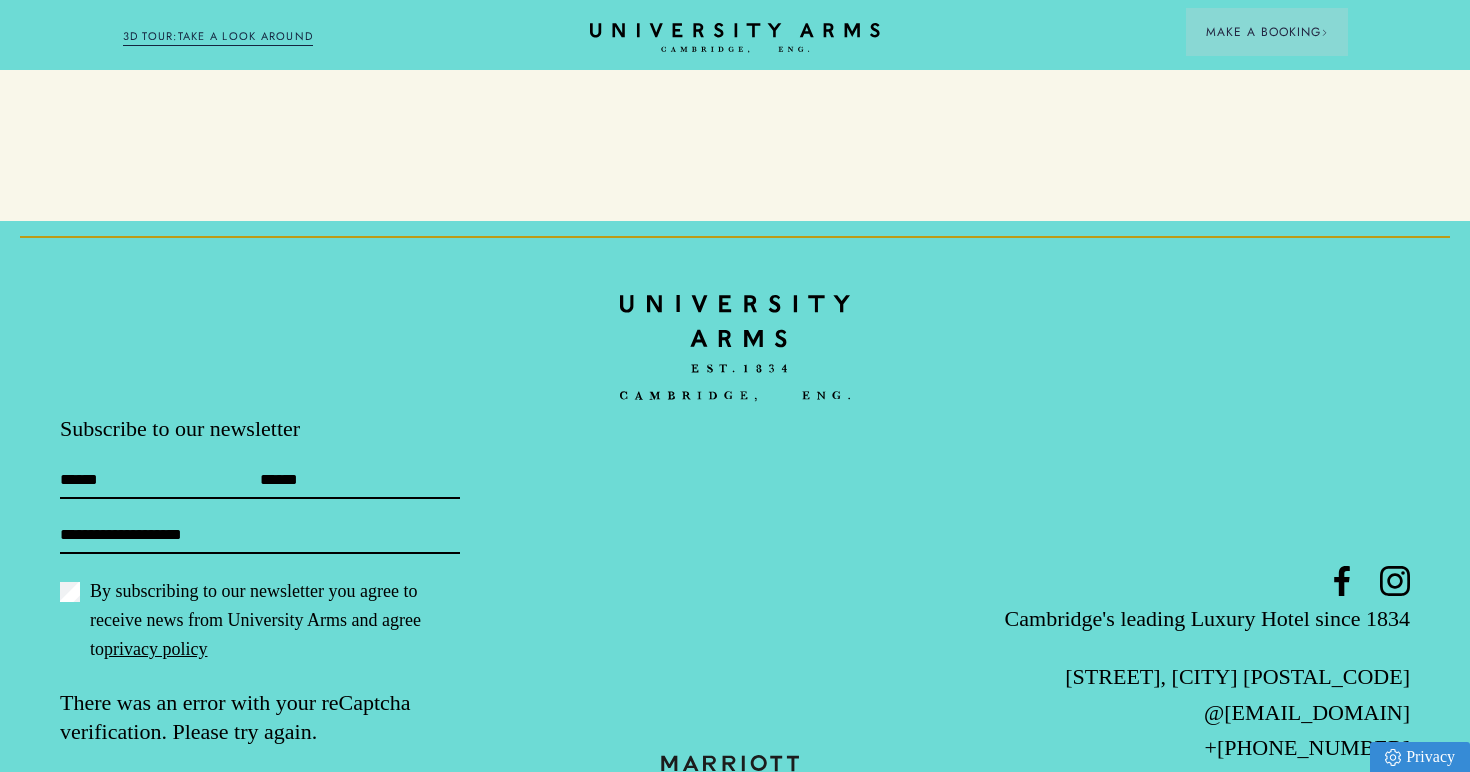 click on "**********" at bounding box center (260, 538) 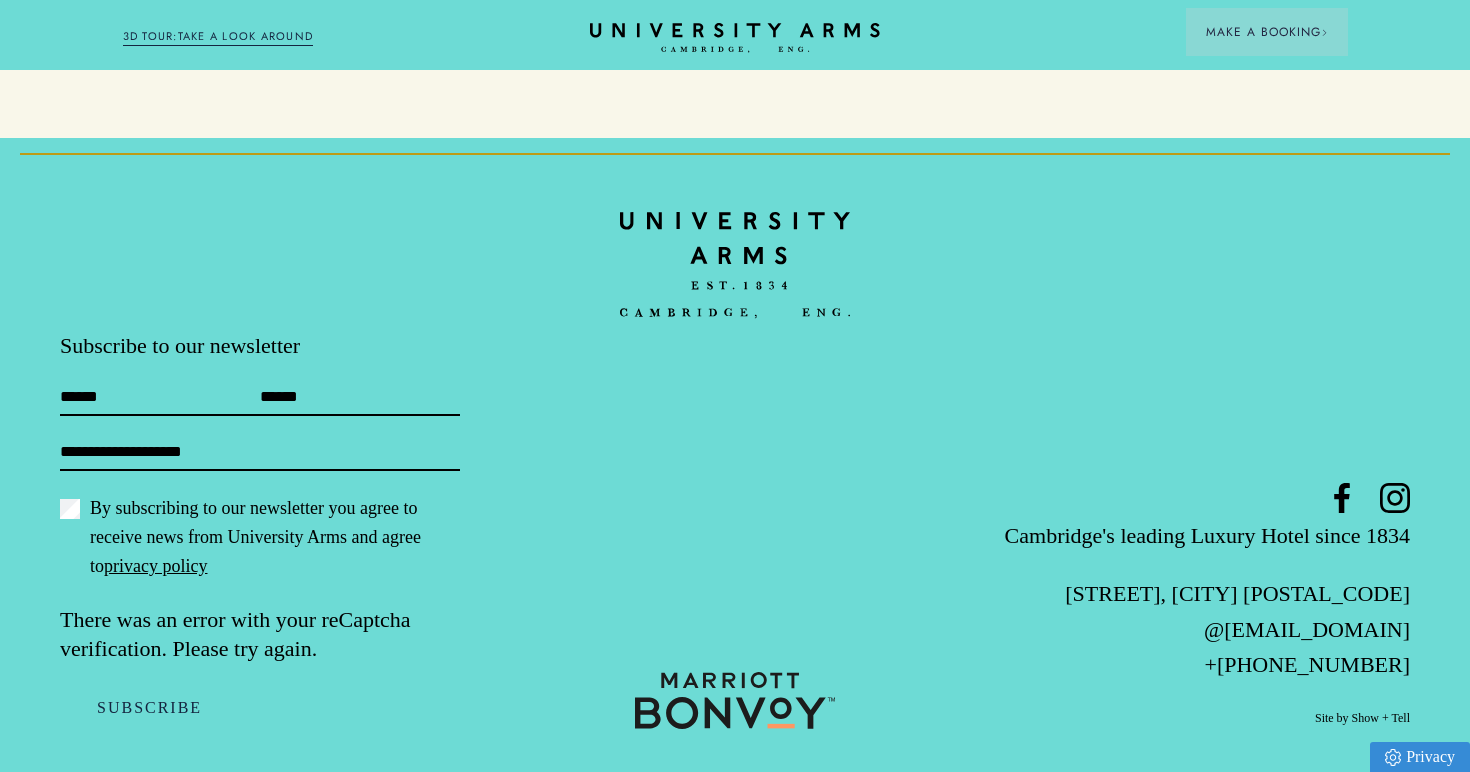 scroll, scrollTop: 6026, scrollLeft: 0, axis: vertical 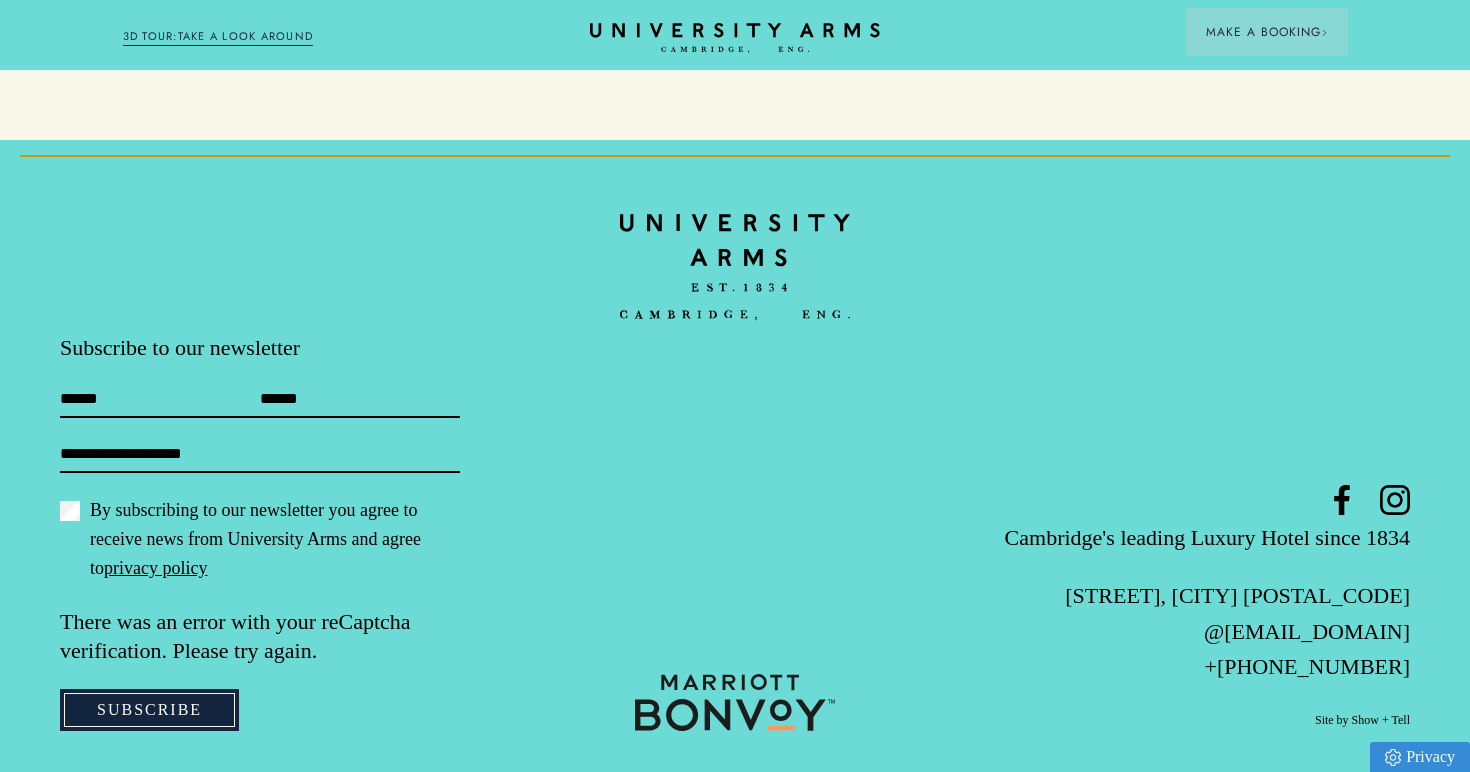 click on "Subscribe" at bounding box center (149, 710) 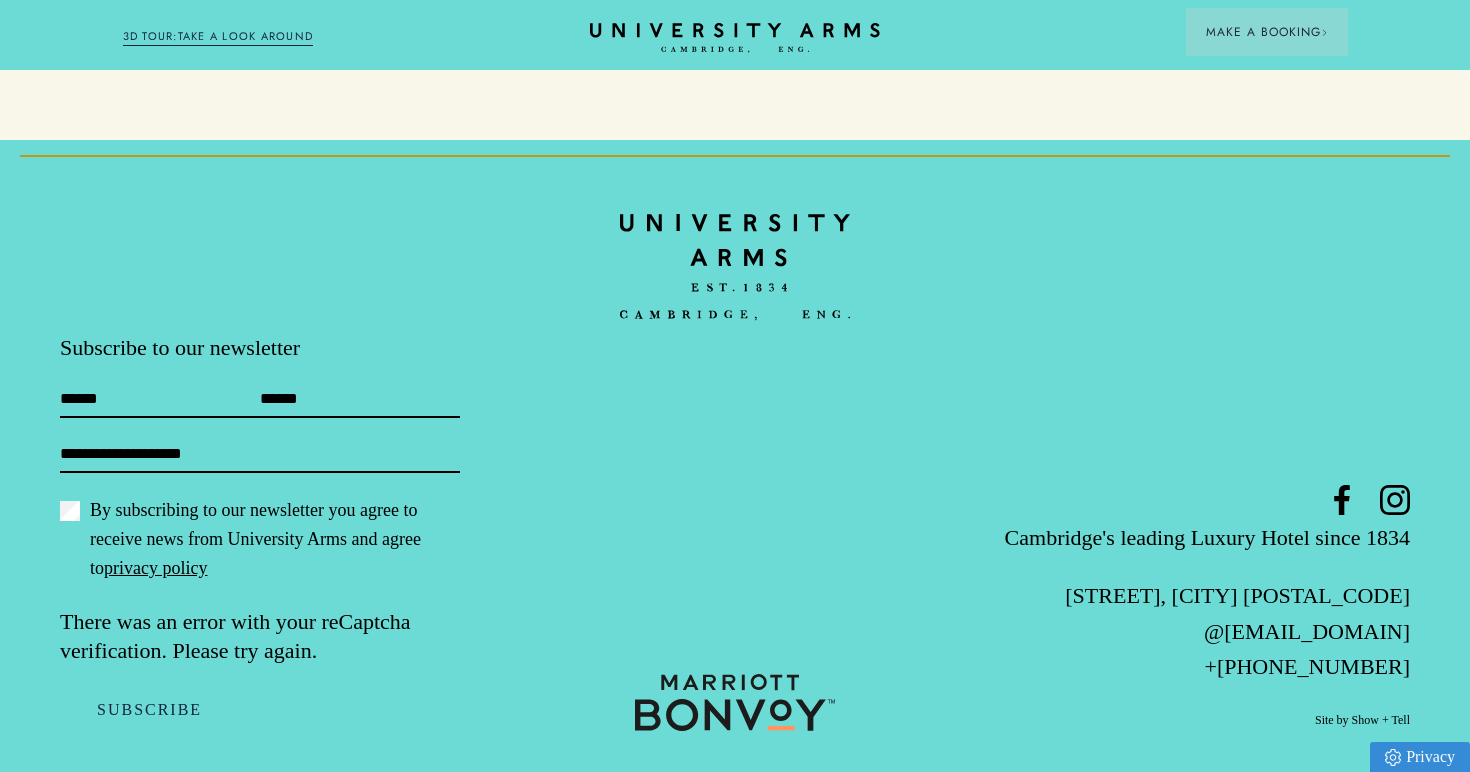 click on "**********" at bounding box center [260, 457] 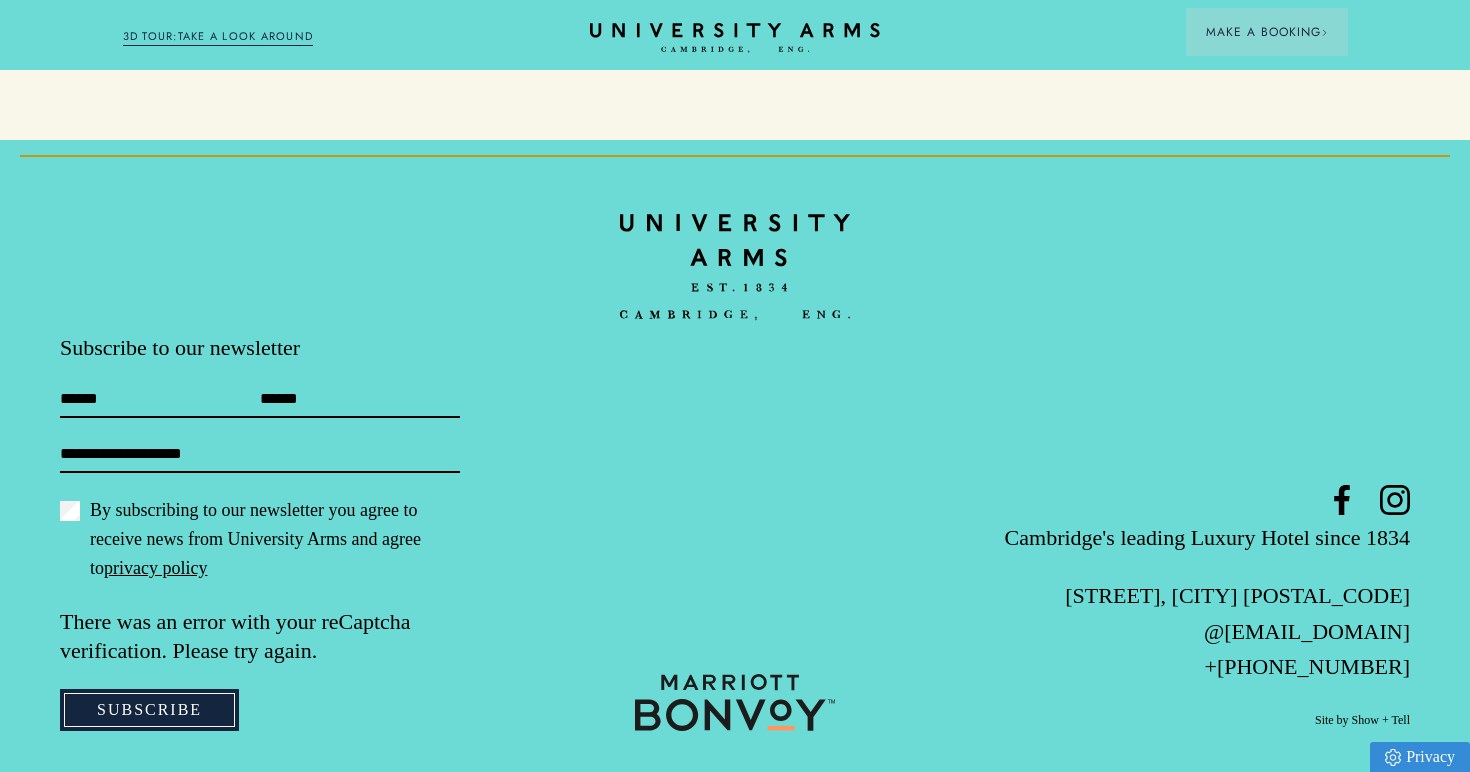 click on "Subscribe" at bounding box center (149, 710) 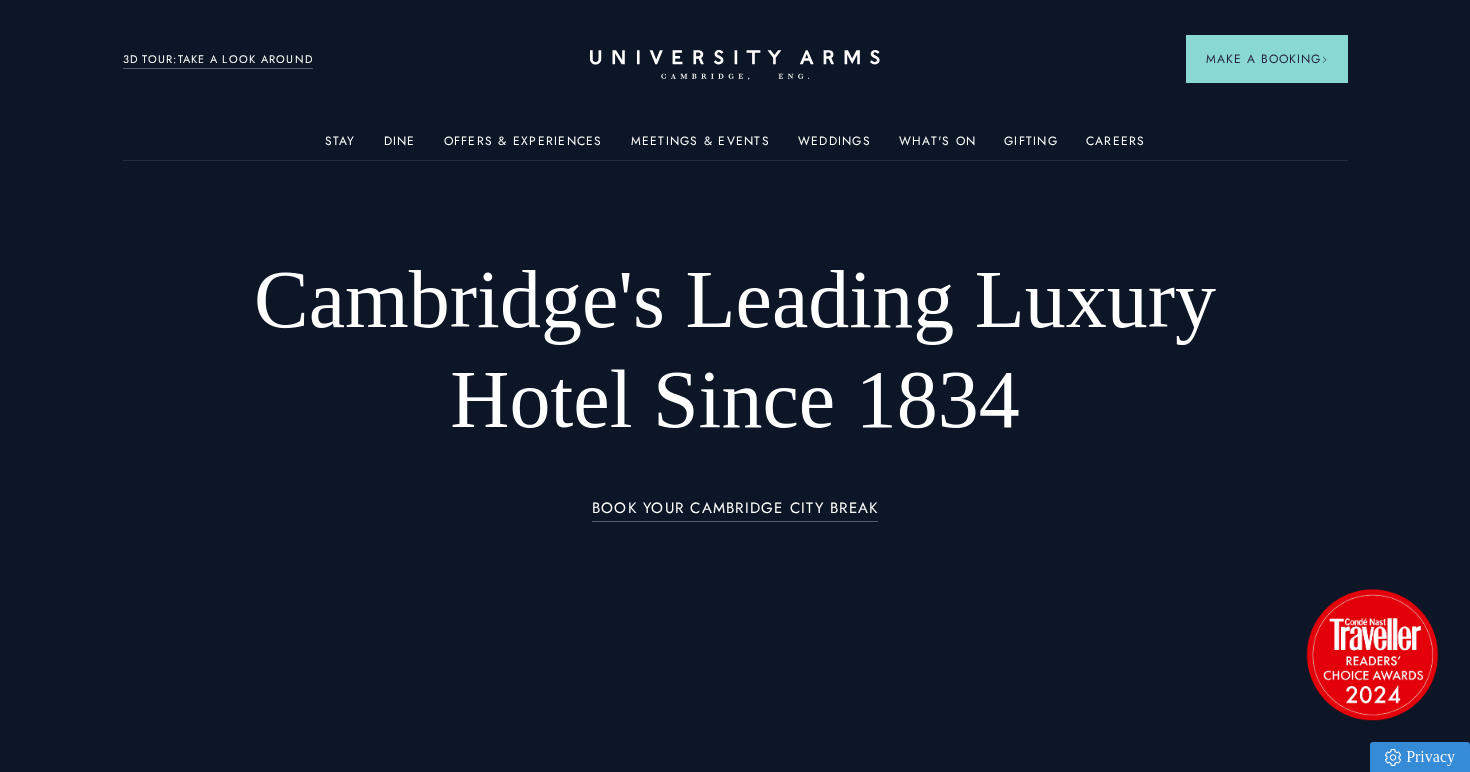 scroll, scrollTop: 0, scrollLeft: 0, axis: both 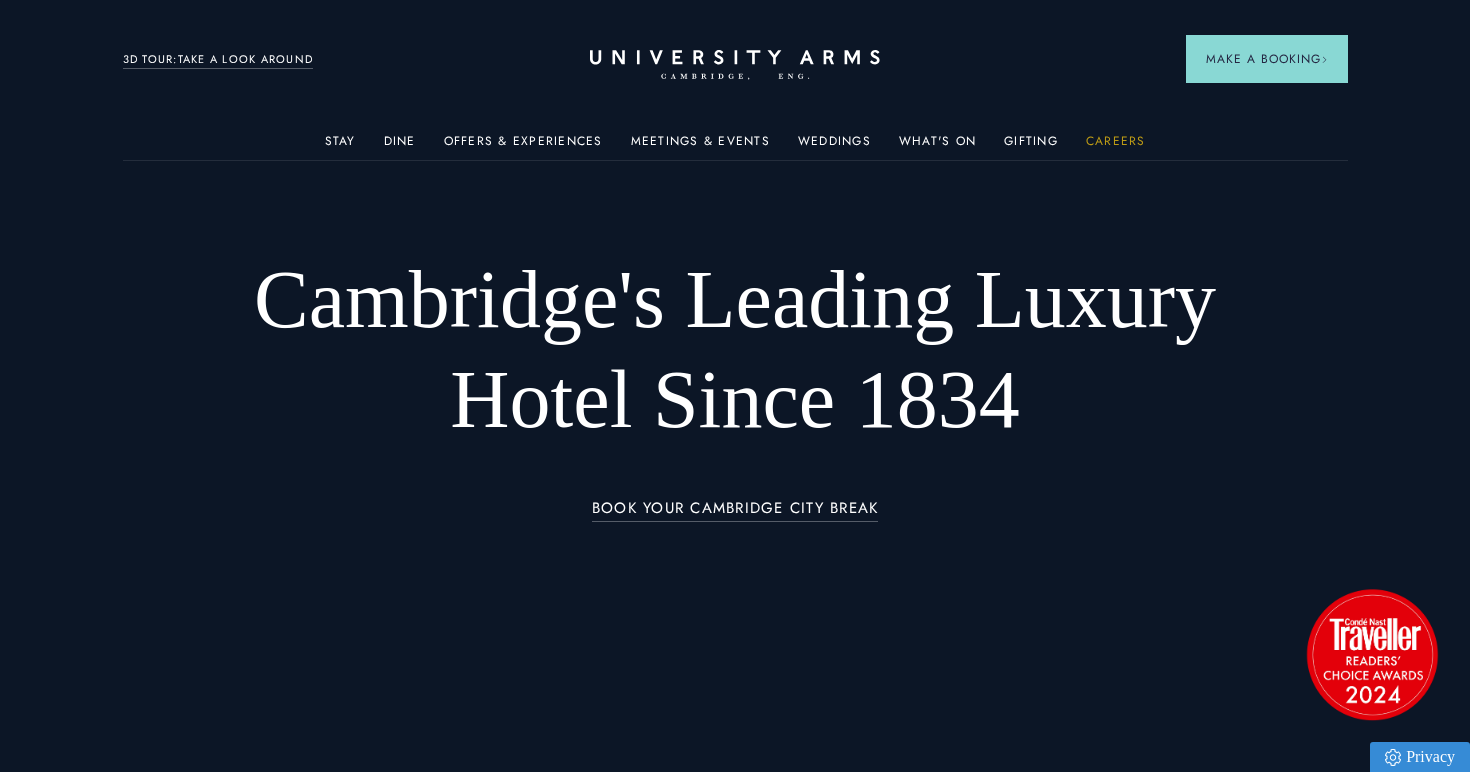 click on "Careers" at bounding box center [1116, 147] 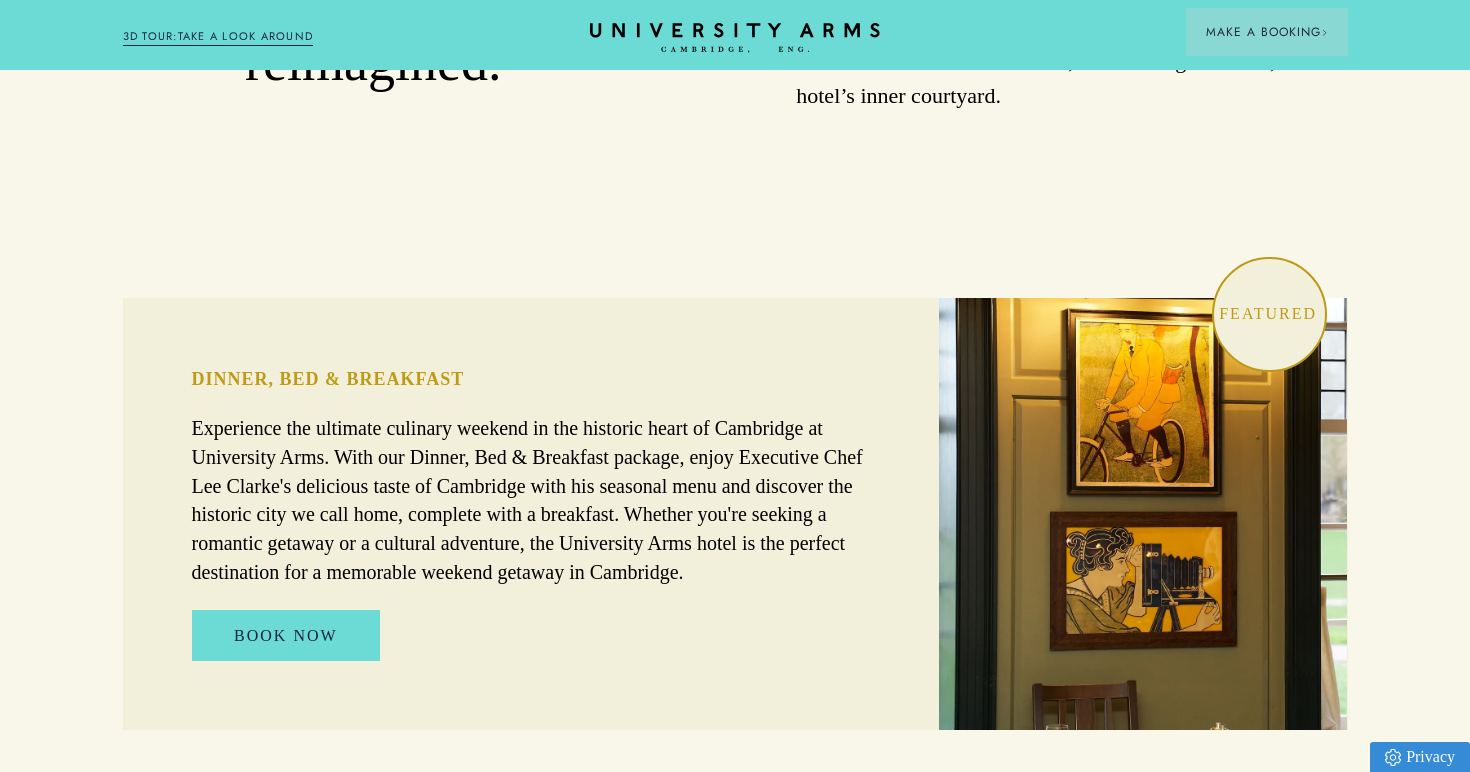 scroll, scrollTop: 1125, scrollLeft: 0, axis: vertical 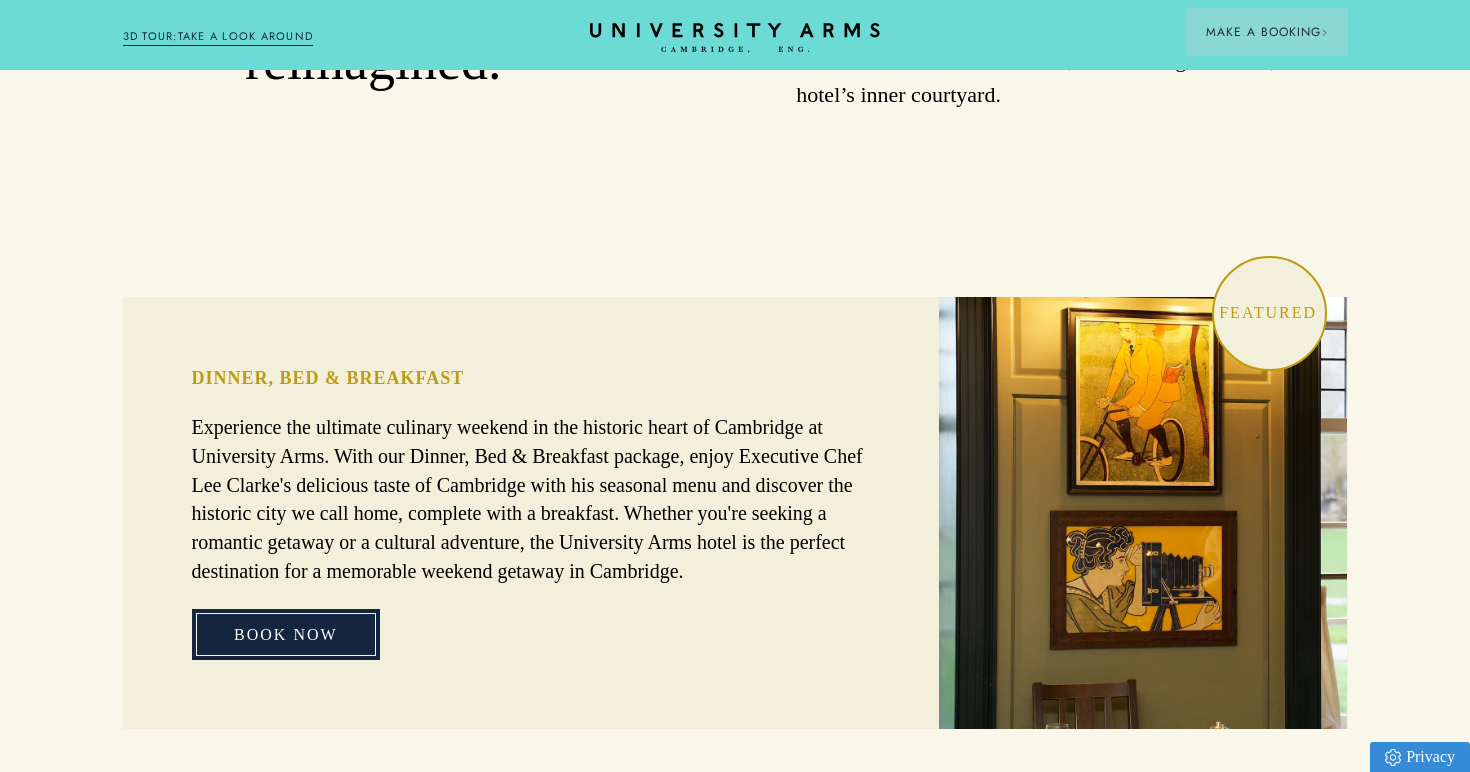 click on "Book Now" at bounding box center (286, 635) 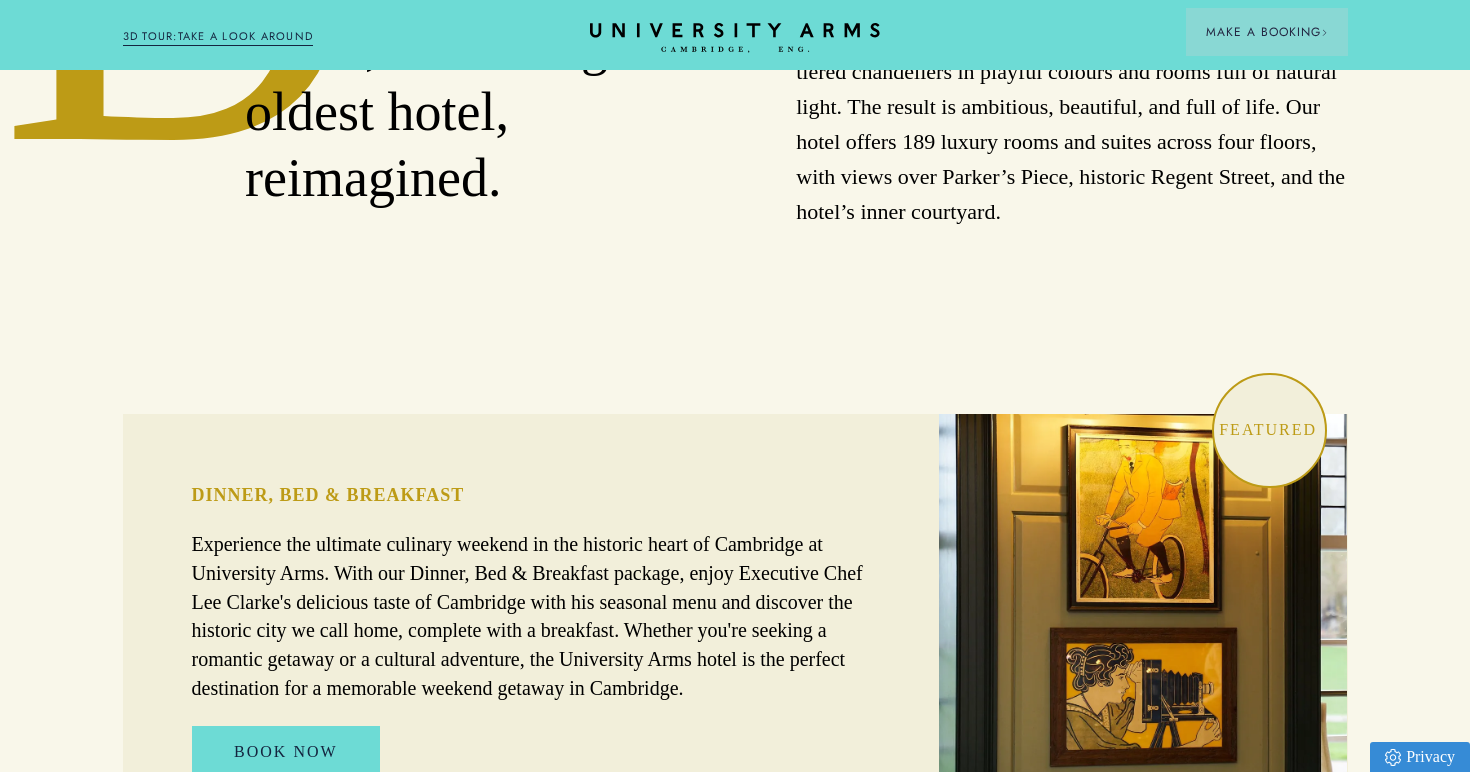 scroll, scrollTop: 1008, scrollLeft: 0, axis: vertical 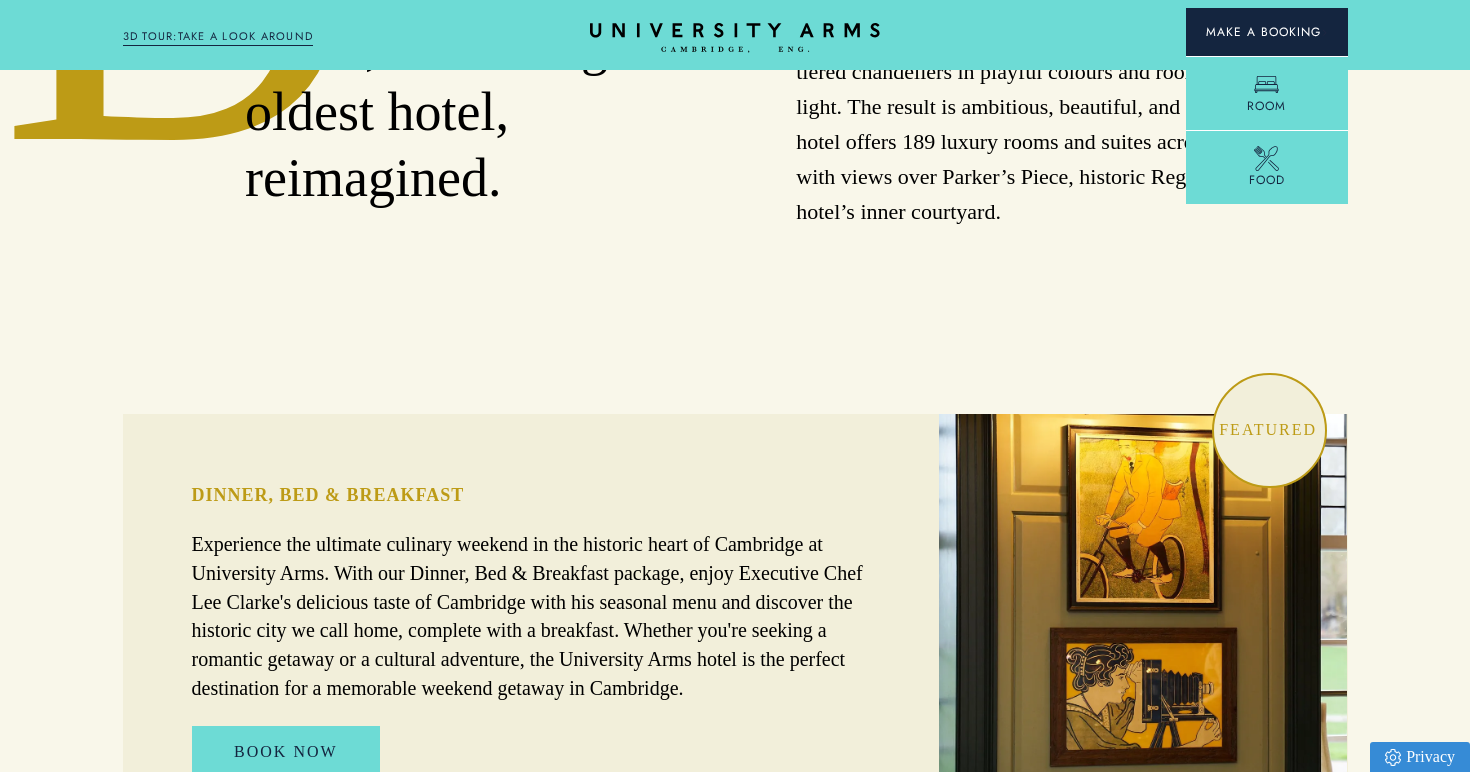 click on "Make a Booking" at bounding box center [1267, 32] 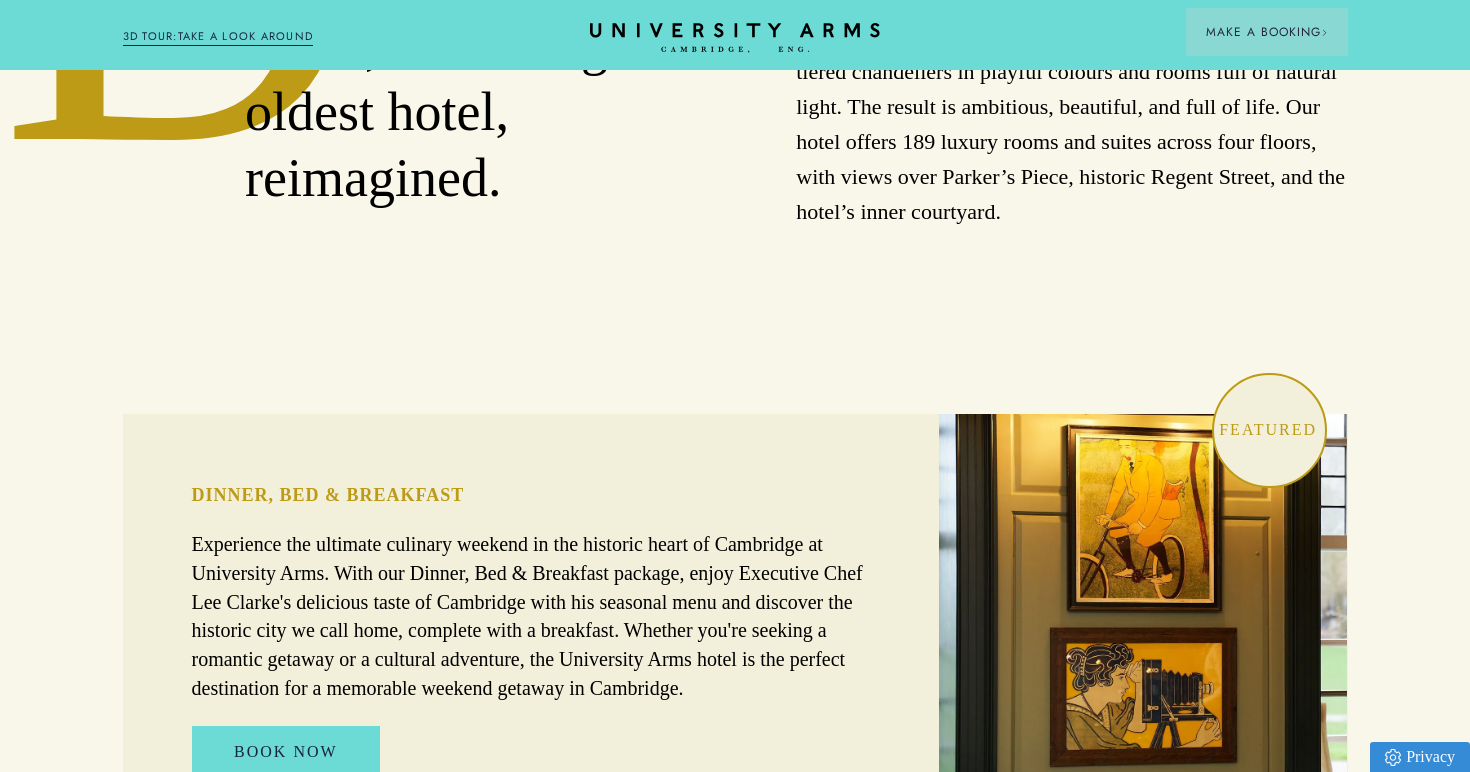 click on "Cambridge's Leading Luxury Hotel Since 1834
BOOK YOUR CAMBRIDGE CITY BREAK
D
iscover University Arms, Cambridge’s oldest hotel, reimagined.     Our style is undeniably British and quintessentially Cambridge. Classic Edwardian interiors are combined with bespoke, leather-padded writing desks, low ottomans and tiered chandeliers in playful colours and rooms full of natural light. The result is ambitious, beautiful, and full of life.
Our hotel offers 189 luxury rooms and suites across four floors, with views over Parker’s Piece, historic Regent Street, and the hotel’s inner courtyard.     Dinner, Bed & Breakfast
Book Now
Featured
Accommodation   Our rooms     Cosy Rooms     Classic Rooms     Superior Rooms     Suites         Eat & Drink
Eat and Drink
Meetings and Events
Event Space Hire
The Journal   Explore a Hidden Cambridge
01/06/2025
Read             Published on 12/04/2025" at bounding box center (735, 2075) 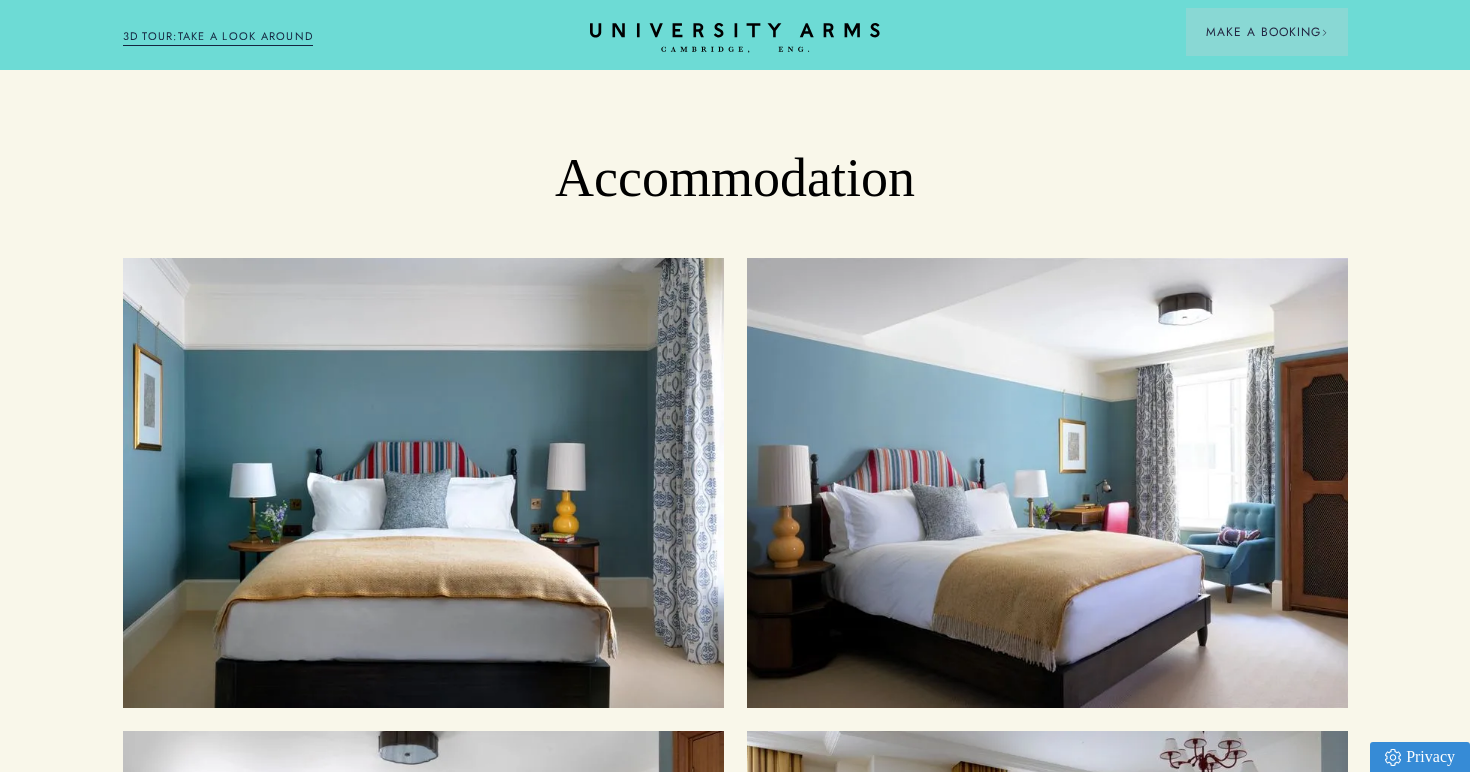scroll, scrollTop: 1988, scrollLeft: 0, axis: vertical 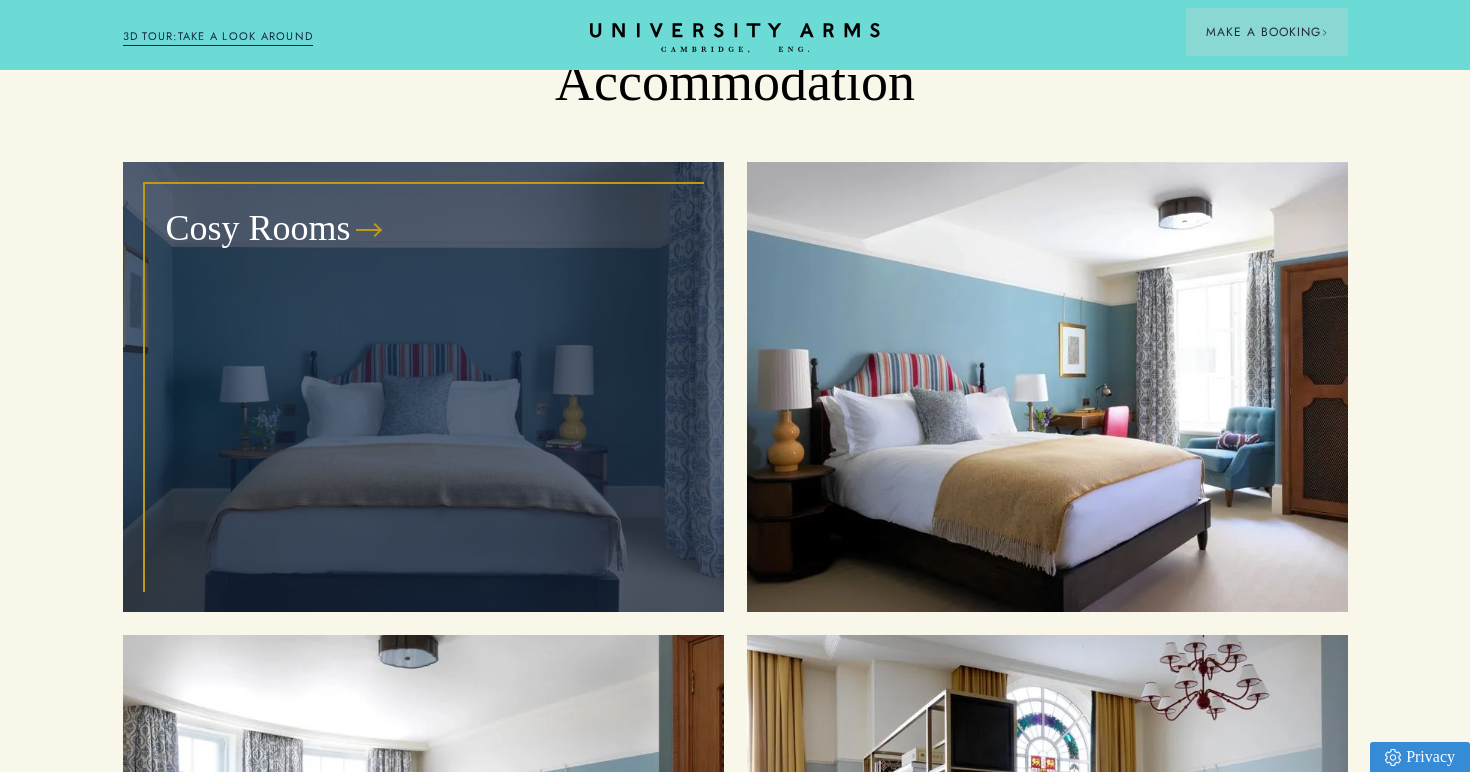 click on "Cosy Rooms" at bounding box center (423, 387) 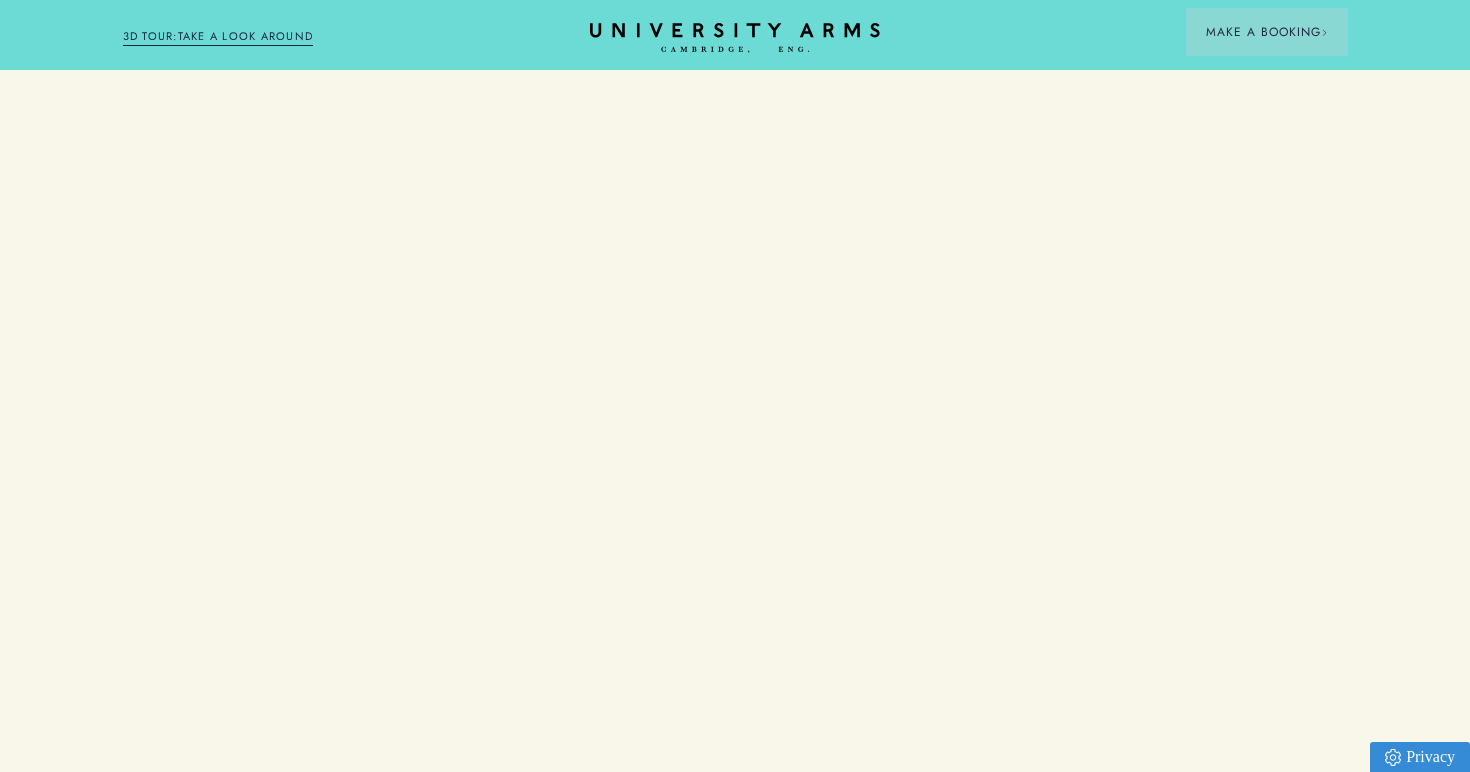 scroll, scrollTop: 0, scrollLeft: 0, axis: both 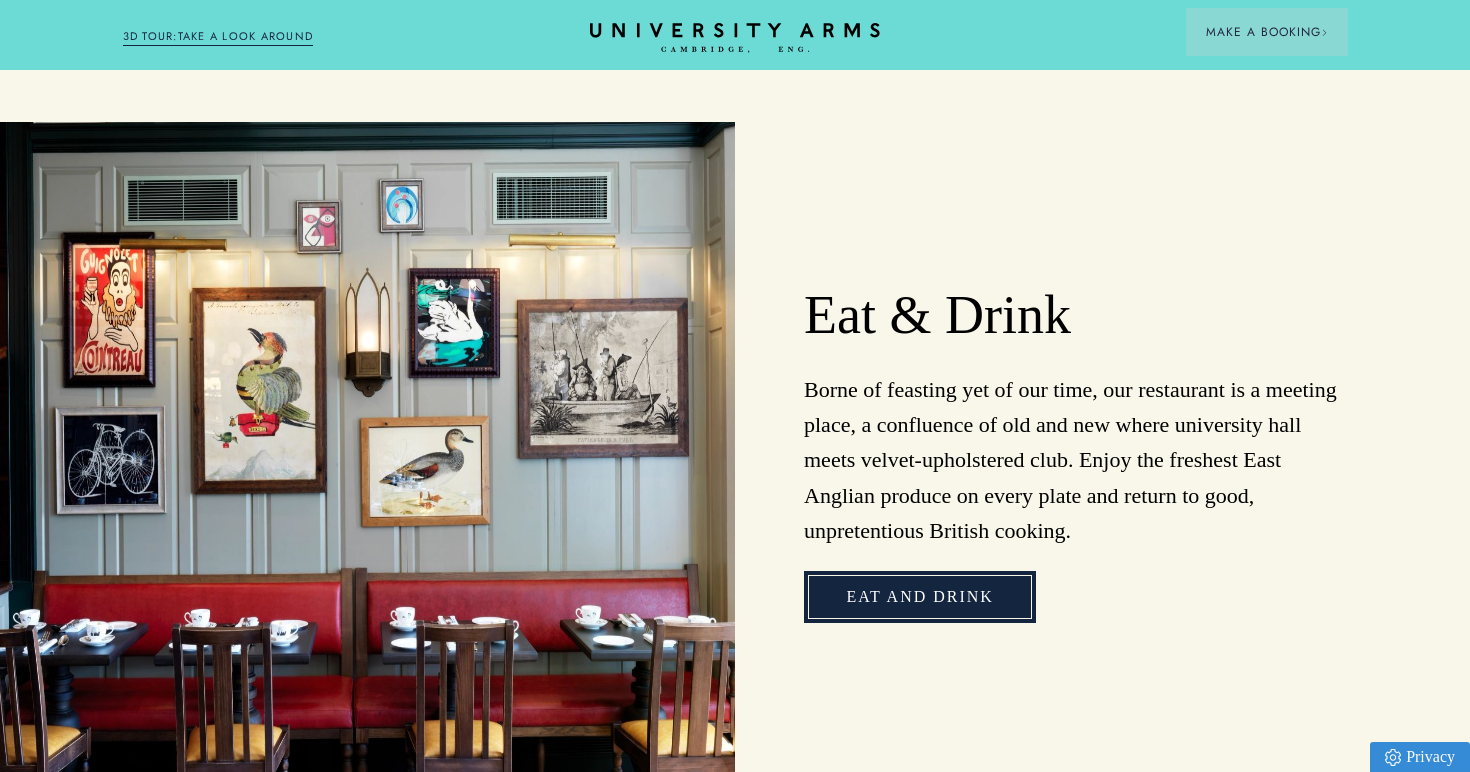 click on "Eat and Drink" at bounding box center (919, 597) 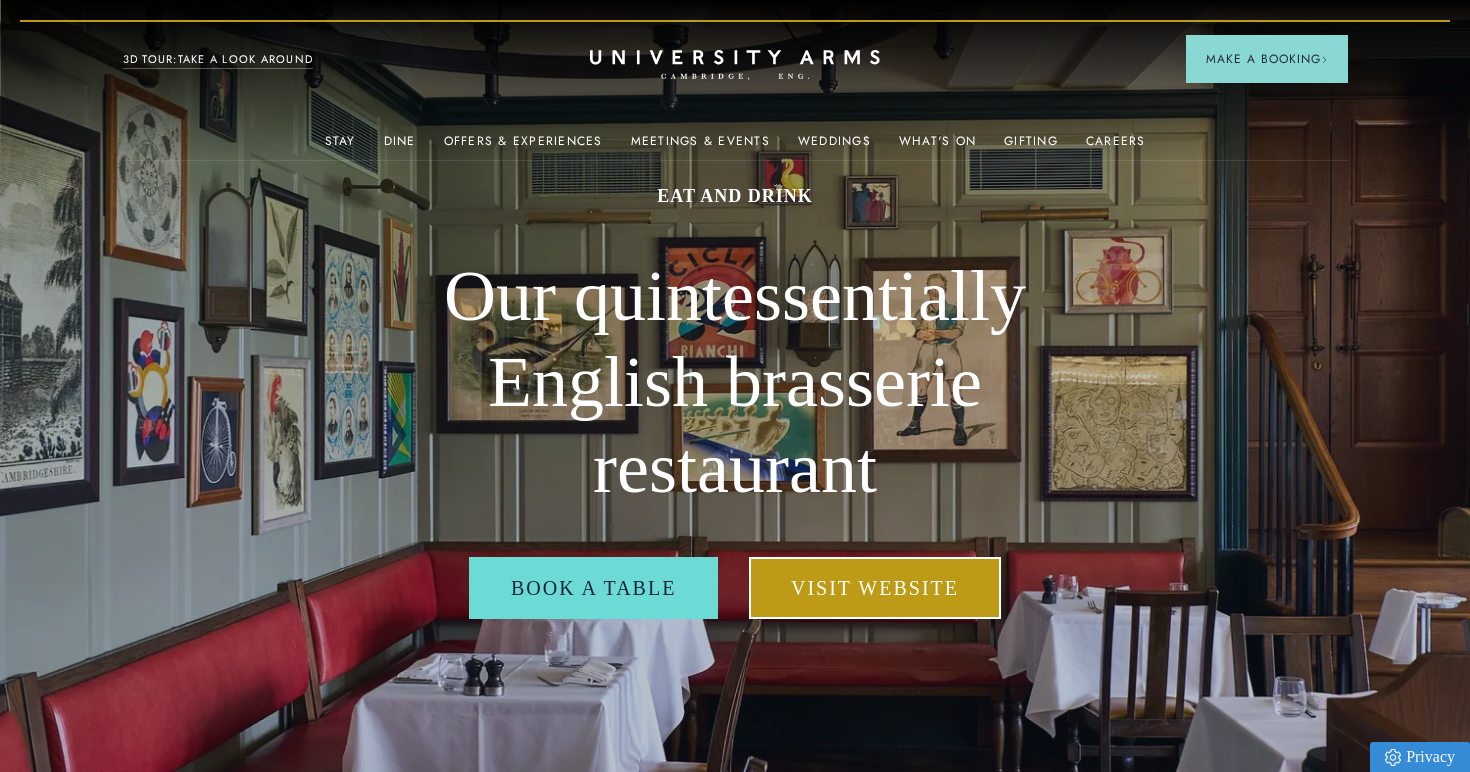 scroll, scrollTop: 0, scrollLeft: 0, axis: both 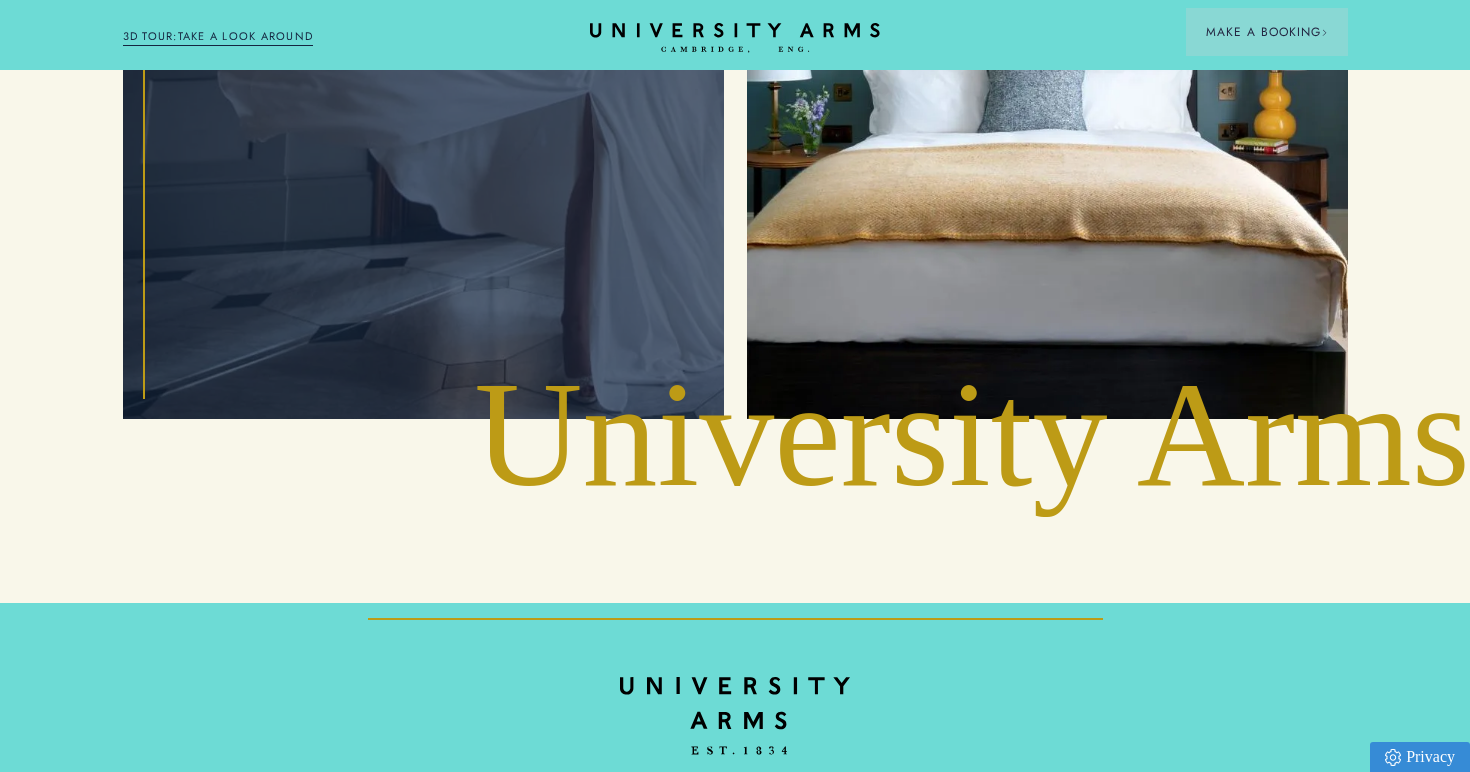 click on "Weddings" at bounding box center [423, 58] 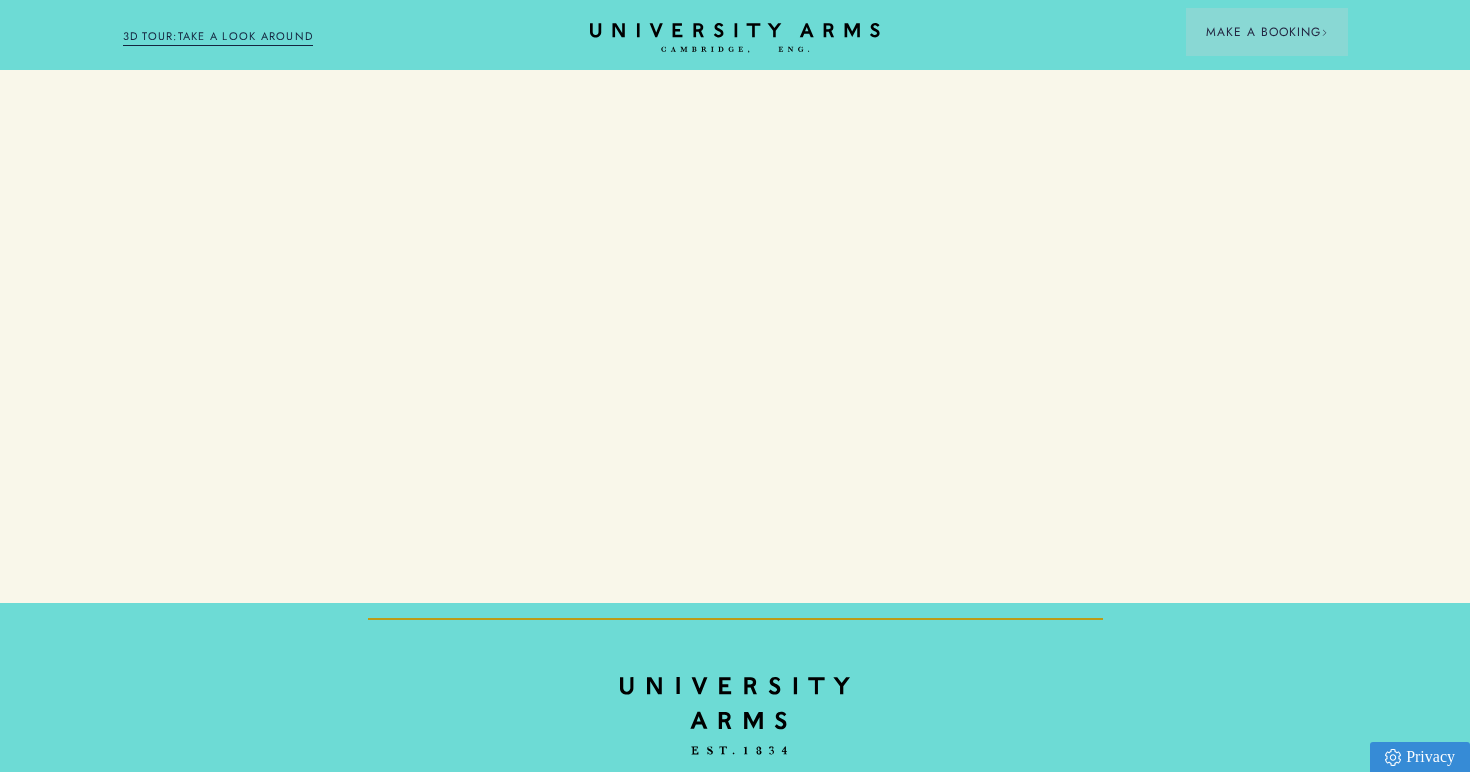 scroll, scrollTop: 0, scrollLeft: 0, axis: both 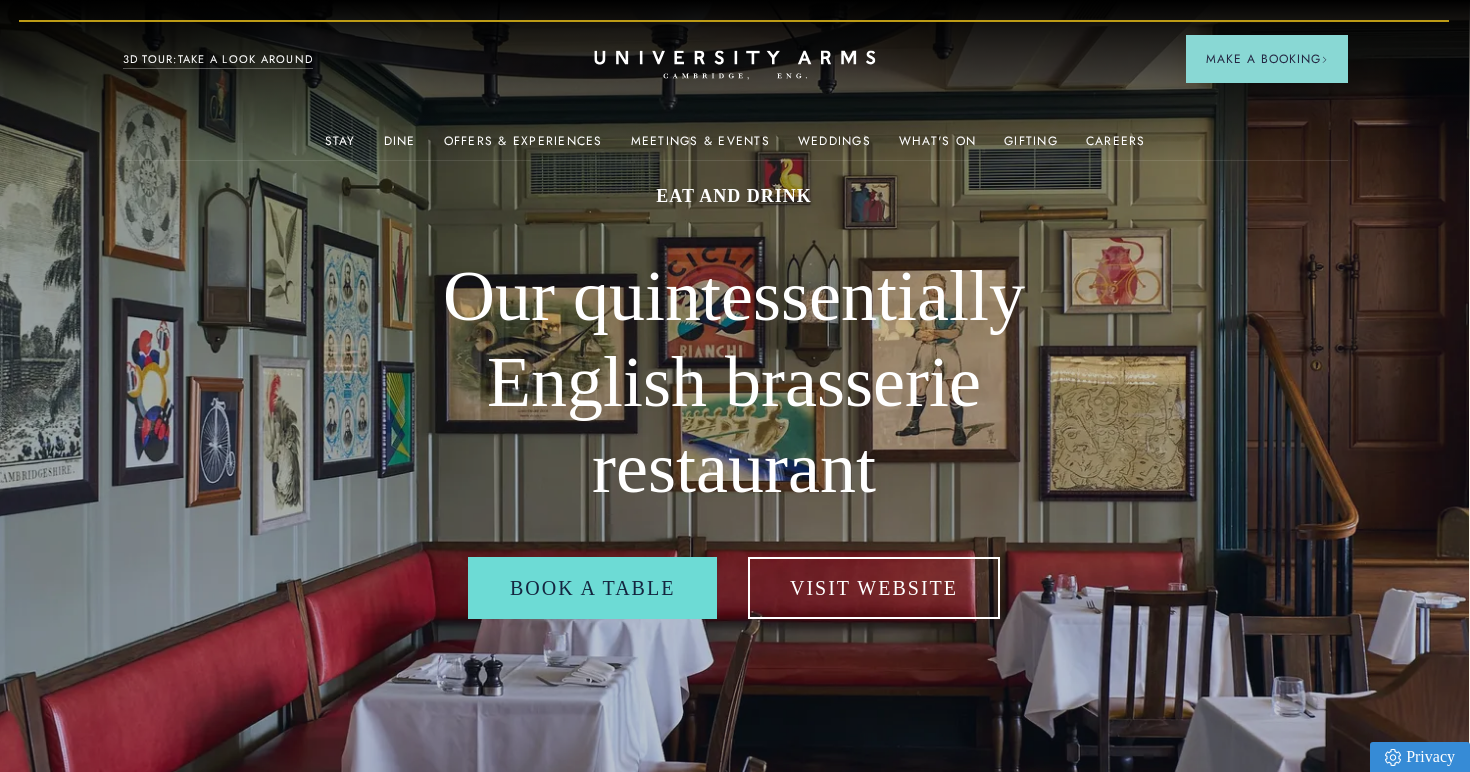 click on "[CITY]’S LEADING LUXURY HOTEL SINCE 1834" 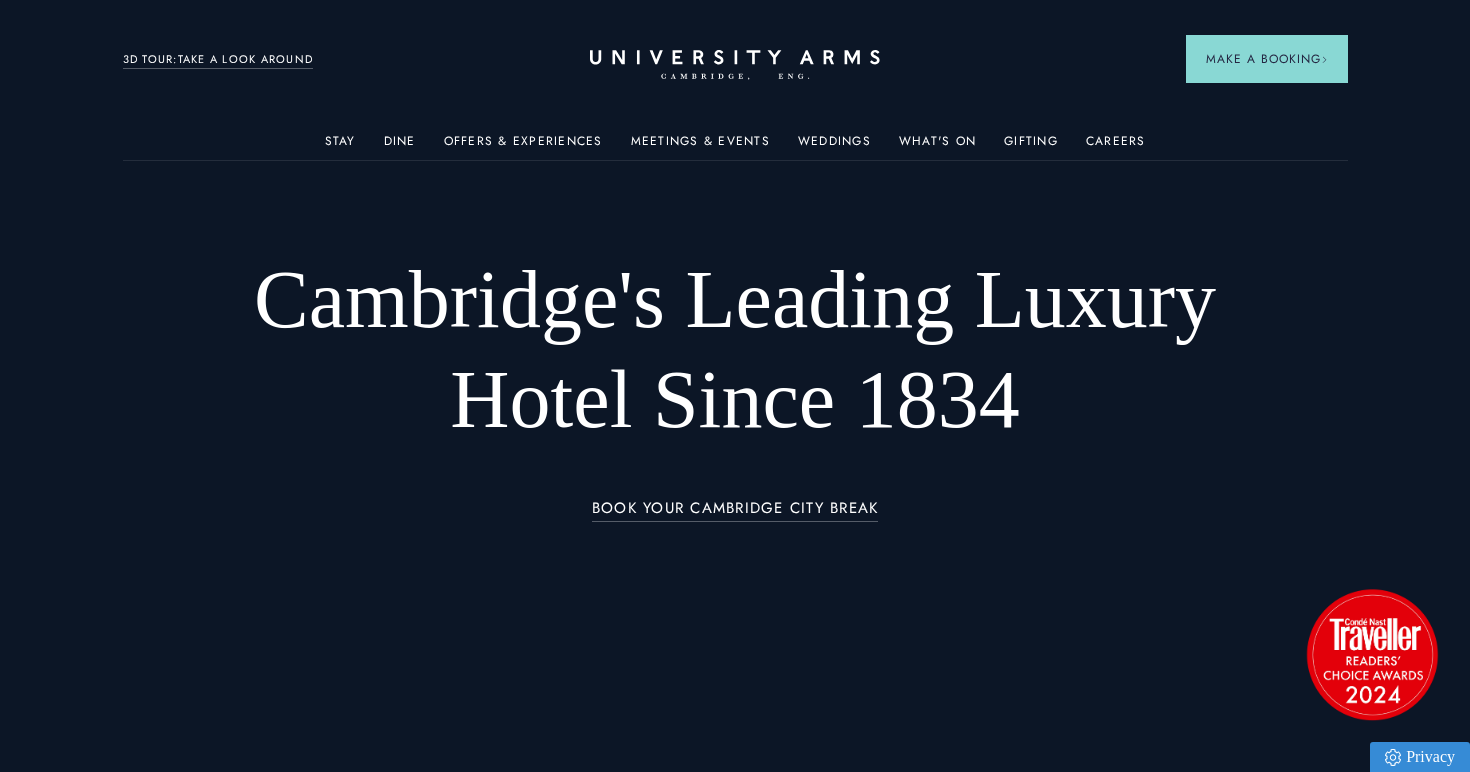 scroll, scrollTop: 0, scrollLeft: 0, axis: both 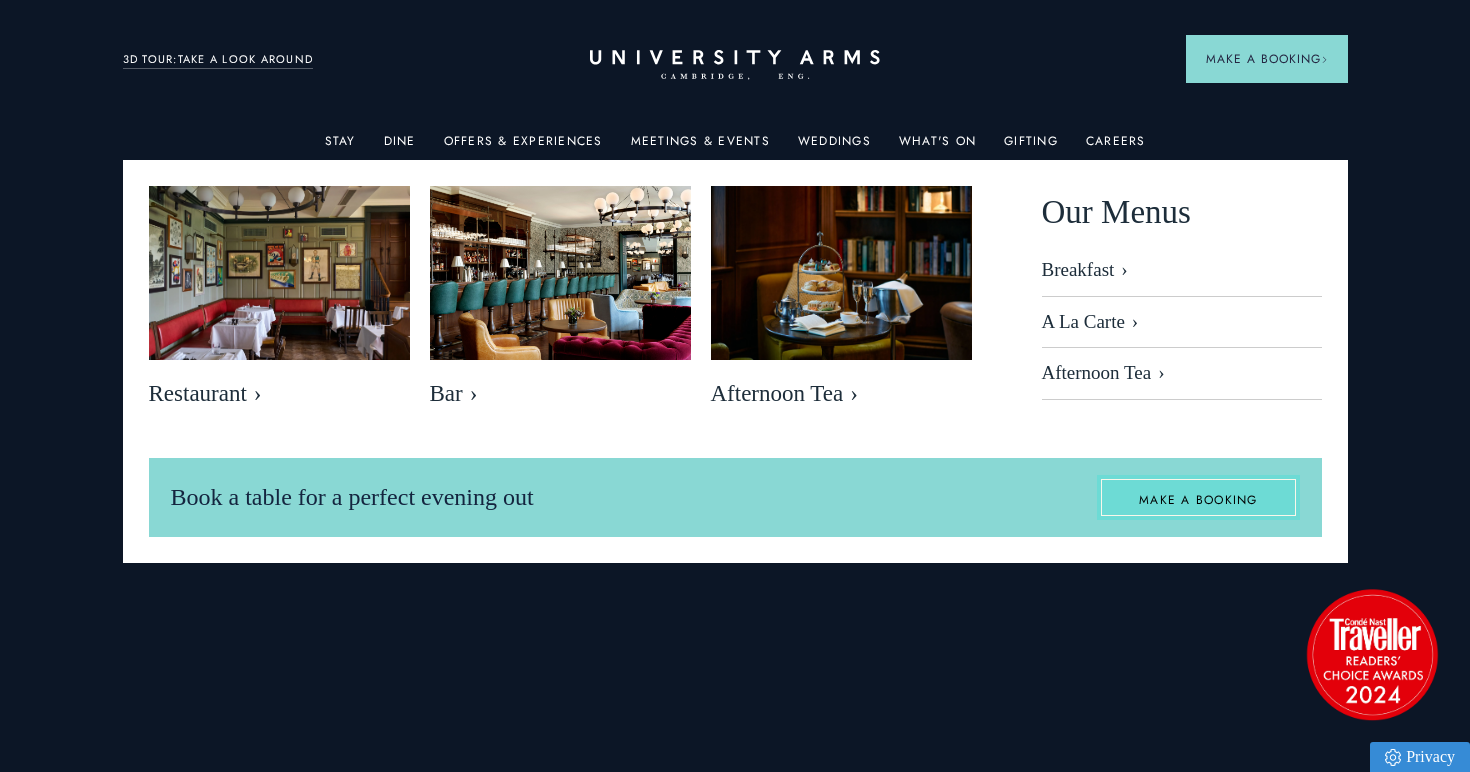 click on "MAKE A BOOKING" at bounding box center (1198, 498) 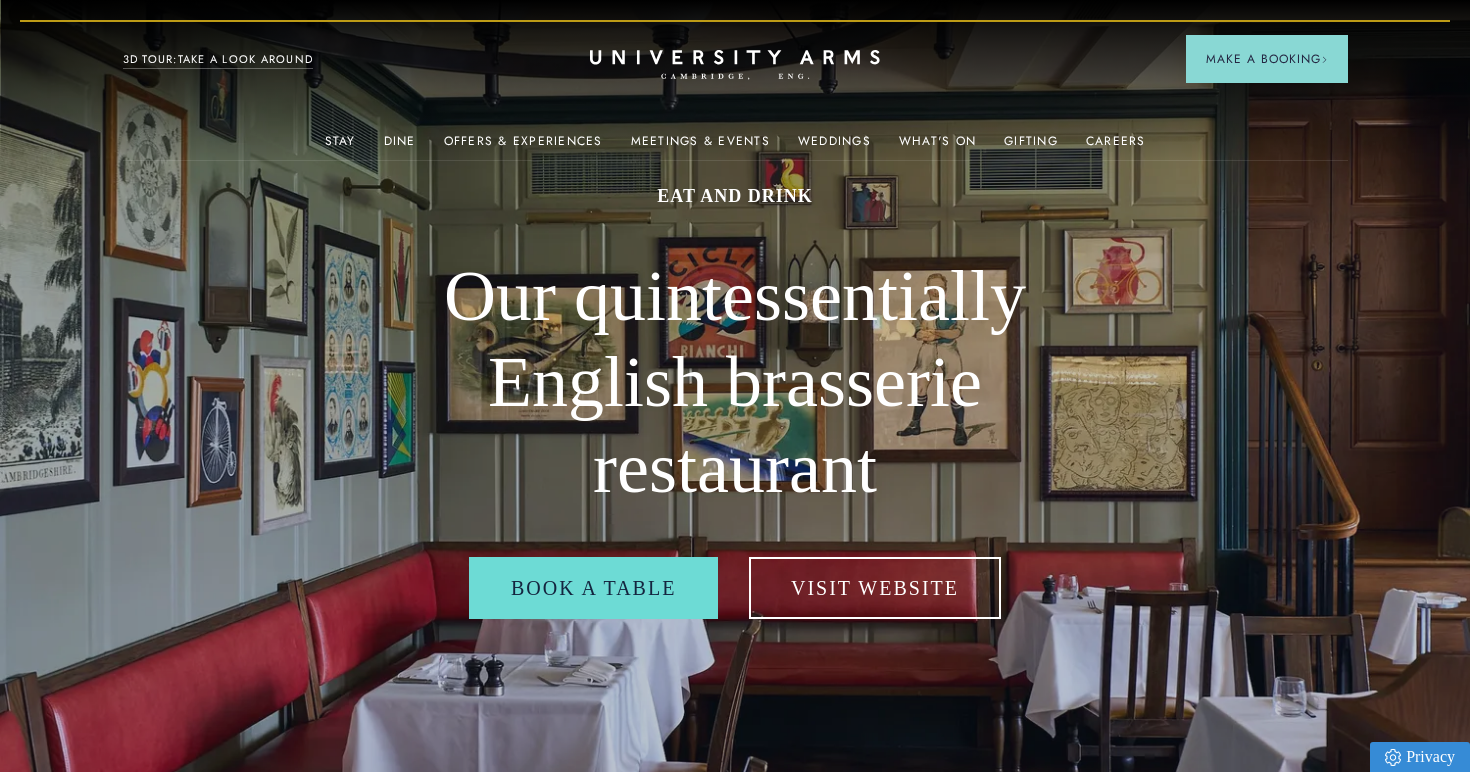 scroll, scrollTop: 0, scrollLeft: 0, axis: both 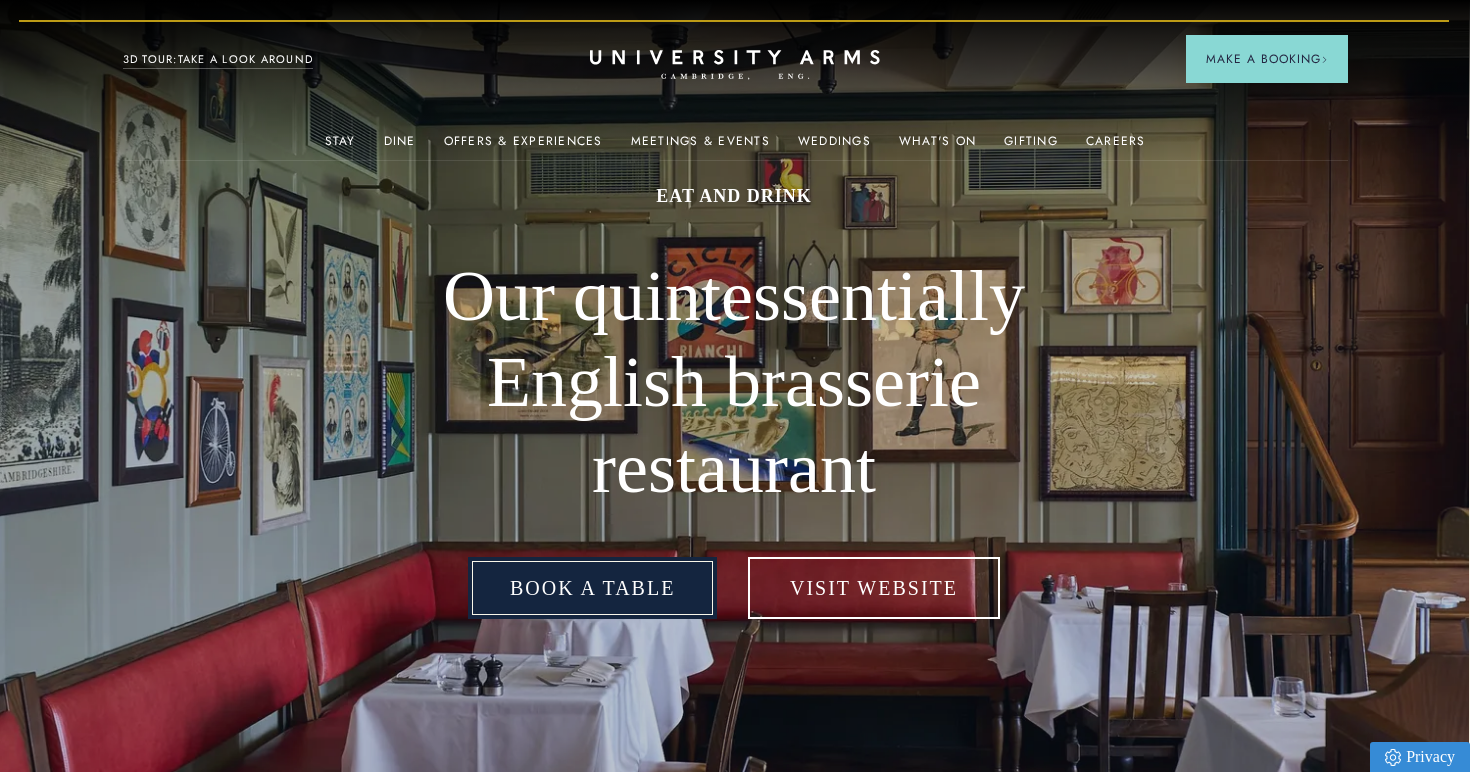 click on "Book a table" at bounding box center (592, 588) 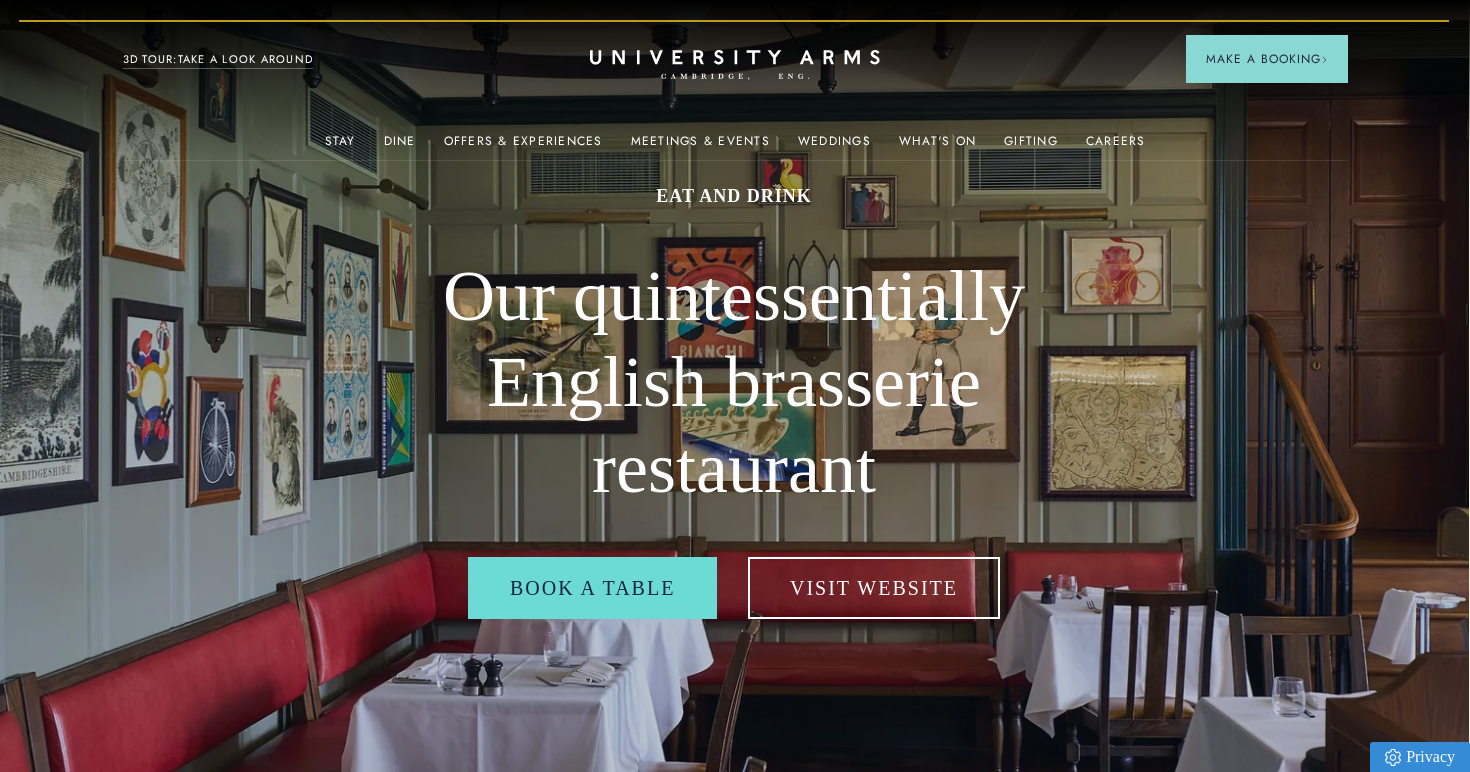 scroll, scrollTop: 0, scrollLeft: 1, axis: horizontal 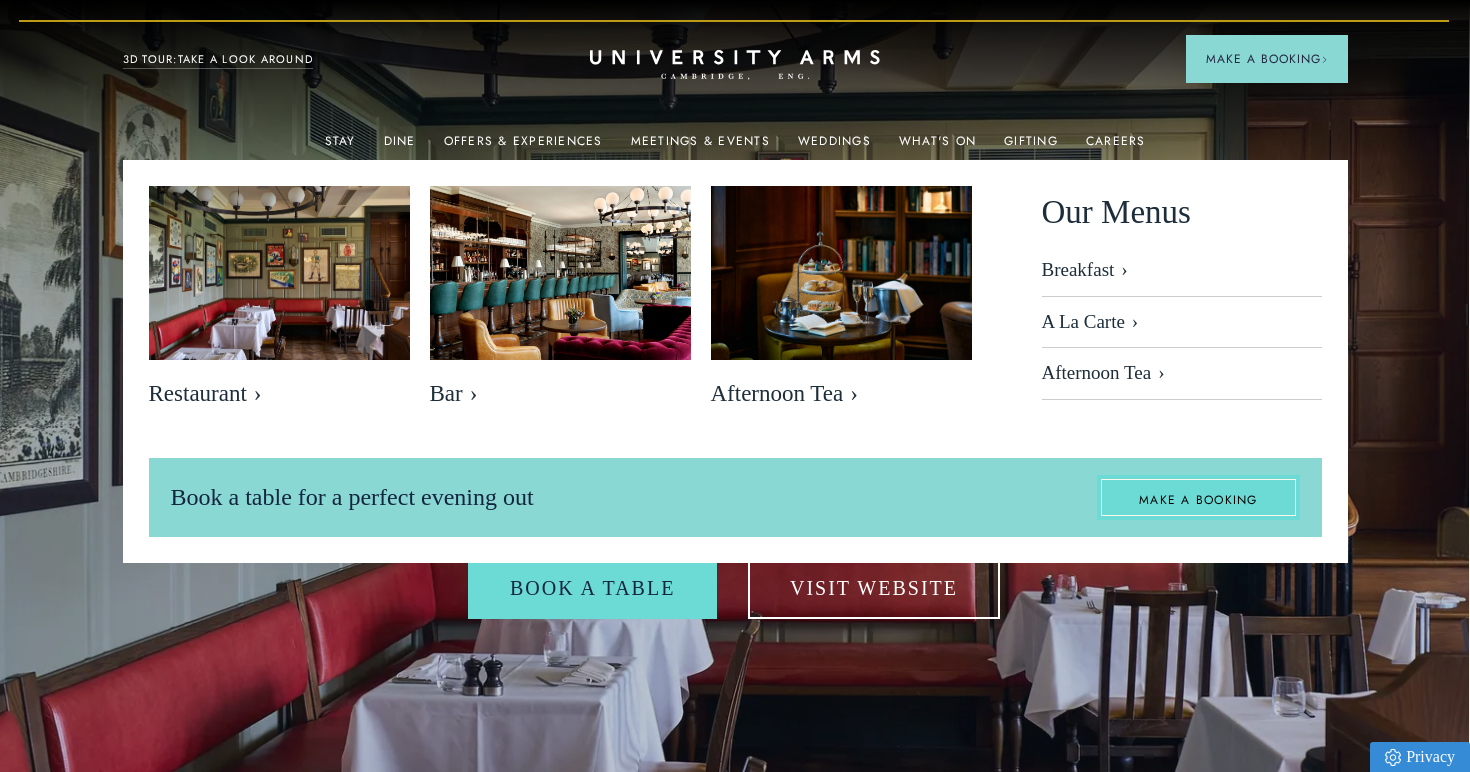 click on "MAKE A BOOKING" at bounding box center [1198, 498] 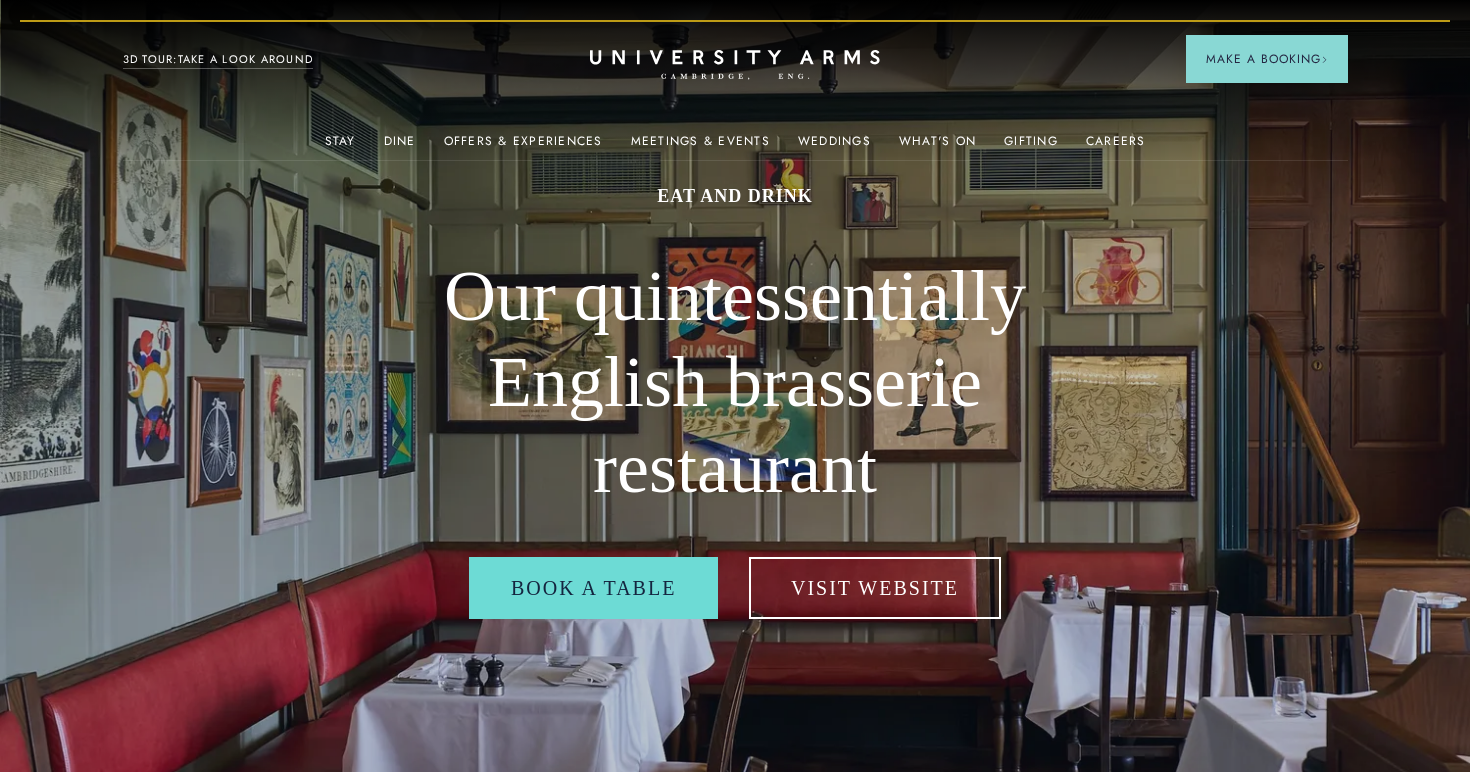 scroll, scrollTop: 0, scrollLeft: 0, axis: both 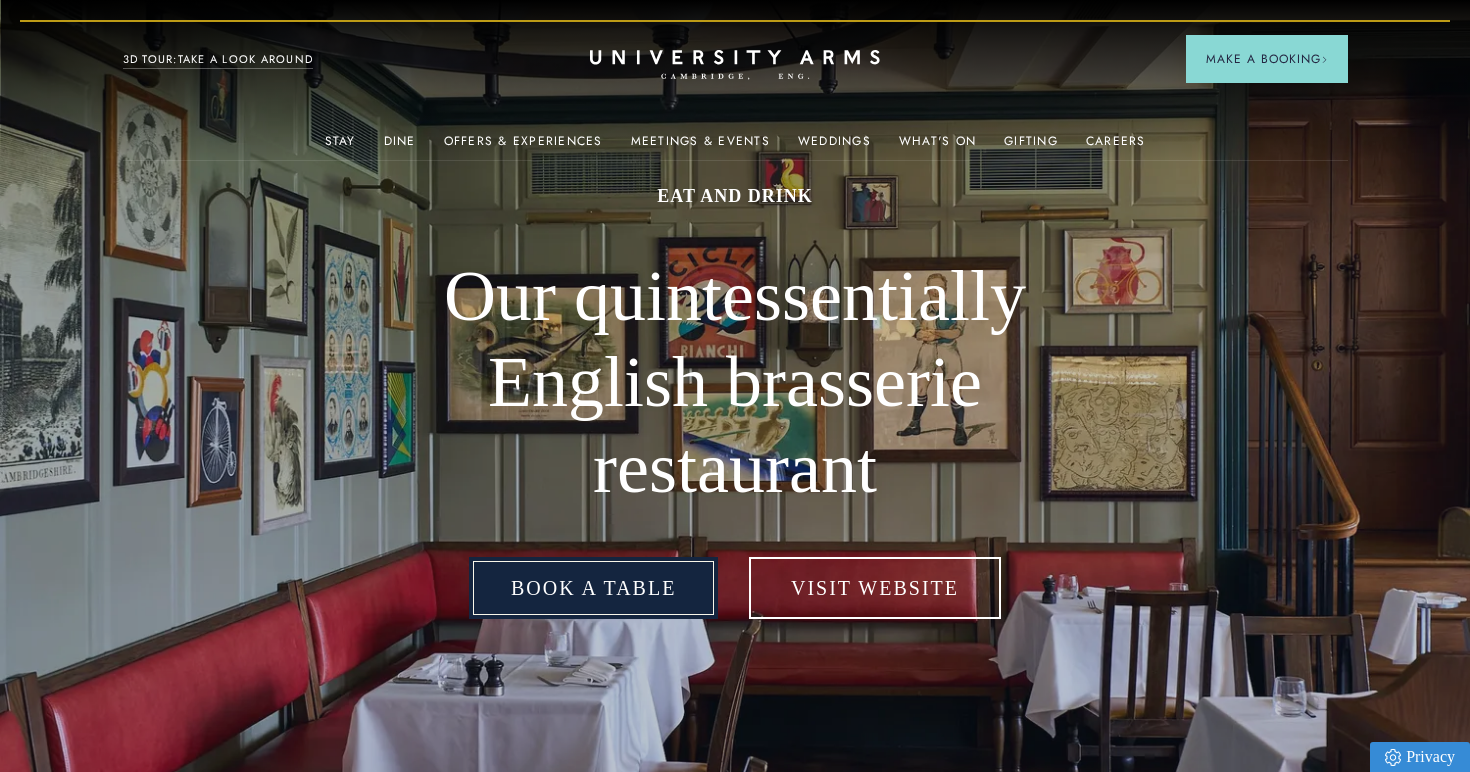 click on "Book a table" at bounding box center [593, 588] 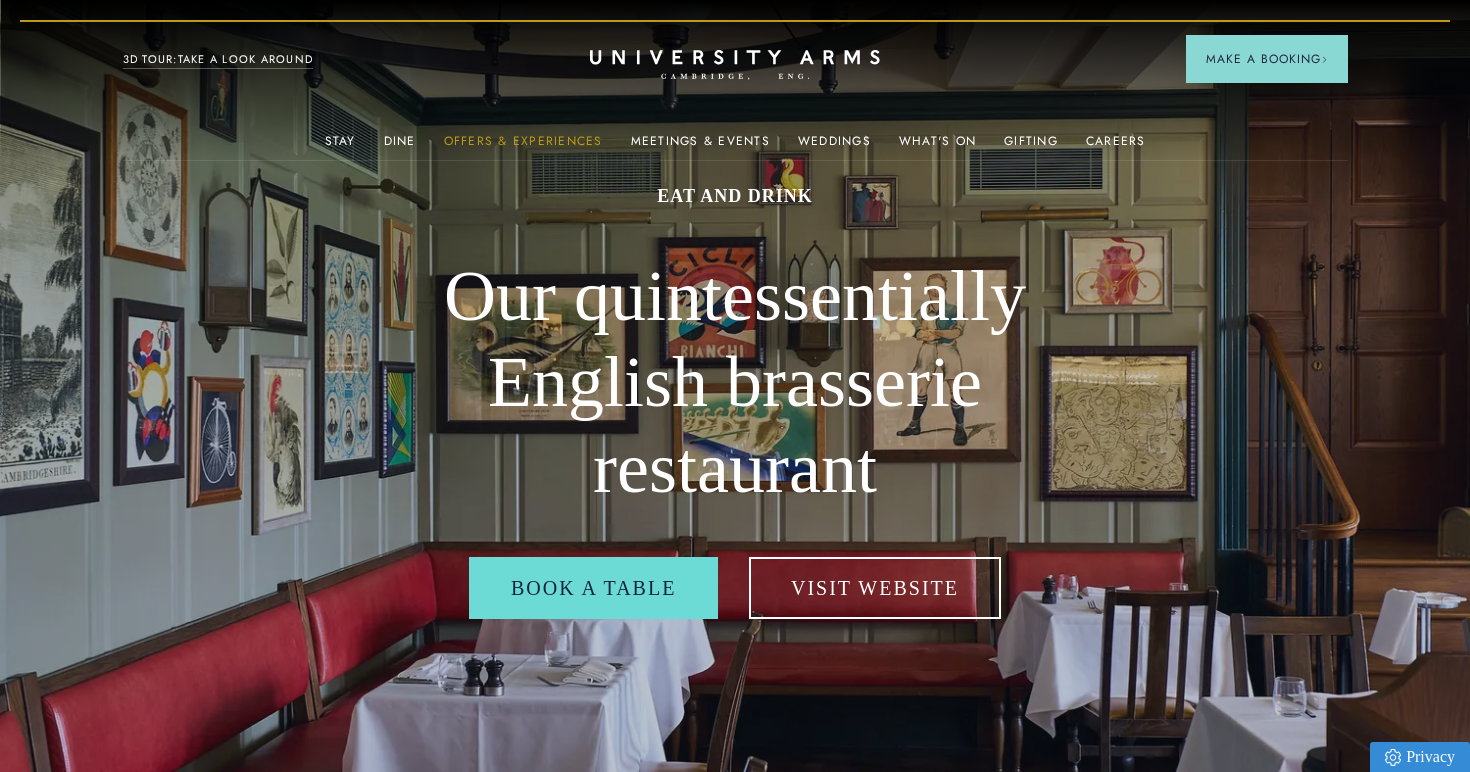 click on "Offers & Experiences" at bounding box center (523, 147) 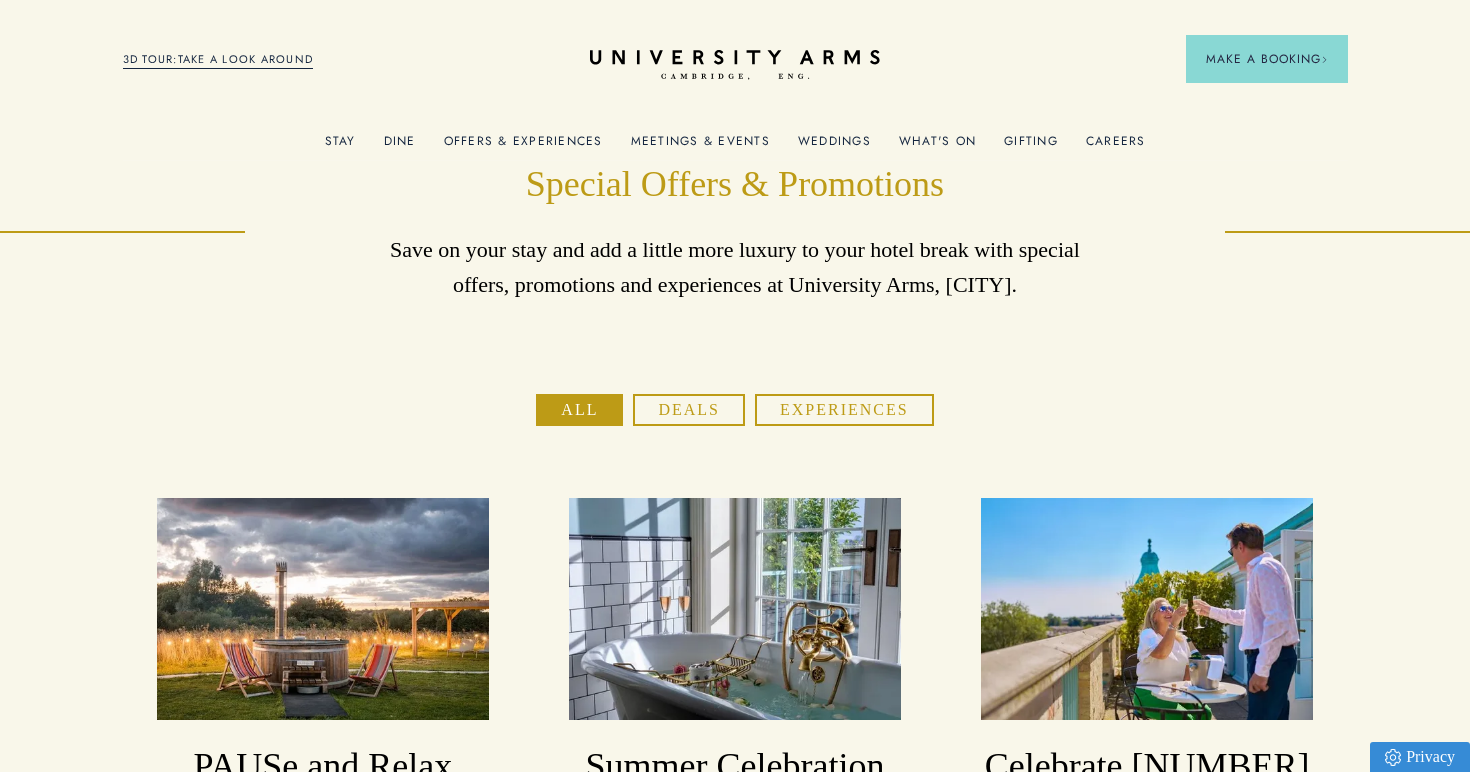 scroll, scrollTop: 0, scrollLeft: 0, axis: both 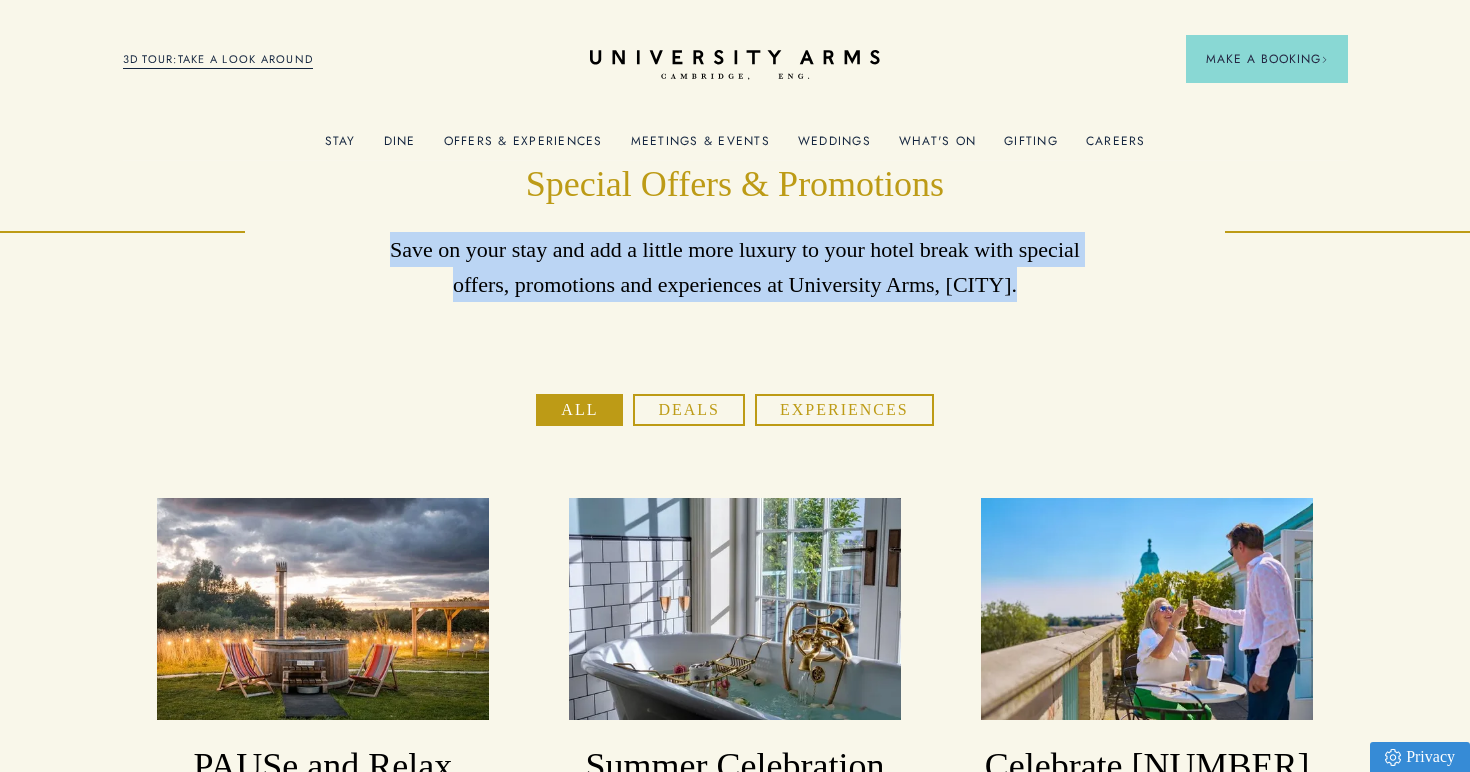 click on "Save on your stay and add a little more luxury to your hotel break with special offers, promotions and experiences at University Arms, [CITY]." at bounding box center (735, 267) 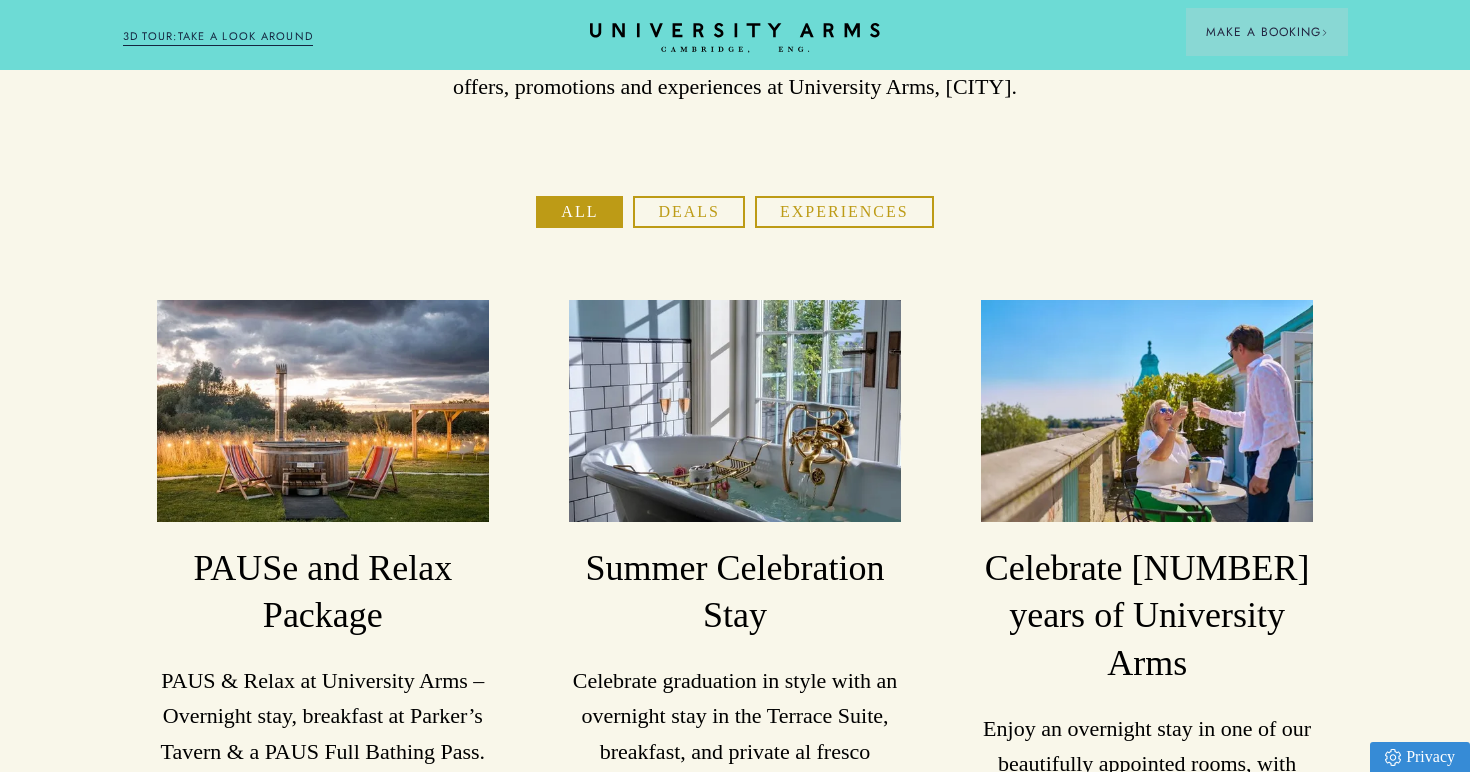 scroll, scrollTop: 244, scrollLeft: 0, axis: vertical 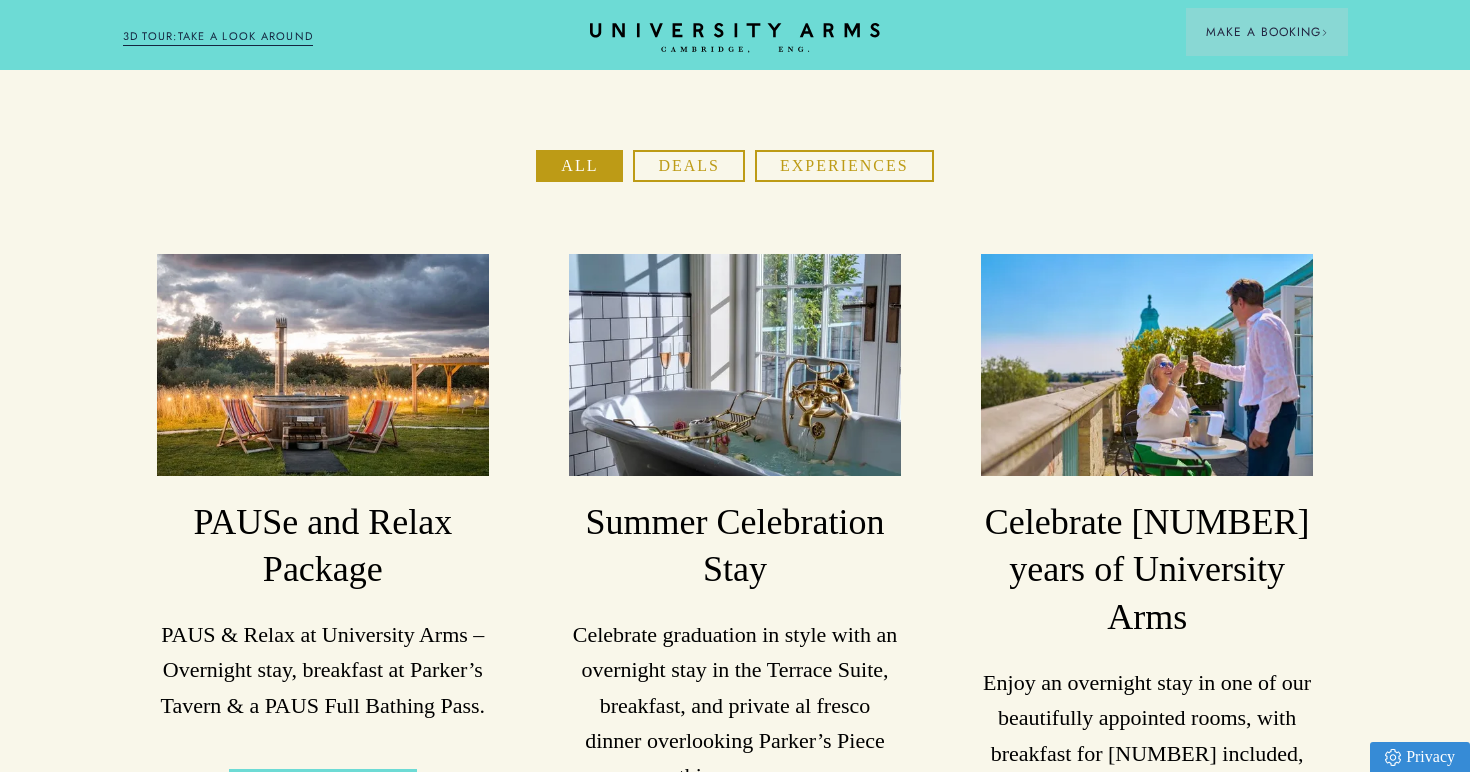 click on "Deals" at bounding box center (689, 166) 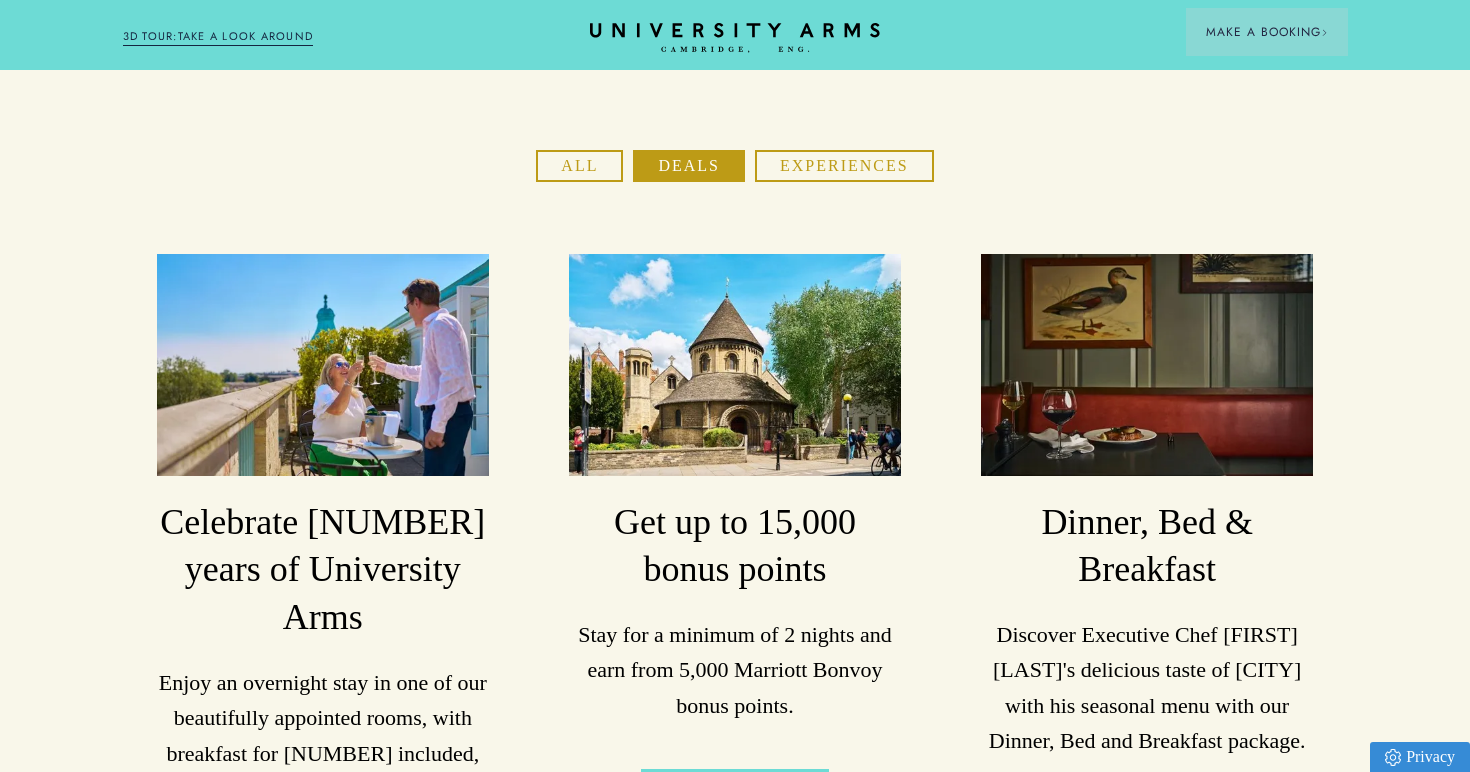 click on "Experiences" at bounding box center (844, 166) 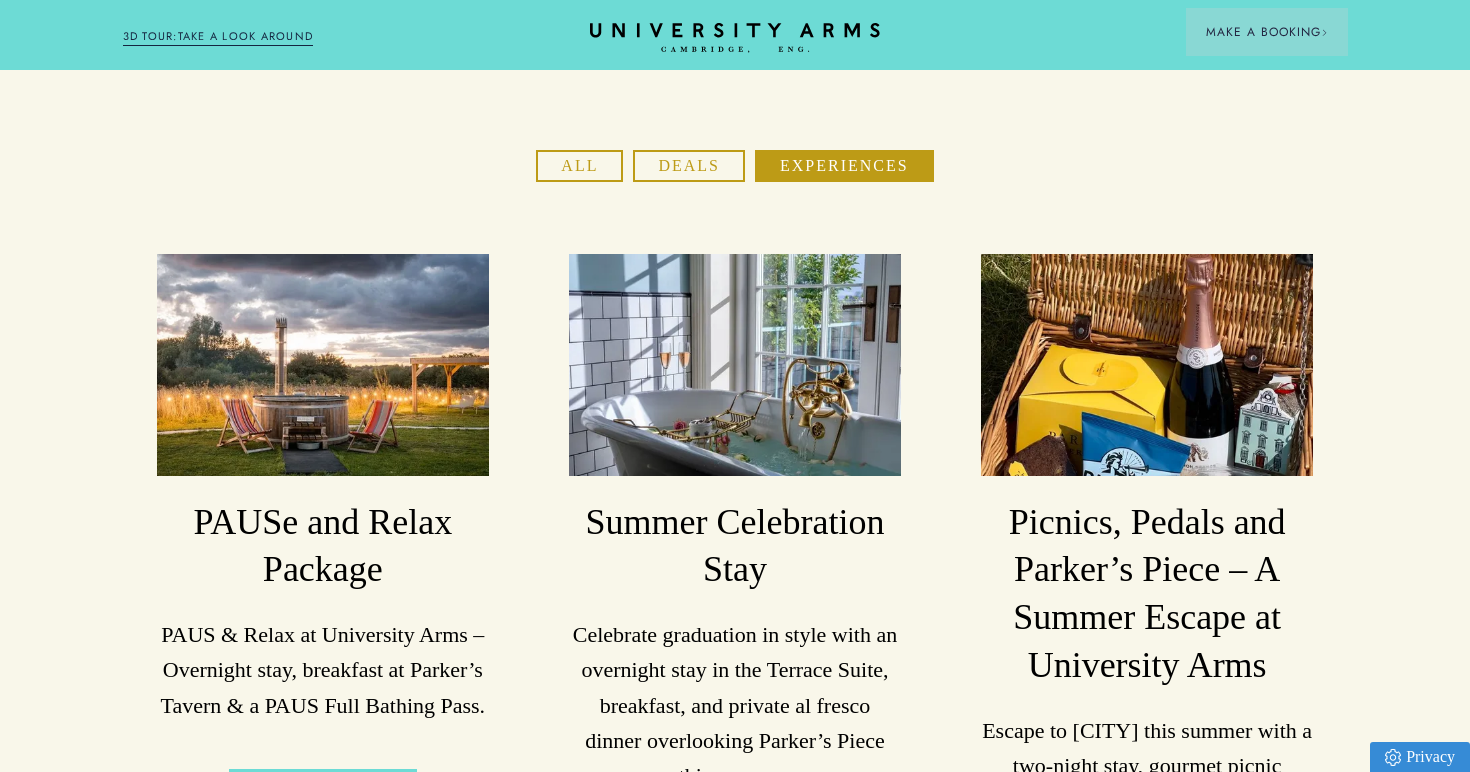 click on "All" at bounding box center (579, 166) 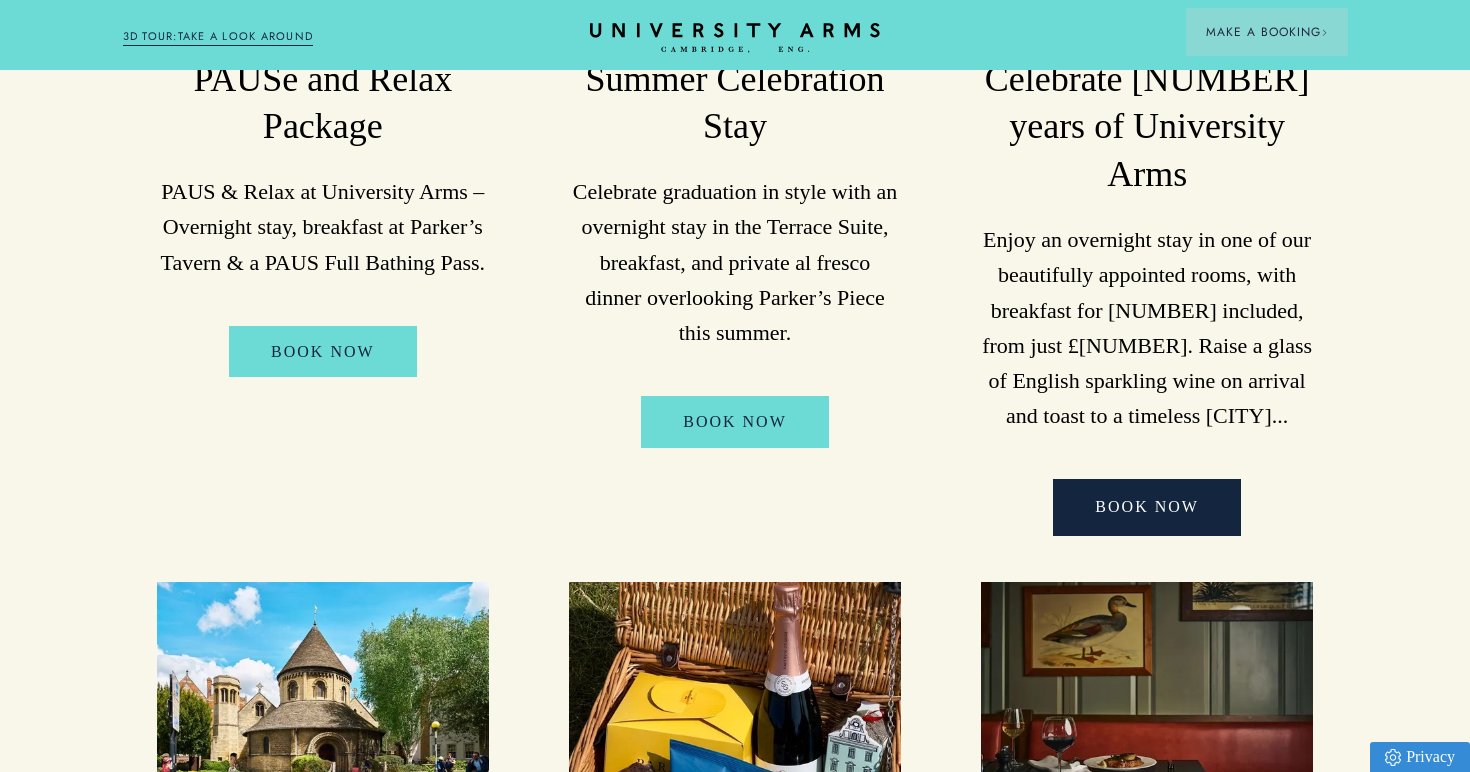 scroll, scrollTop: 704, scrollLeft: 0, axis: vertical 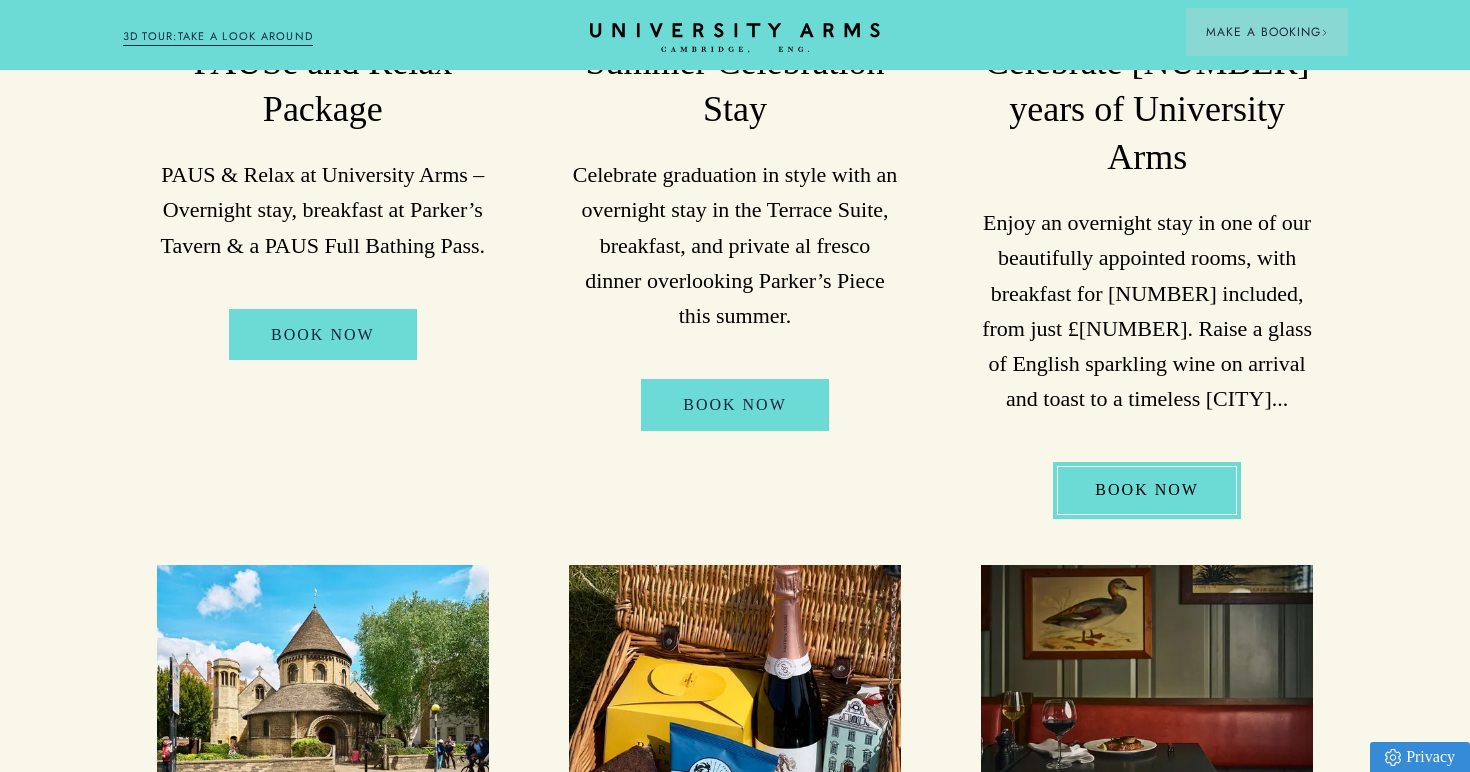 click on "BOOK NOW" at bounding box center [1147, 490] 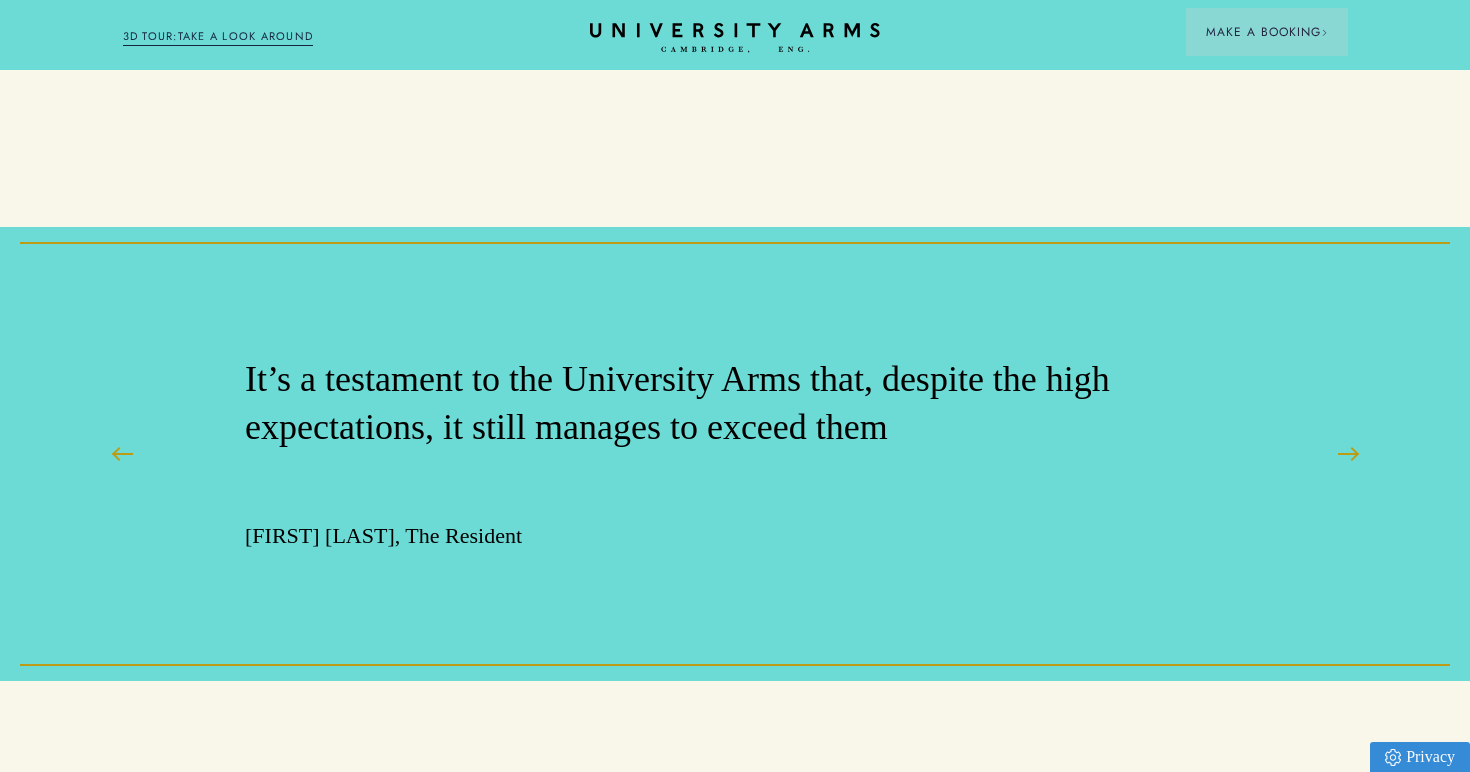 scroll, scrollTop: 2679, scrollLeft: 0, axis: vertical 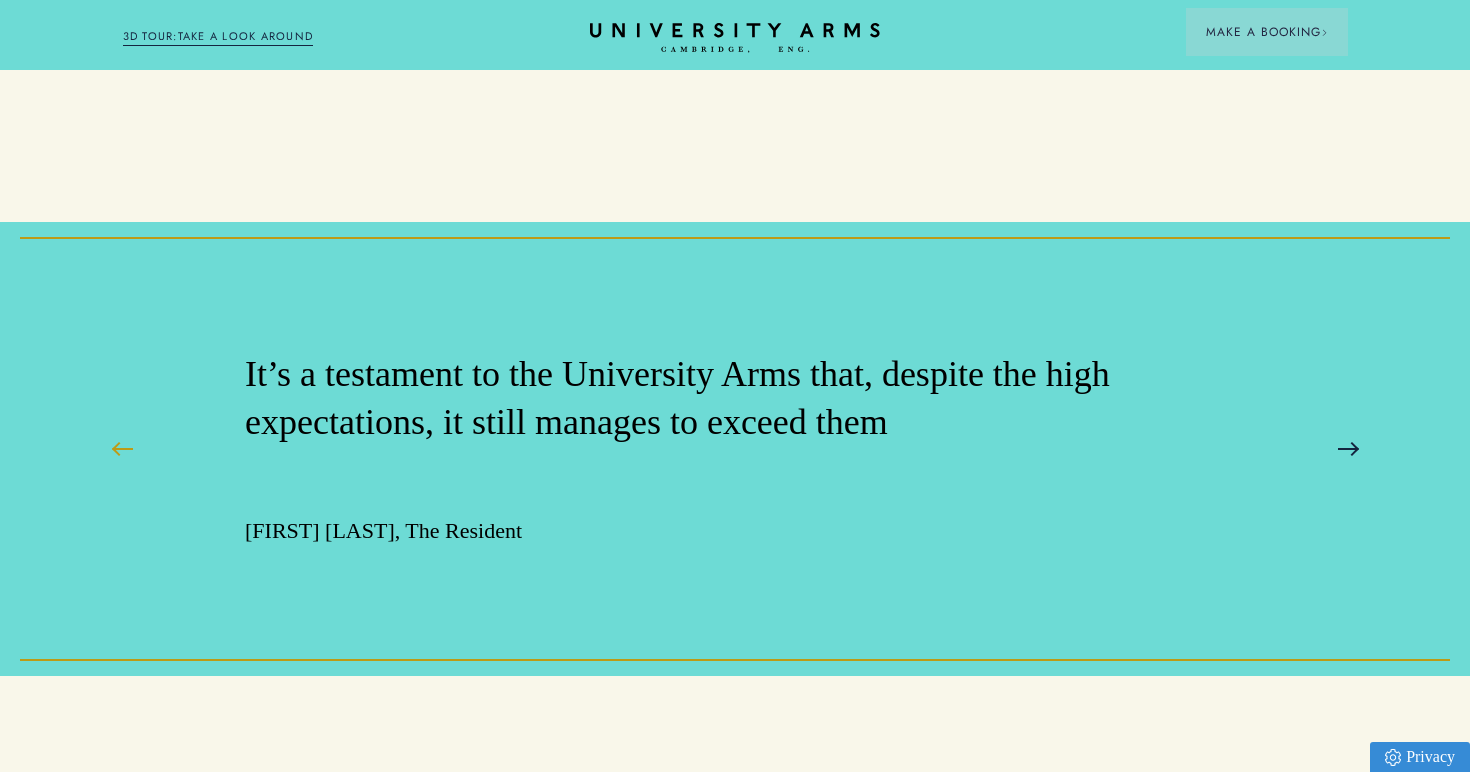 click at bounding box center [1348, 449] 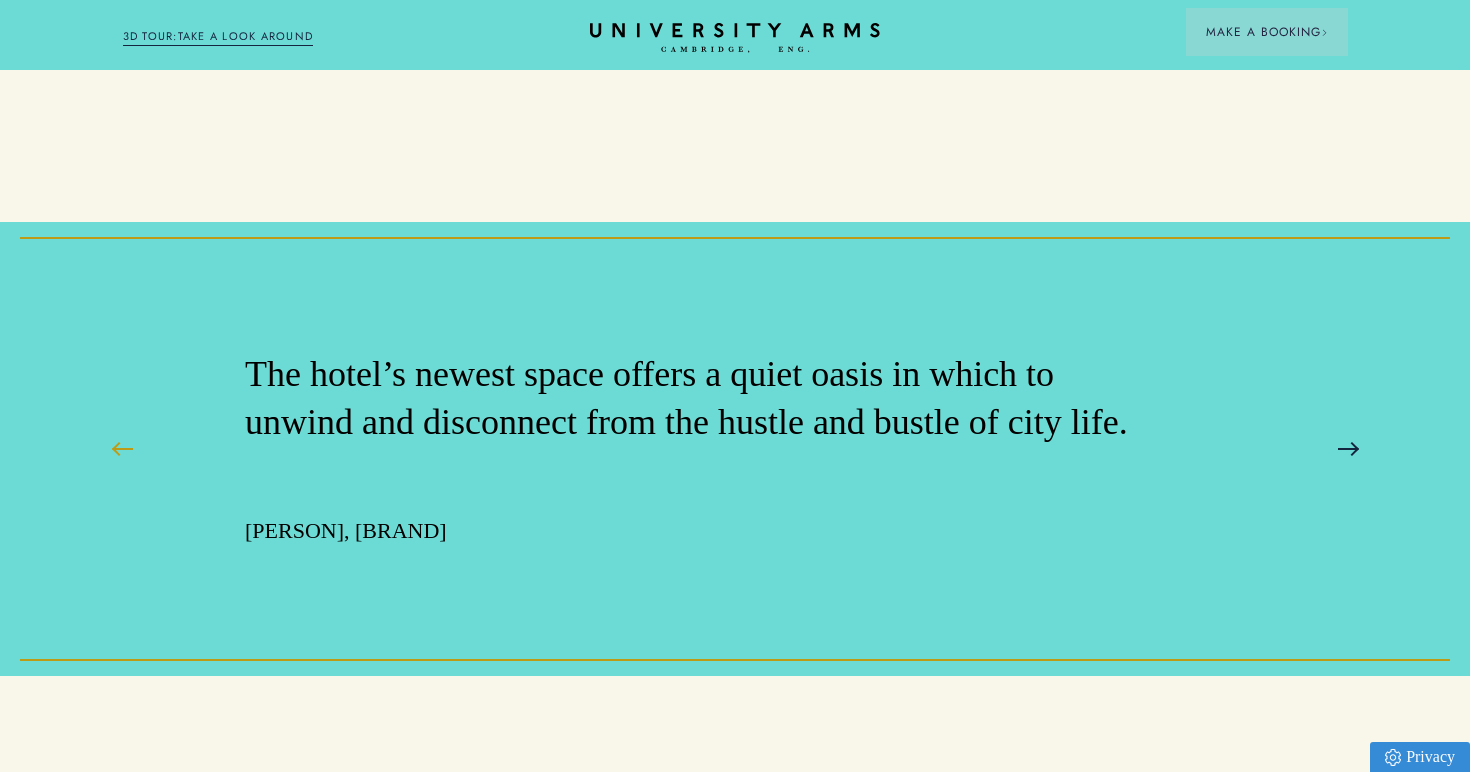 click at bounding box center (1348, 449) 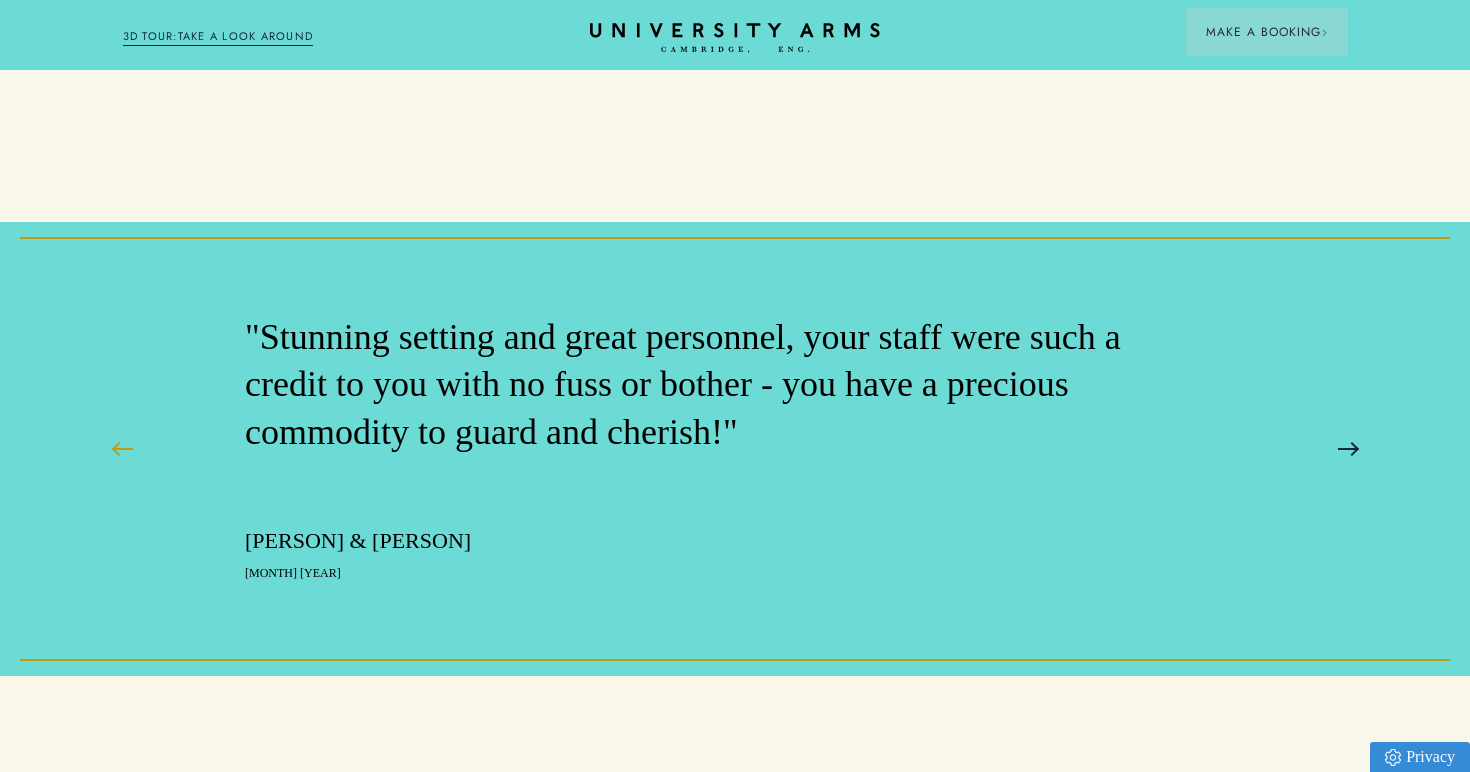 click at bounding box center (1348, 449) 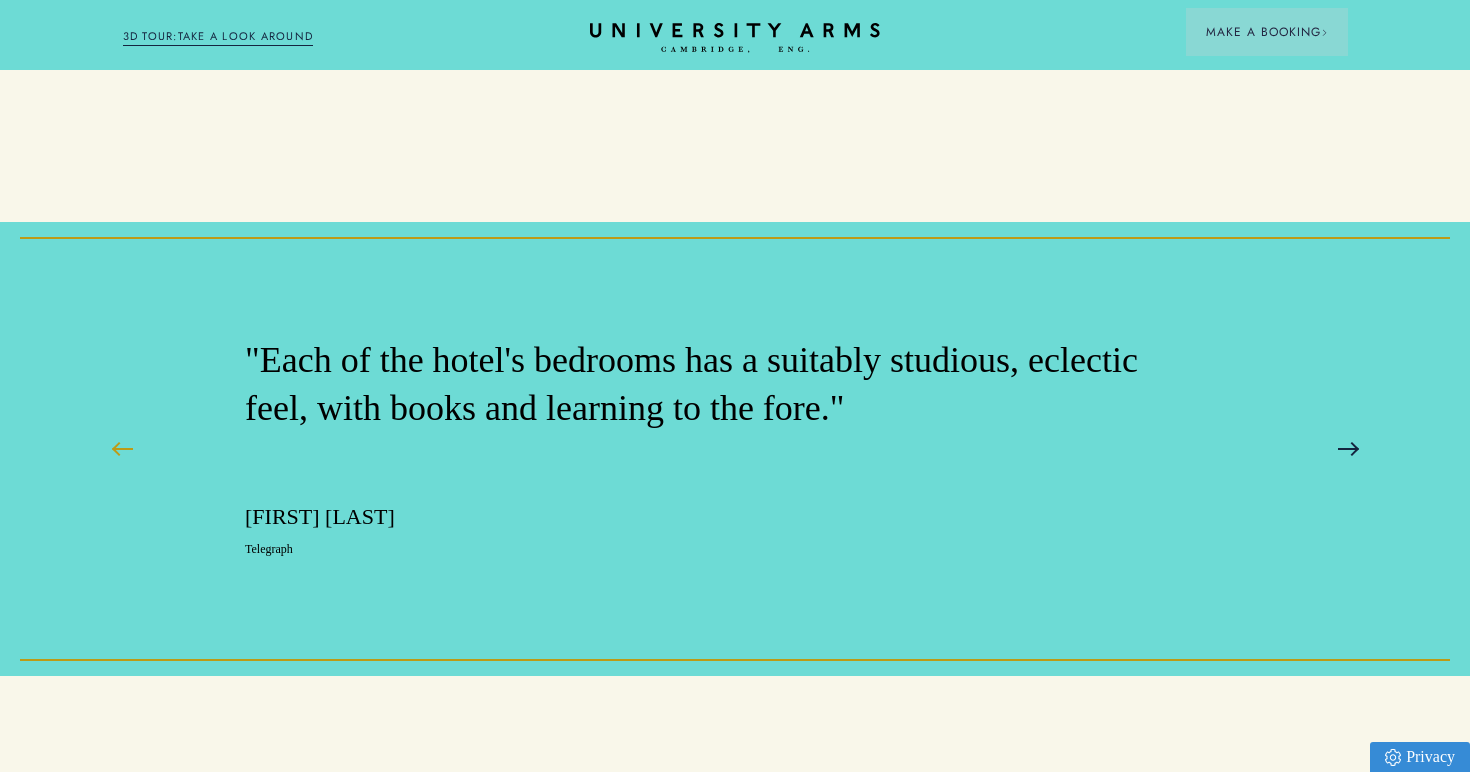 click at bounding box center (1348, 449) 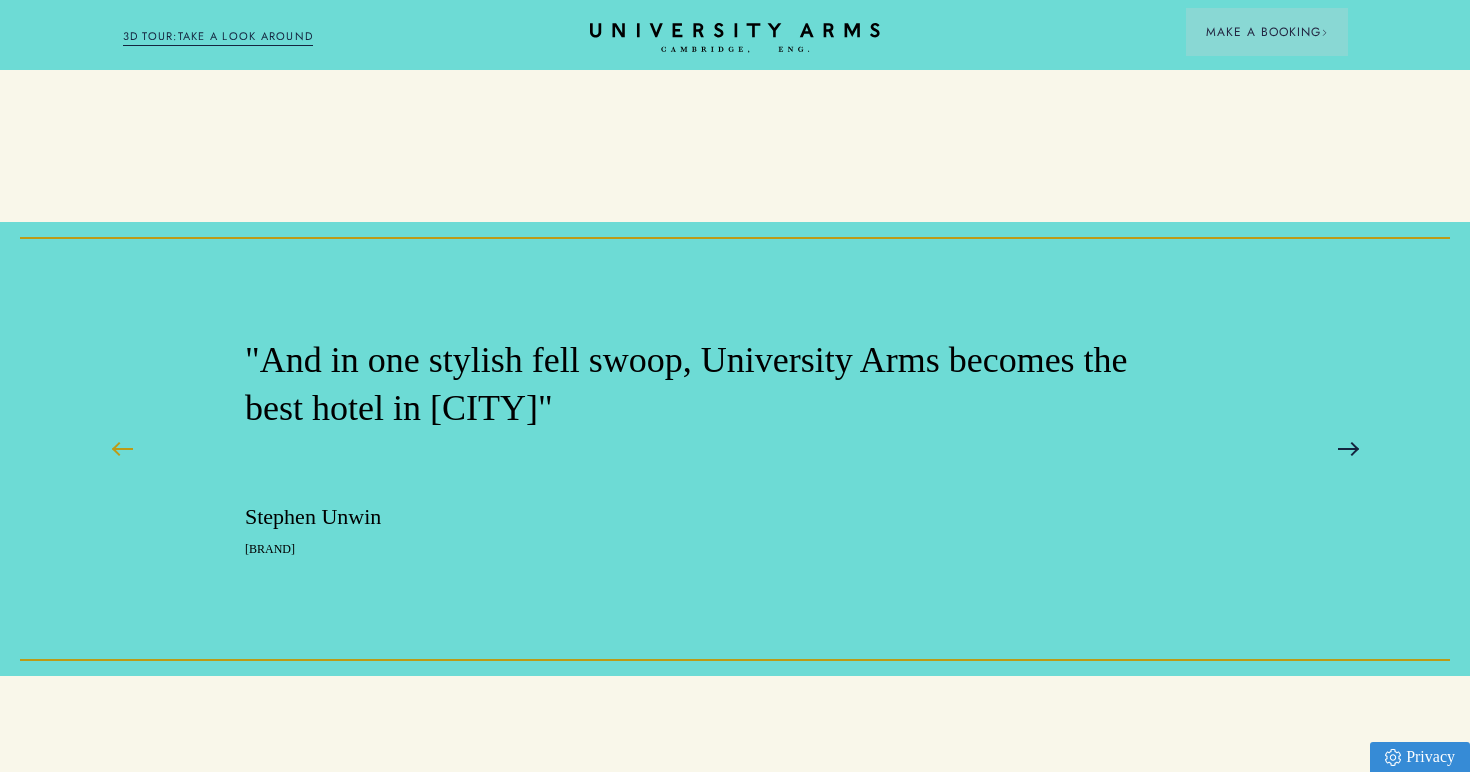 click at bounding box center [1348, 449] 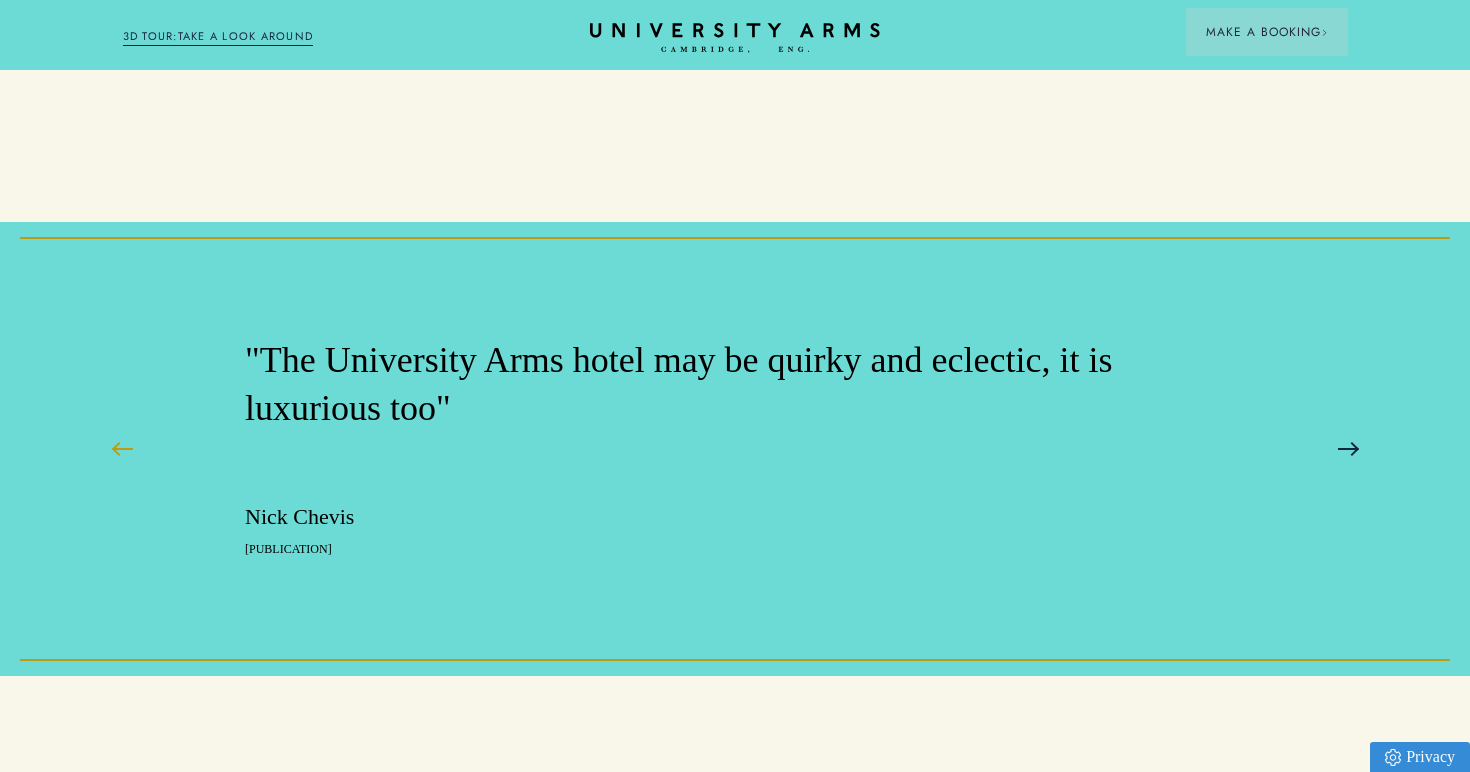 click at bounding box center [1348, 449] 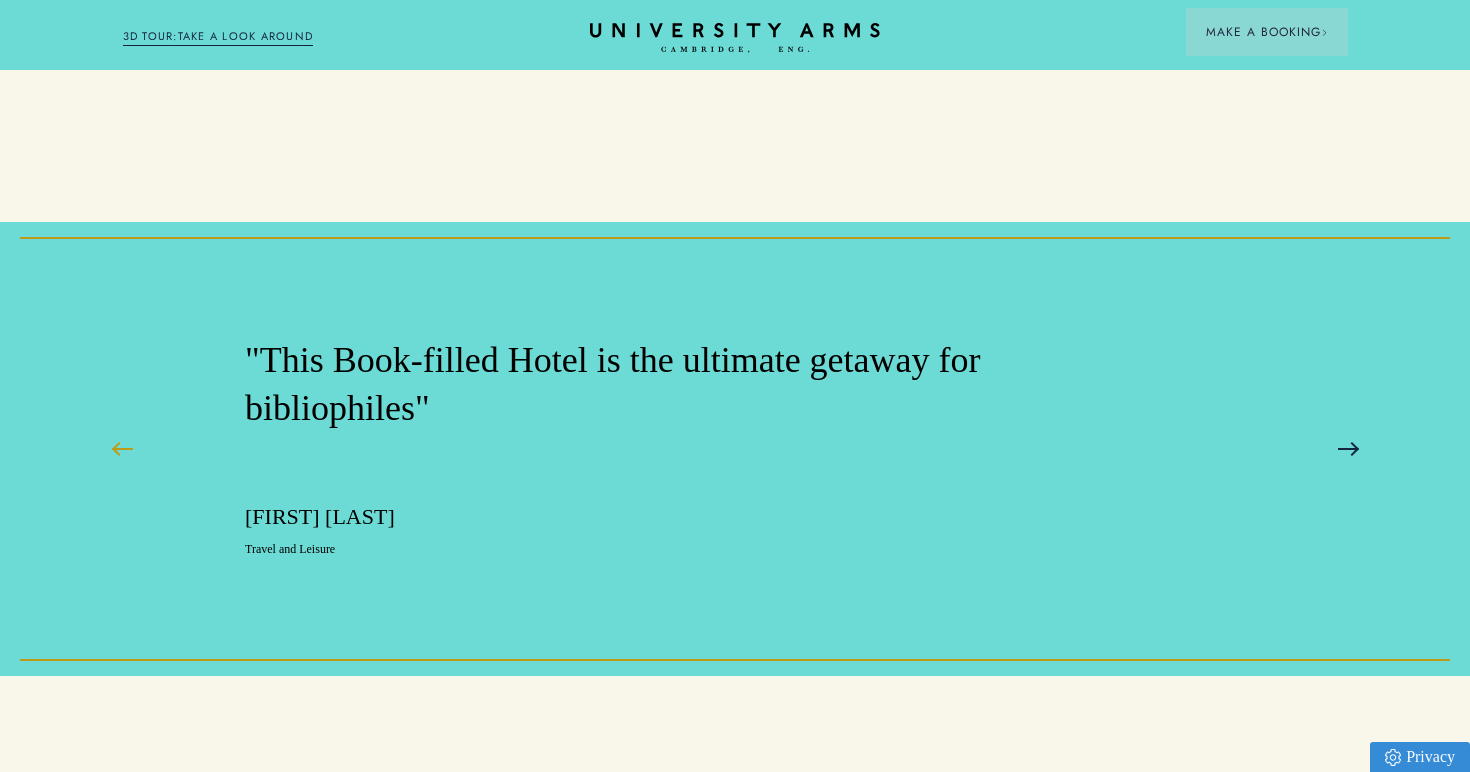 click at bounding box center (1348, 449) 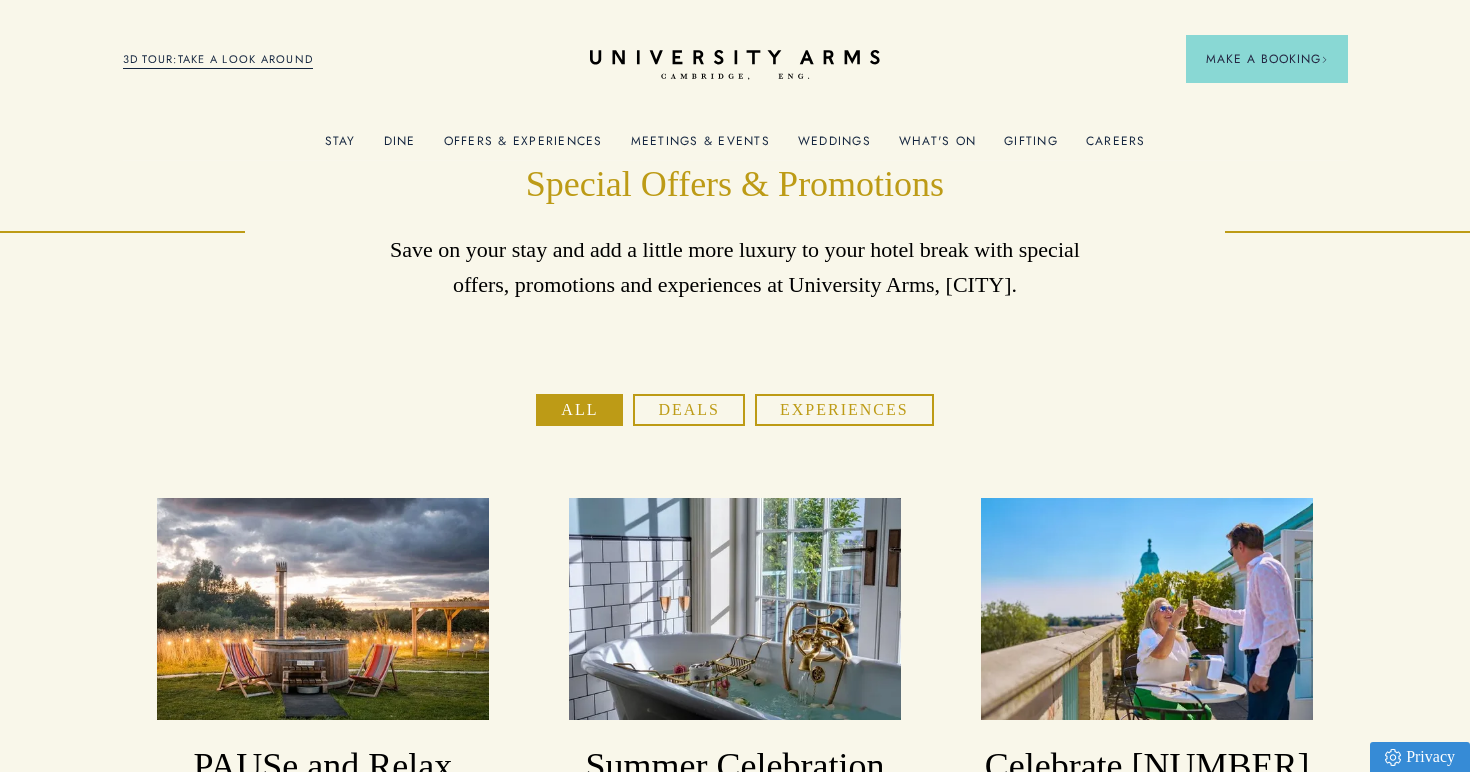 scroll, scrollTop: 0, scrollLeft: 0, axis: both 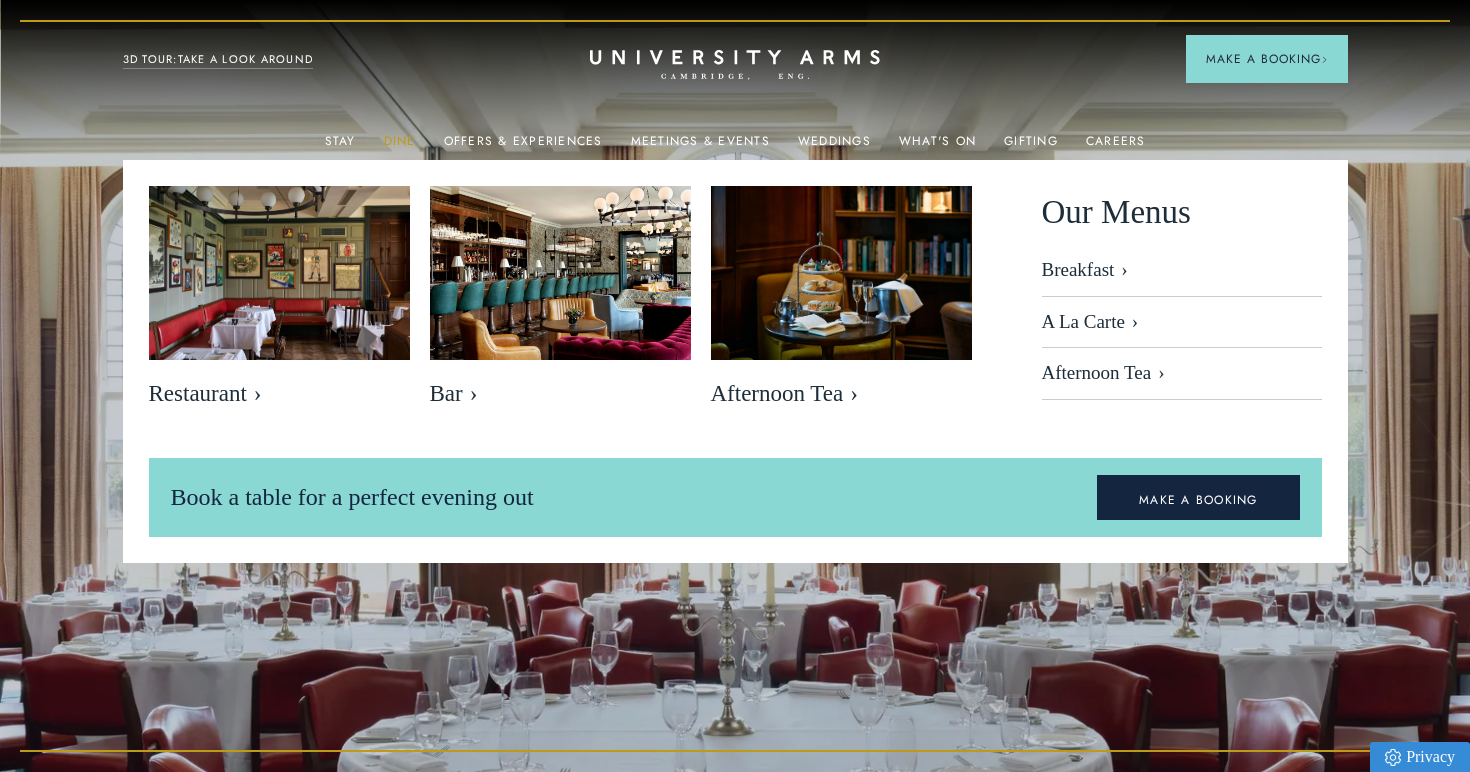 click on "Dine" at bounding box center [400, 147] 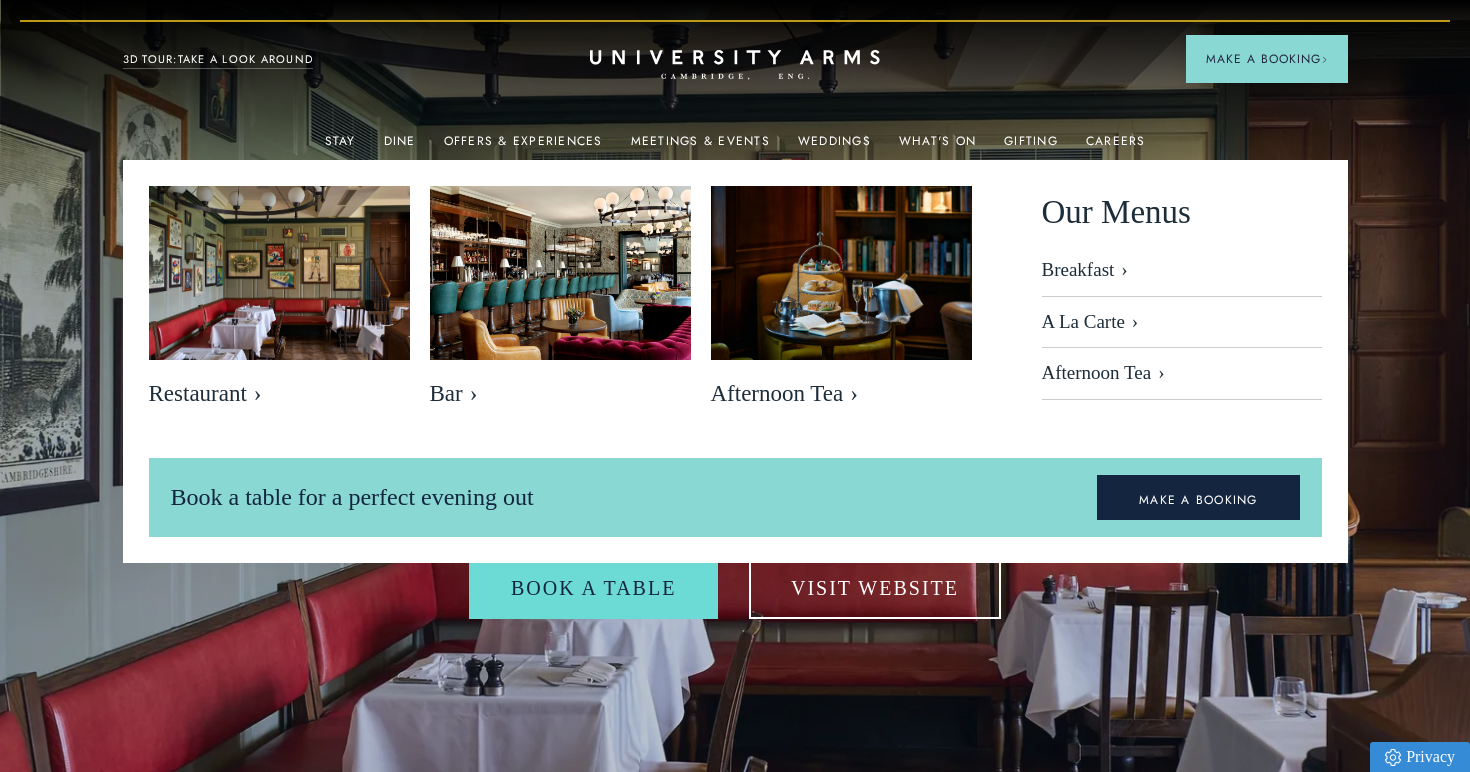 click at bounding box center (735, 401) 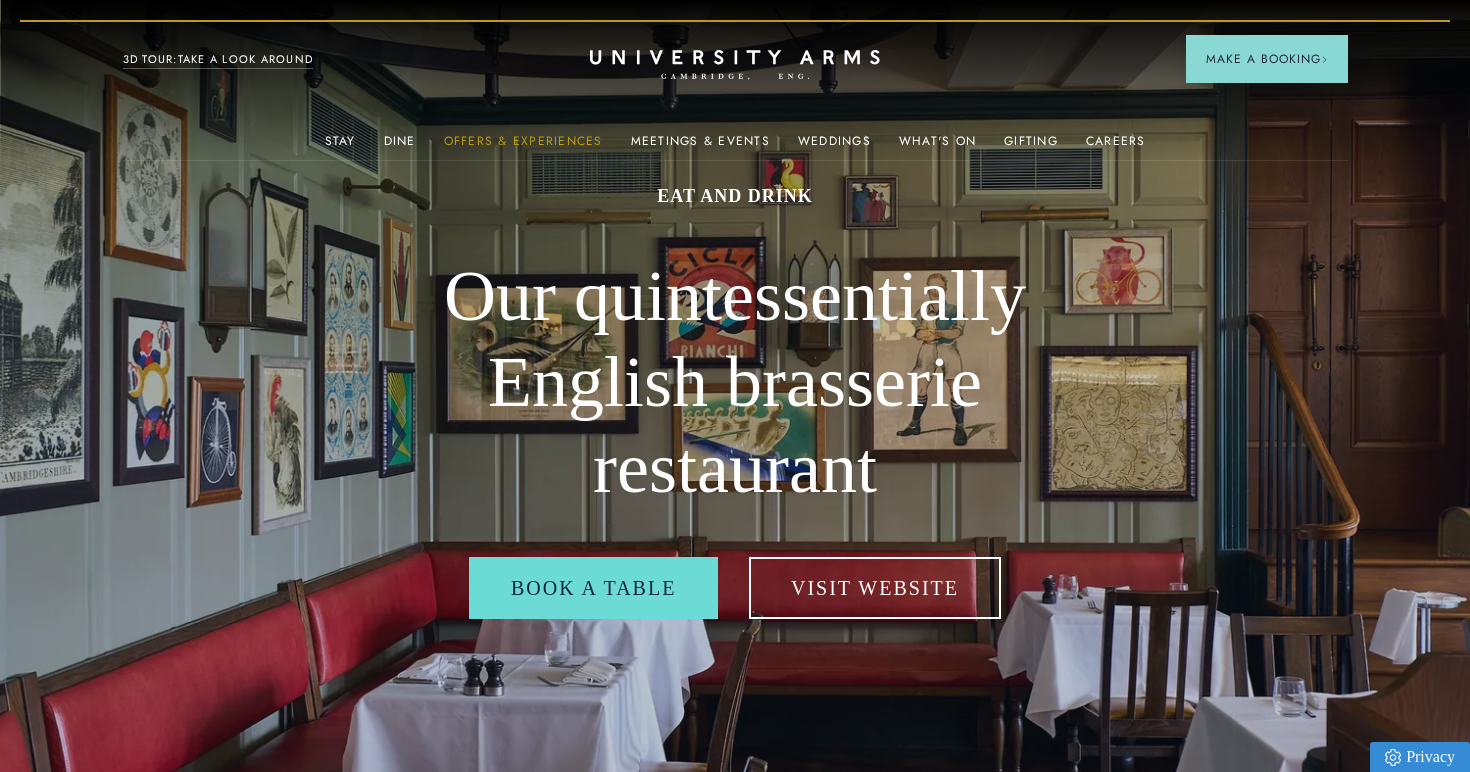 click on "Offers & Experiences" at bounding box center (523, 147) 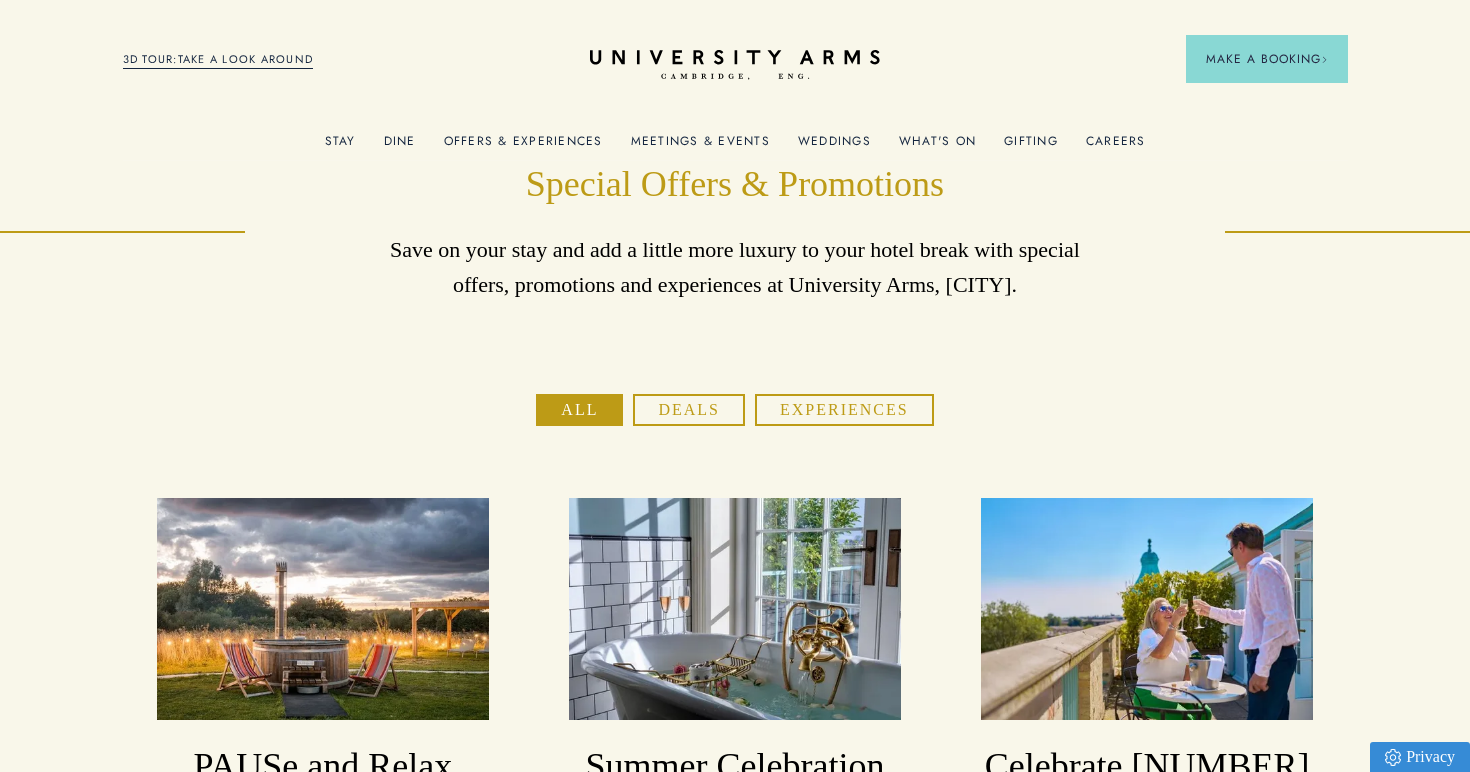 click on "Meetings & Events" at bounding box center (700, 147) 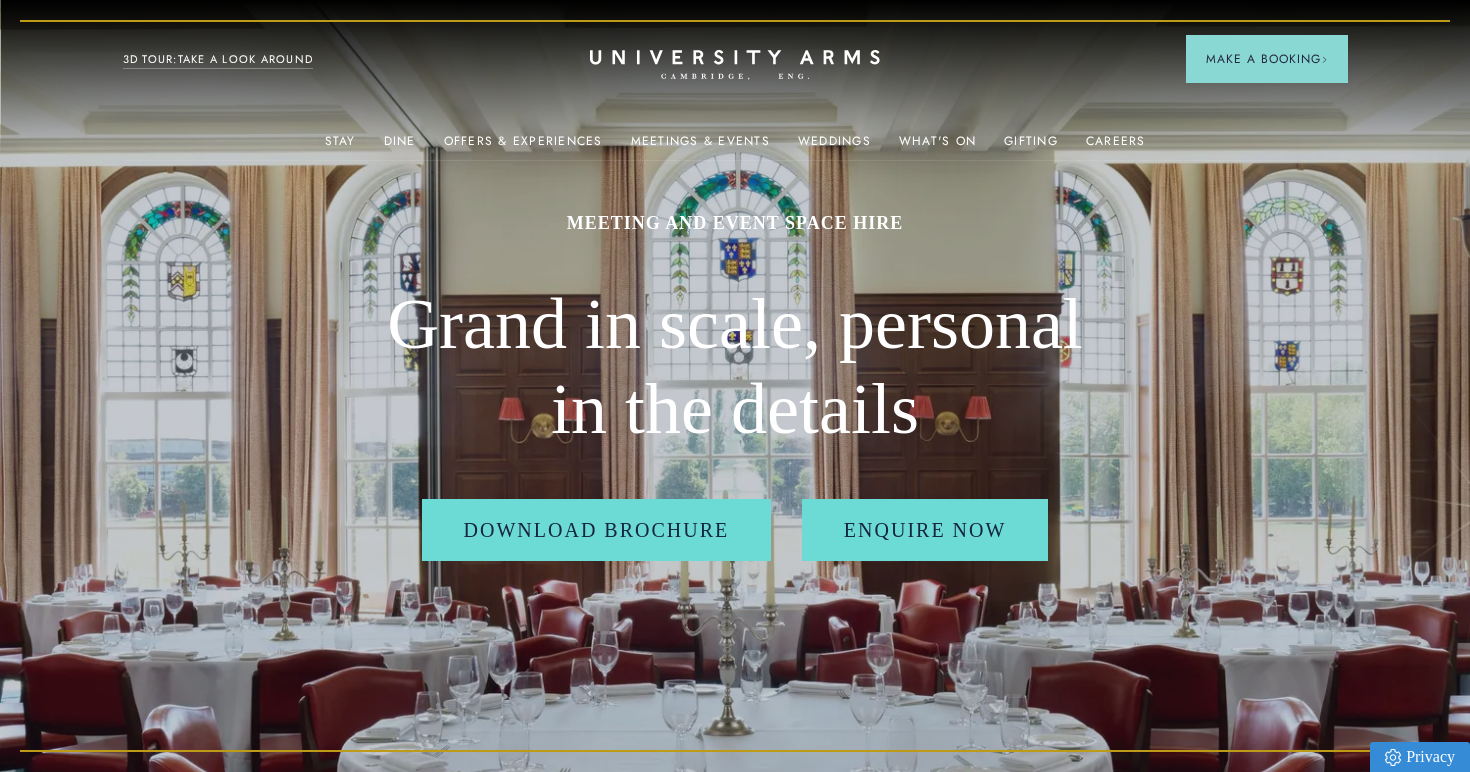 scroll, scrollTop: 0, scrollLeft: 0, axis: both 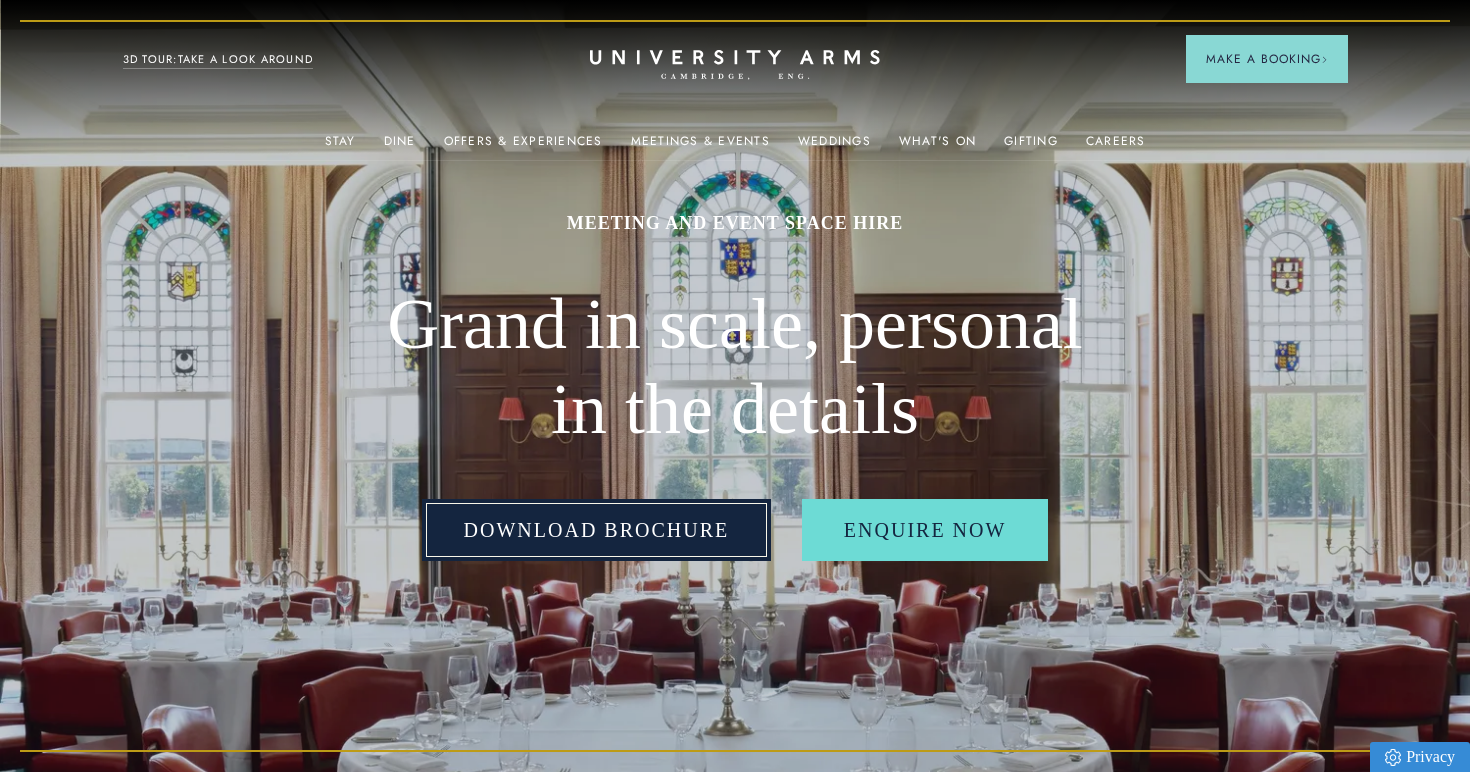 click on "Download Brochure" at bounding box center [597, 530] 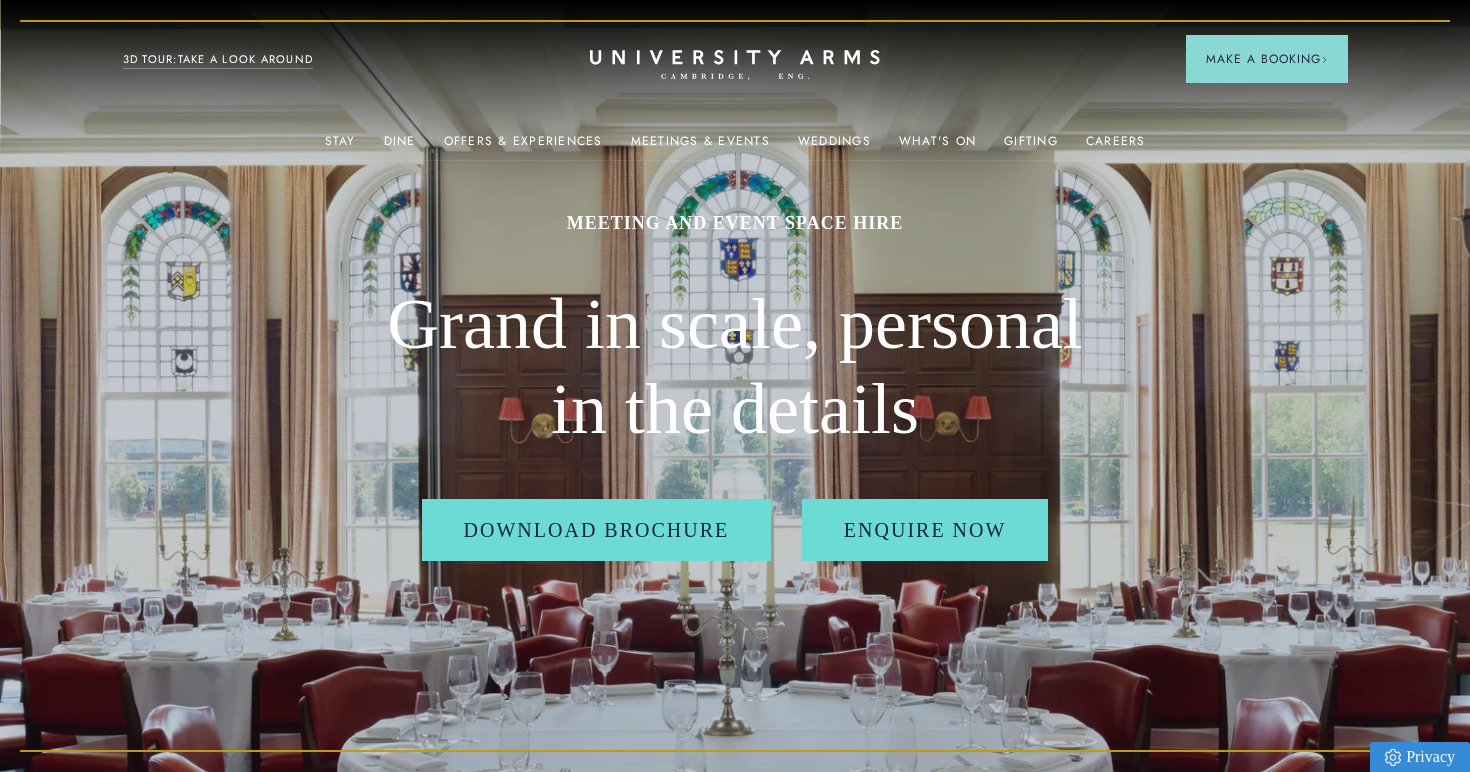 click on "Grand in scale, personal in the details" at bounding box center (735, 367) 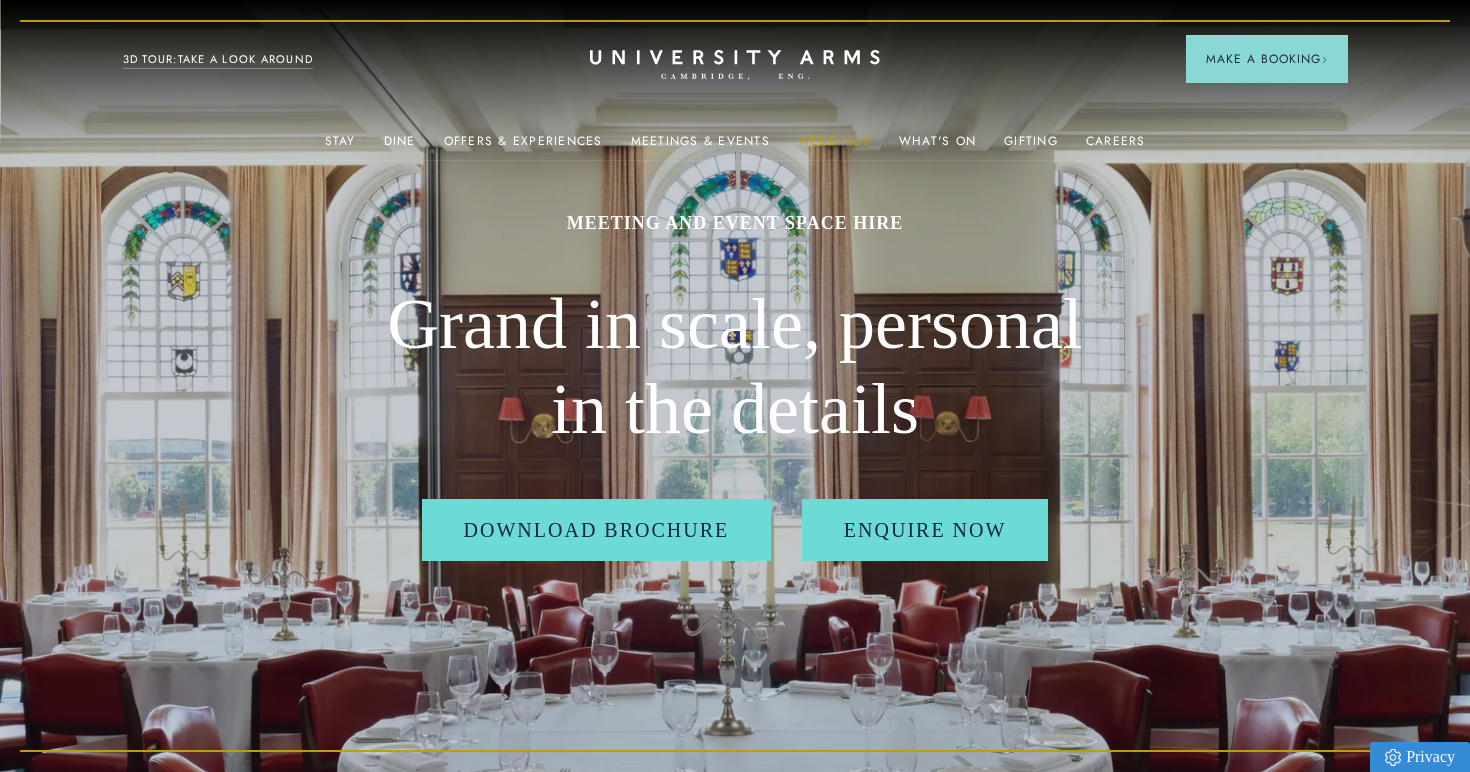 click on "Weddings" at bounding box center (834, 147) 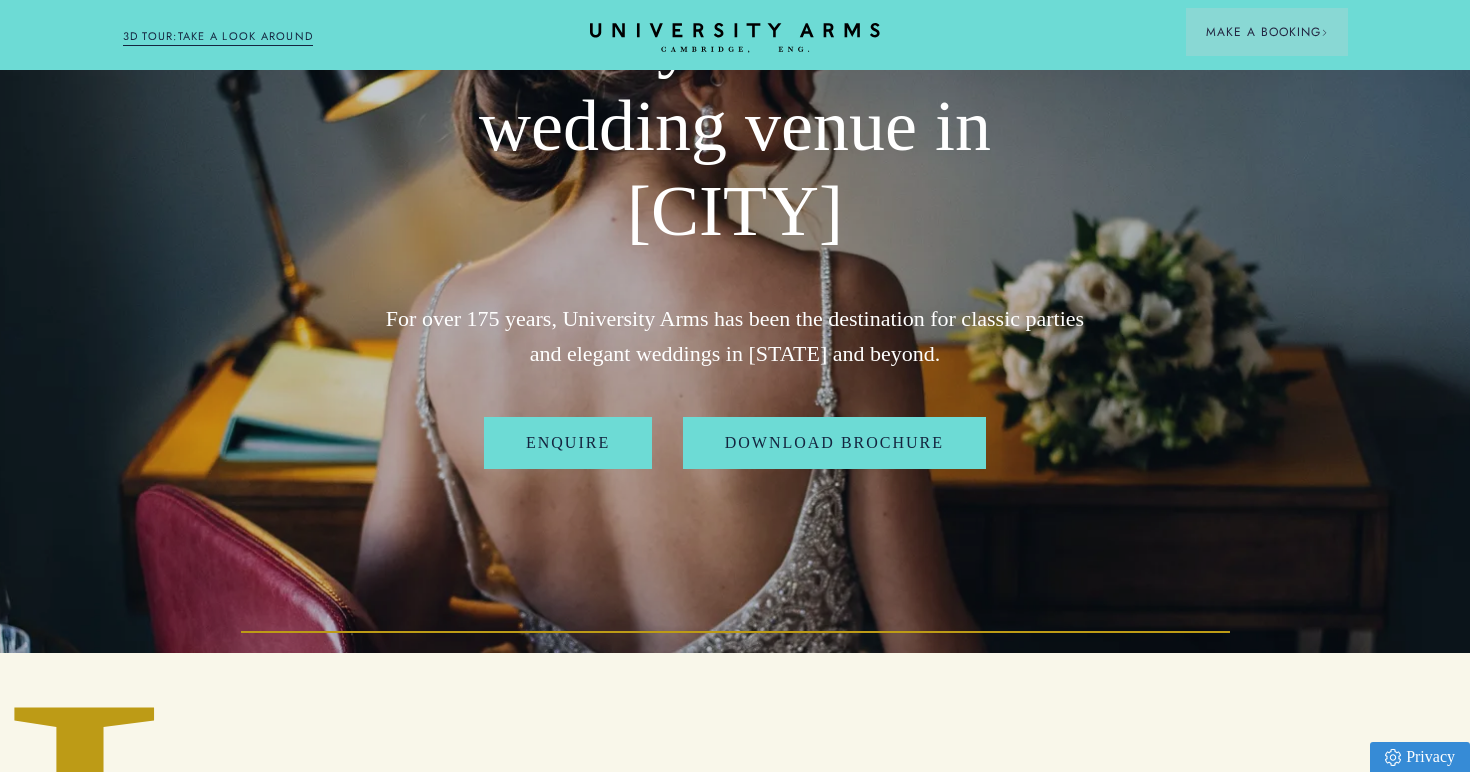 scroll, scrollTop: 189, scrollLeft: 0, axis: vertical 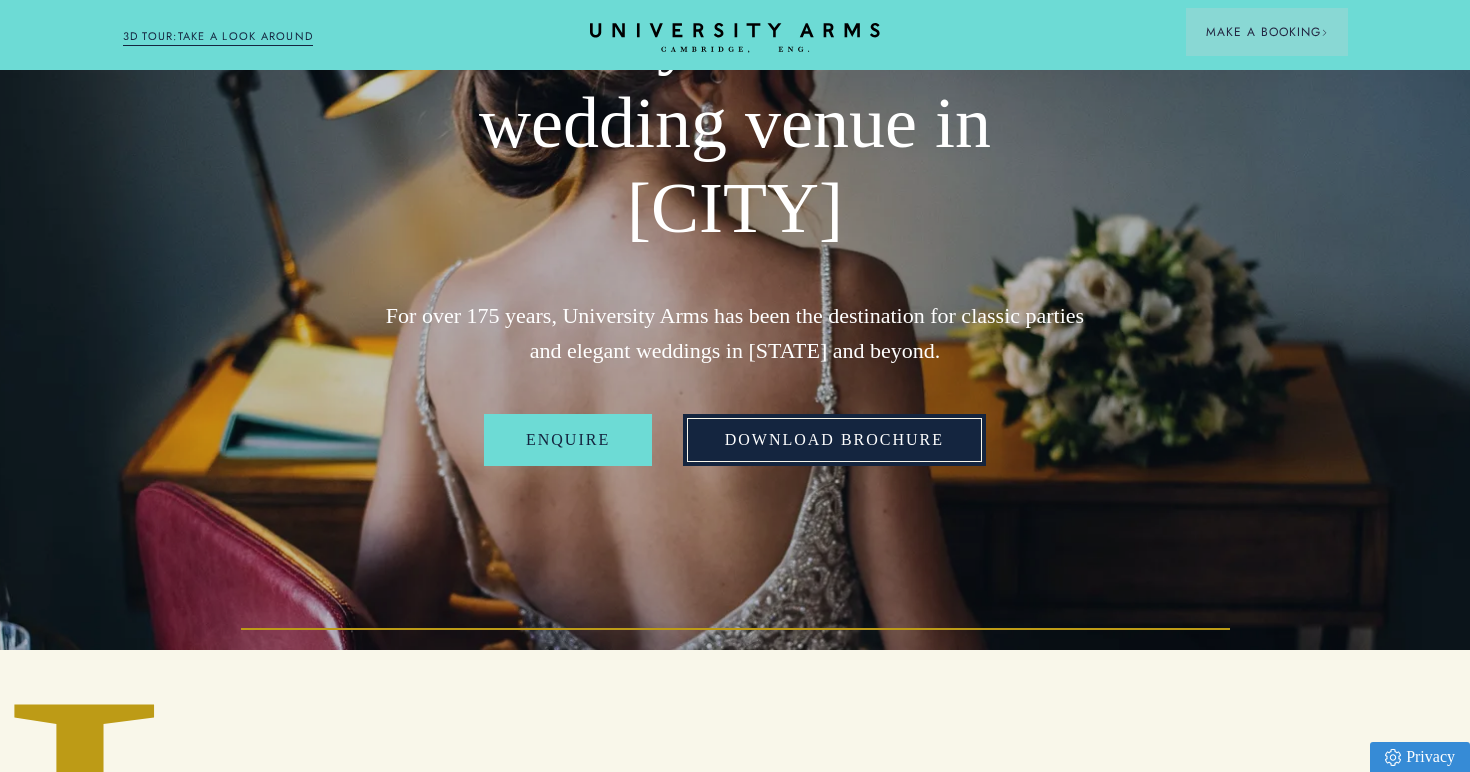click on "Download Brochure" at bounding box center (834, 440) 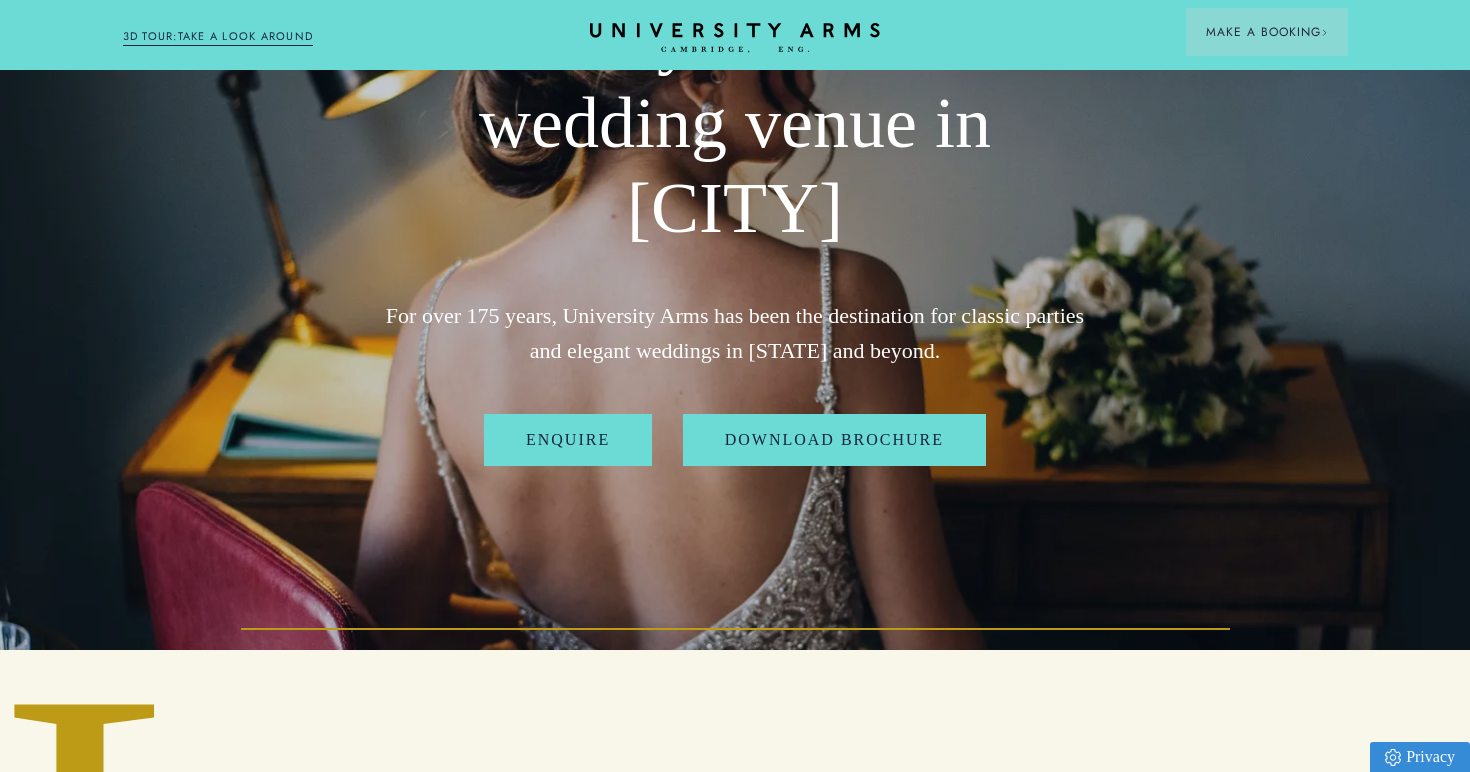 click on "For over 175 years, University Arms has been the destination for classic parties and elegant weddings in [STATE] and beyond." at bounding box center [735, 333] 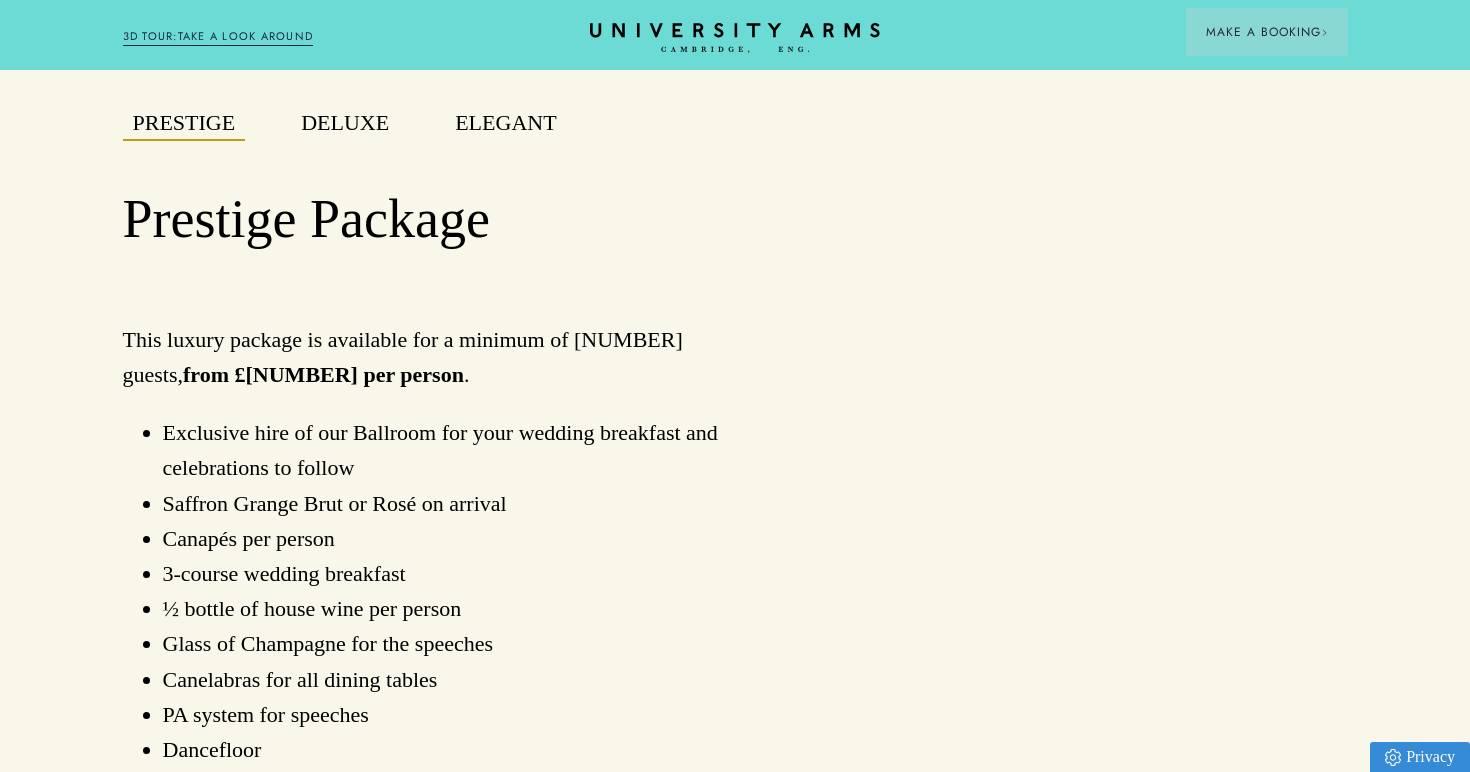 scroll, scrollTop: 1506, scrollLeft: 0, axis: vertical 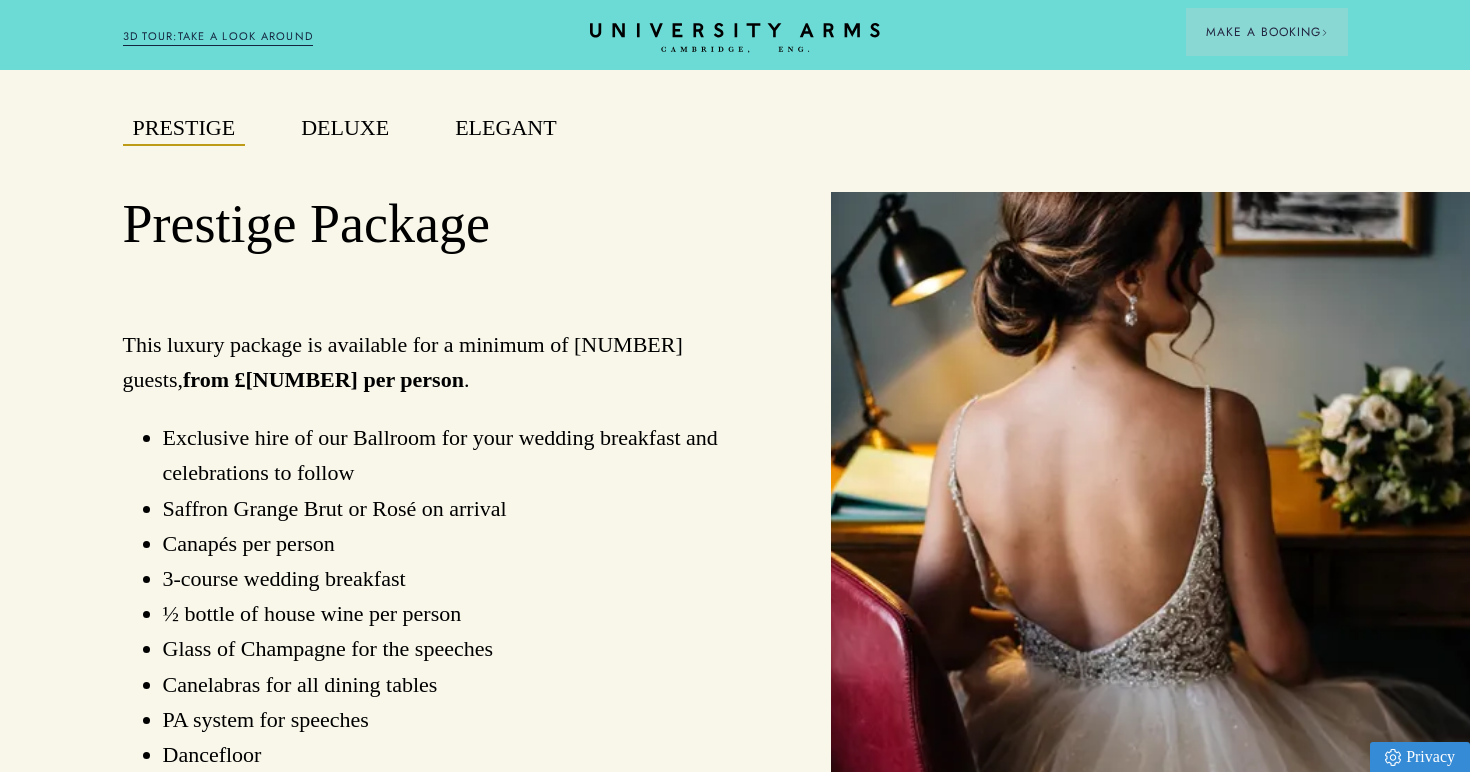 click on "Deluxe" at bounding box center [345, 128] 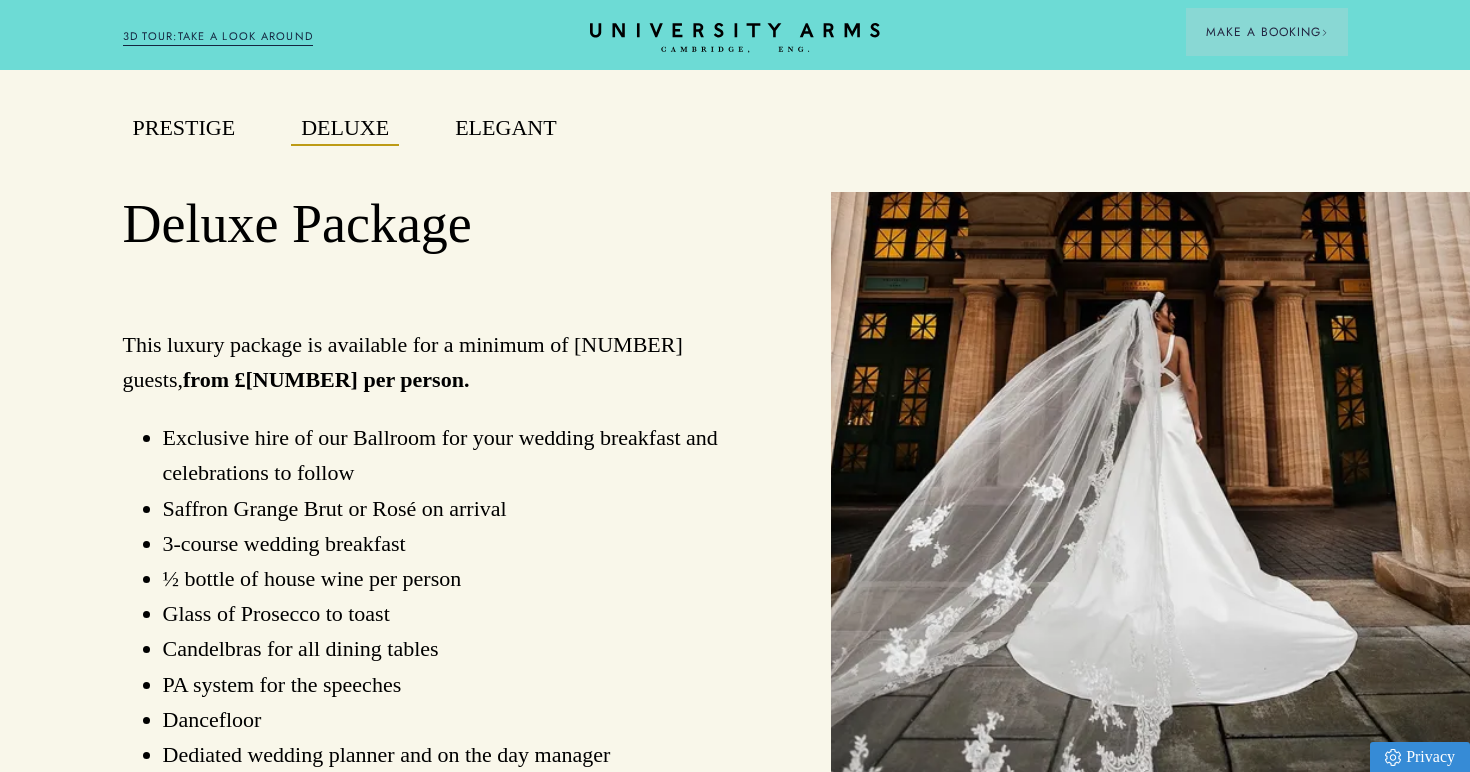 click on "Elegant" at bounding box center (505, 128) 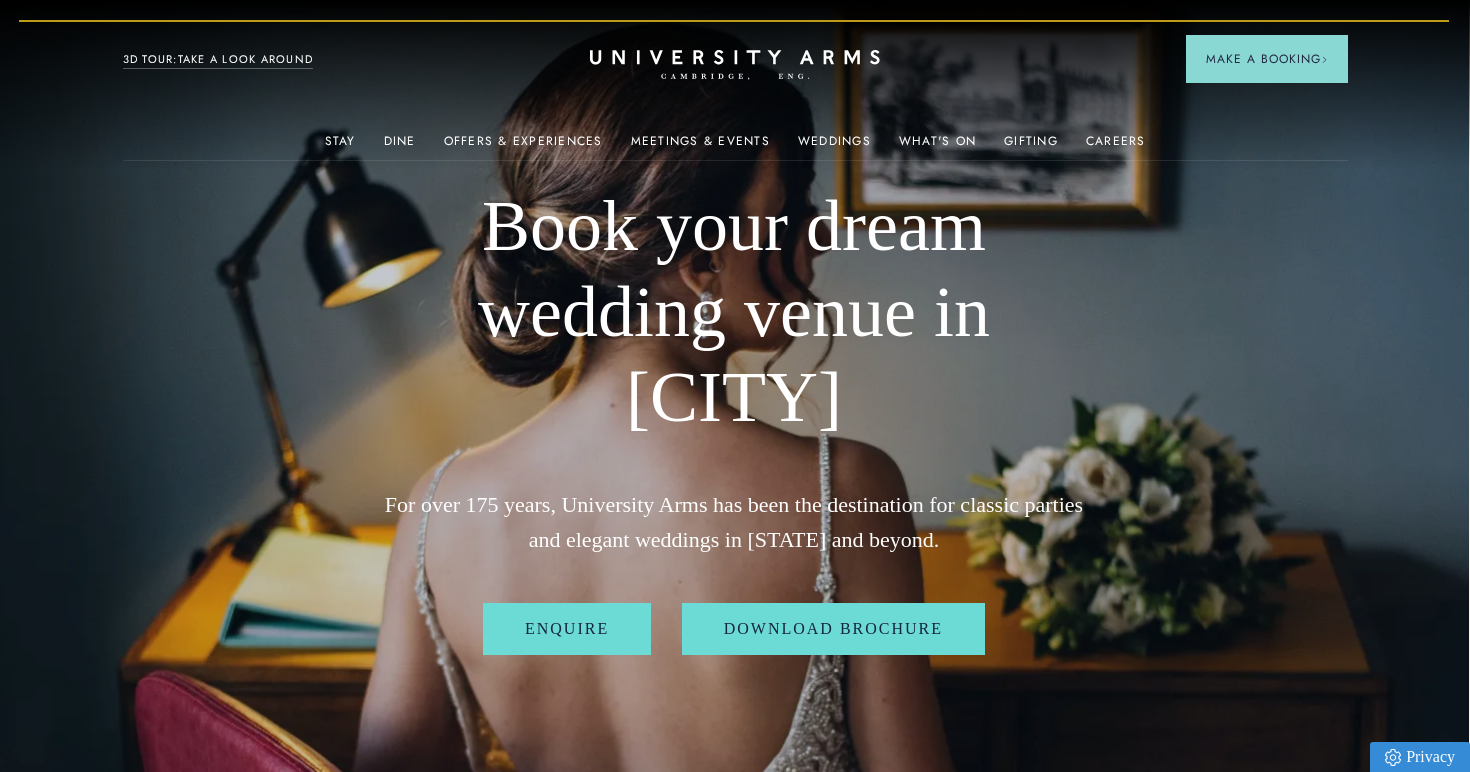 scroll, scrollTop: 0, scrollLeft: 1, axis: horizontal 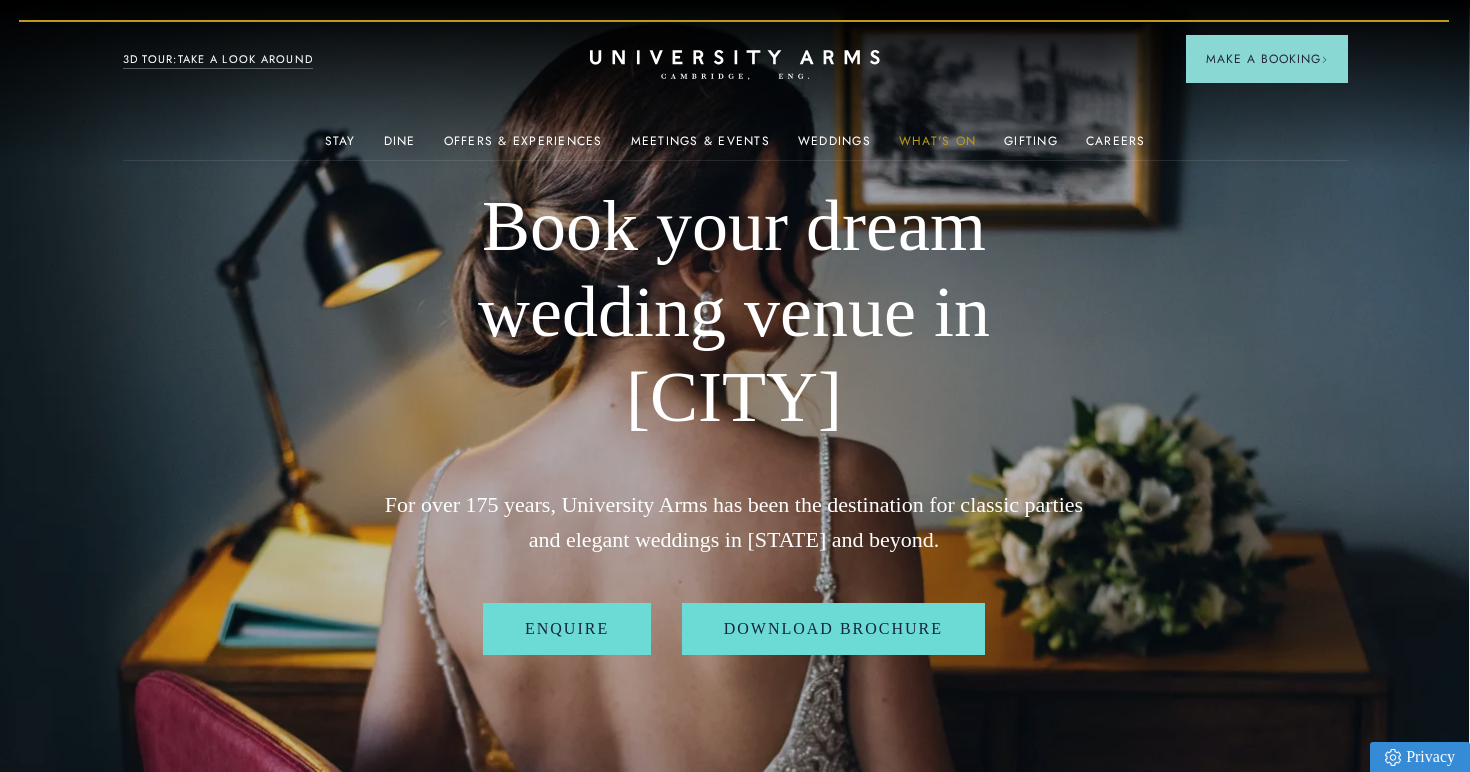 click on "What's On" at bounding box center (937, 147) 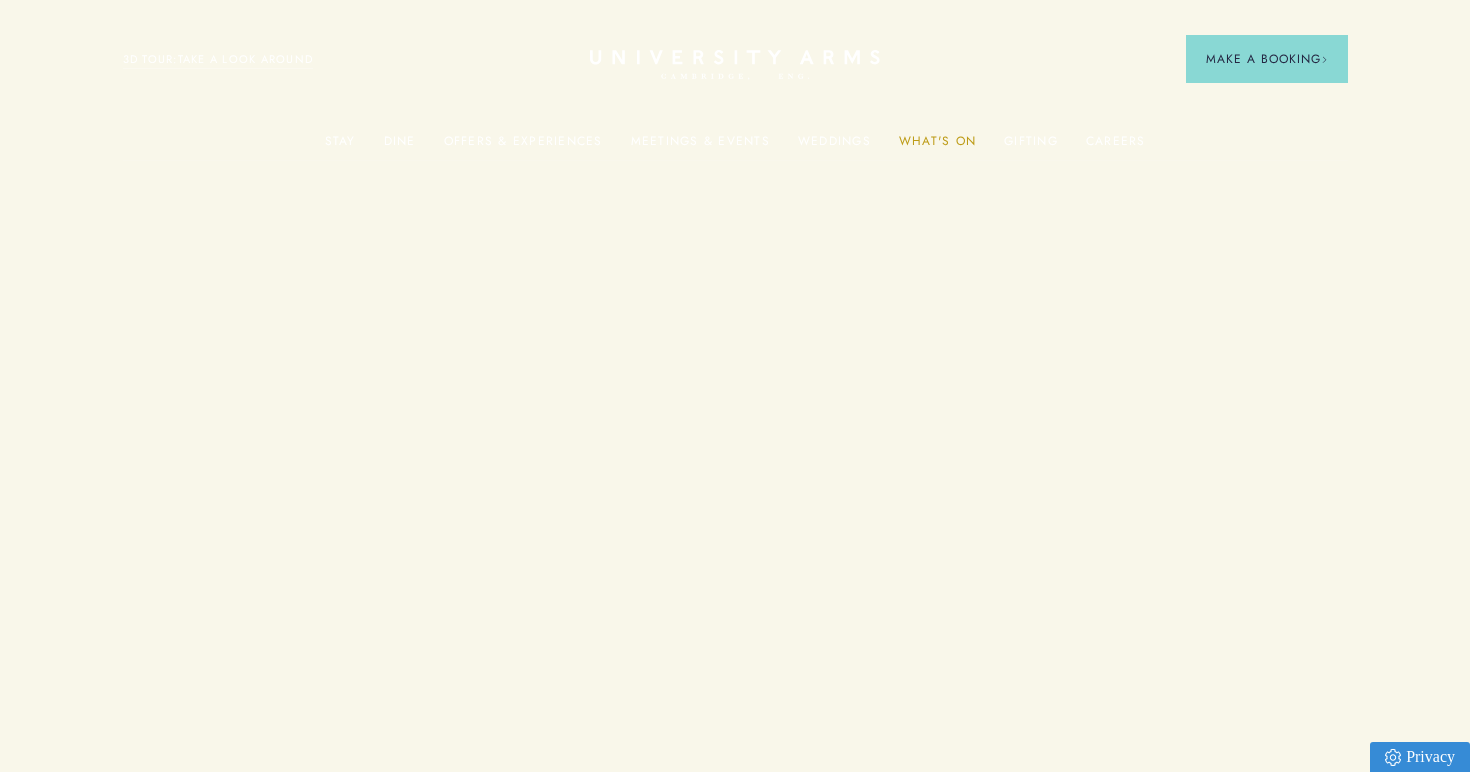 scroll, scrollTop: 0, scrollLeft: 0, axis: both 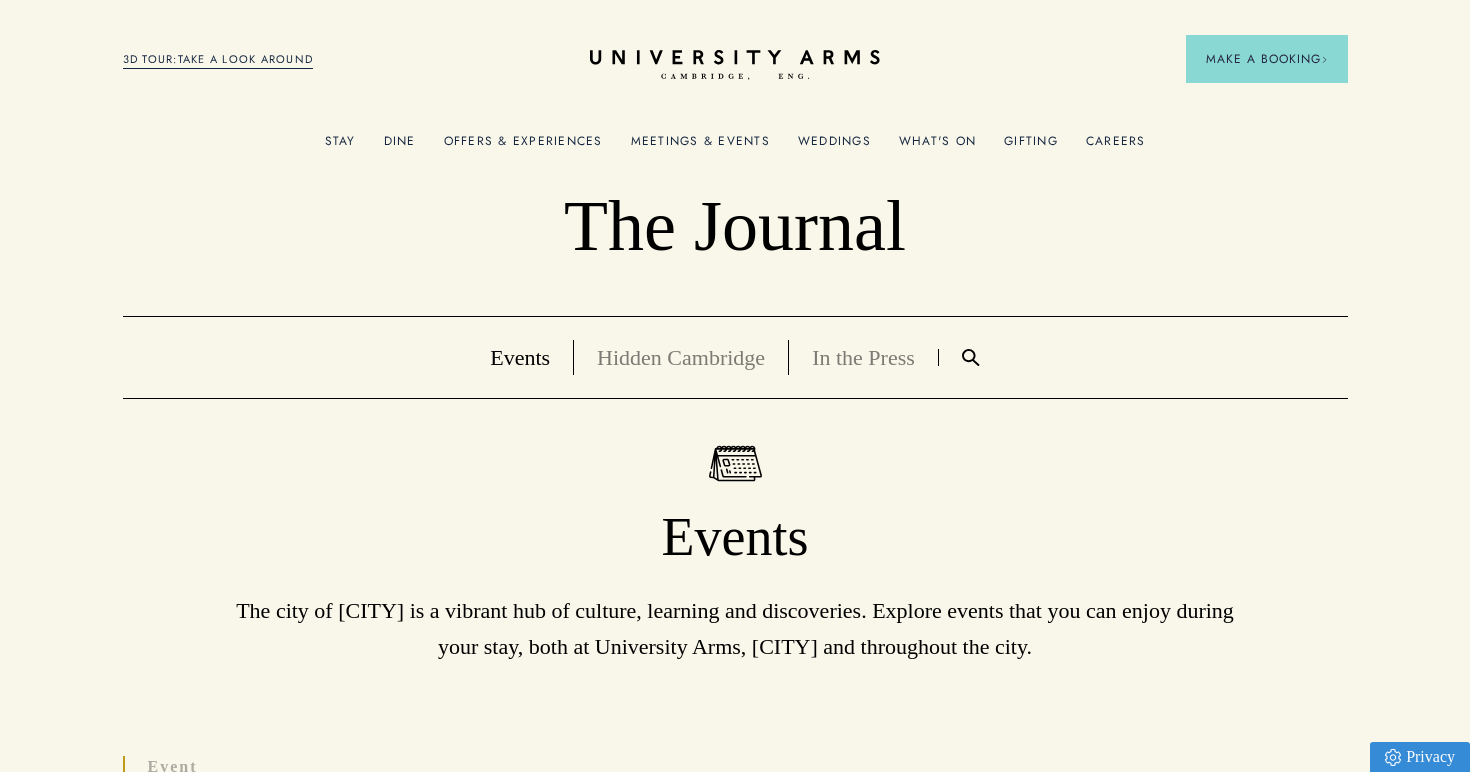 click on "Events" at bounding box center [520, 357] 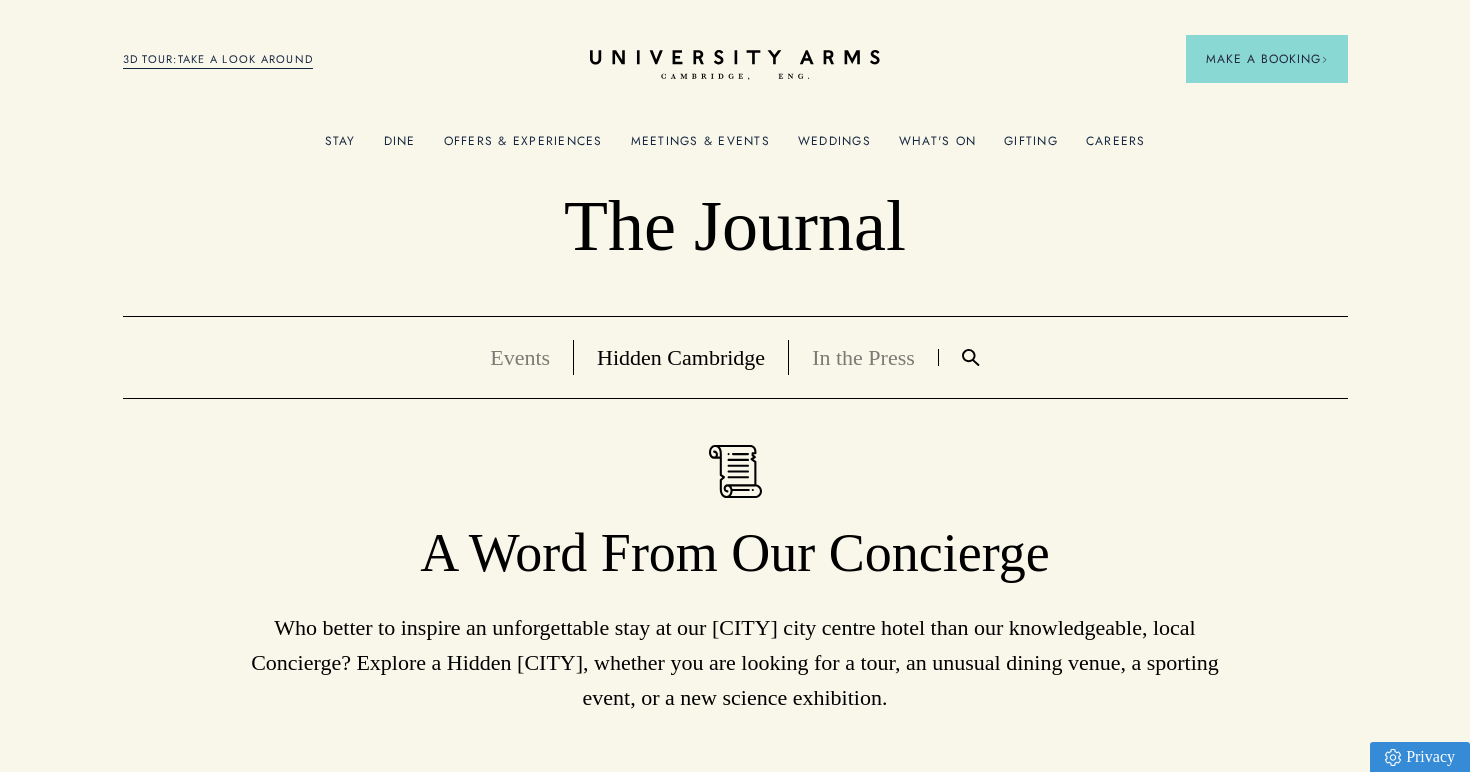 click on "In the Press" at bounding box center [863, 357] 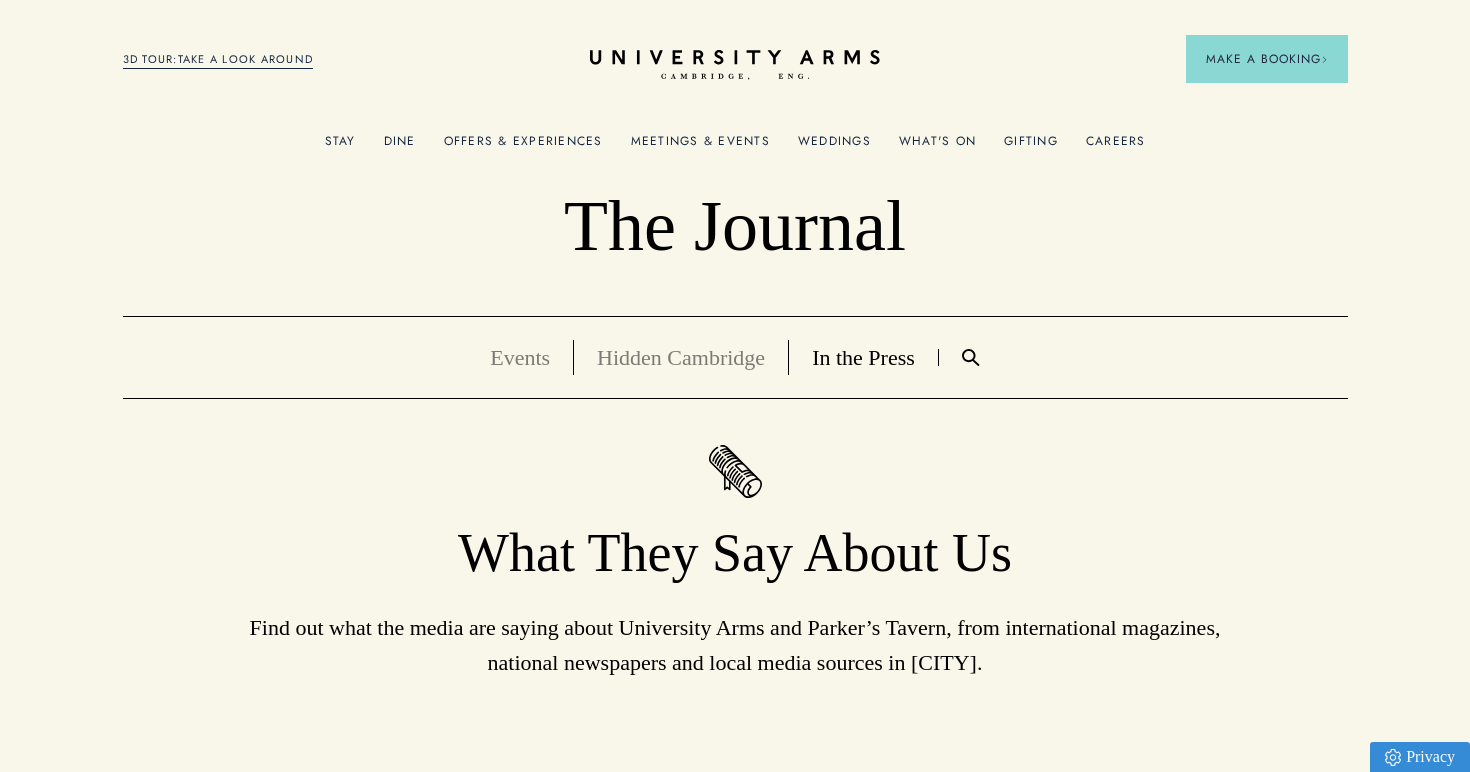 click on "Events" at bounding box center [520, 357] 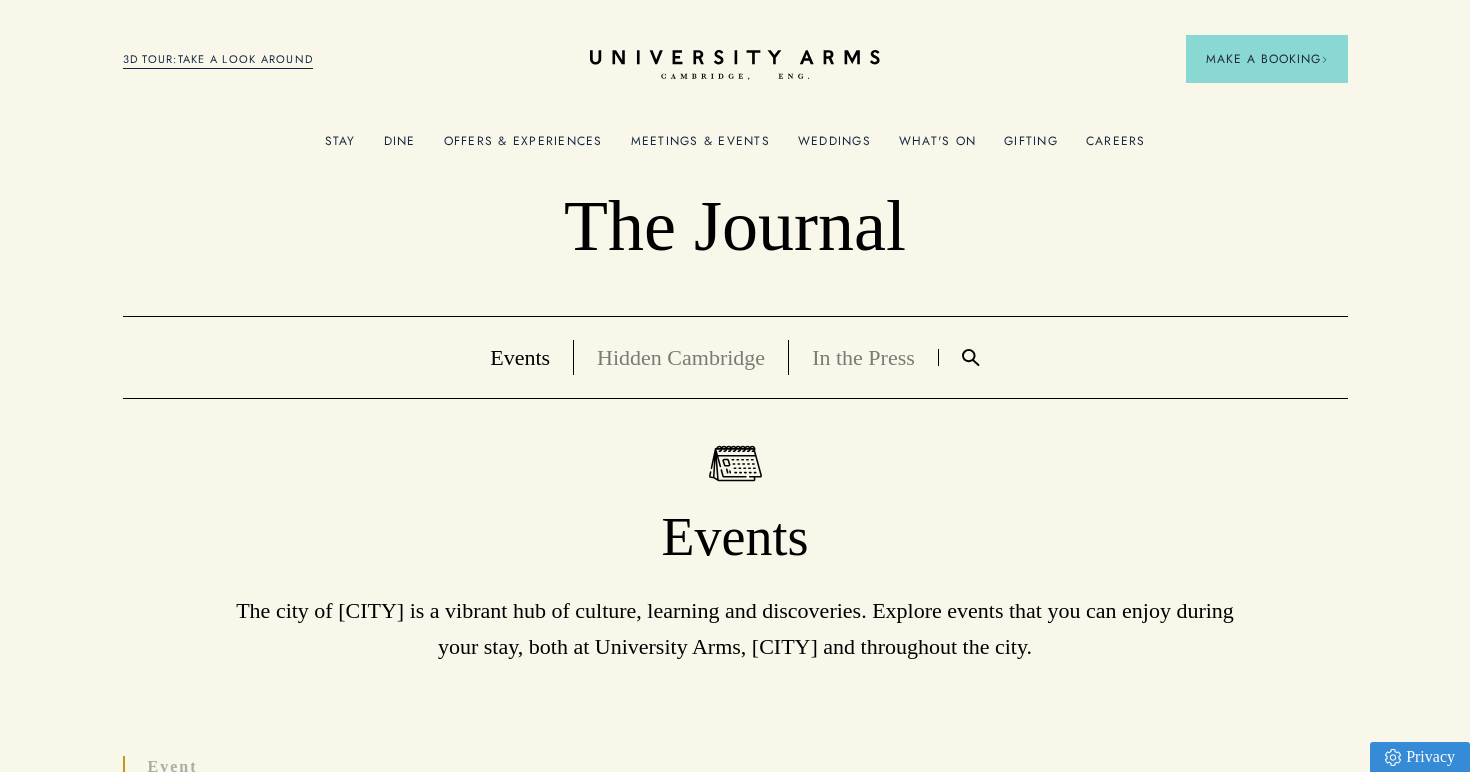 scroll, scrollTop: 0, scrollLeft: 0, axis: both 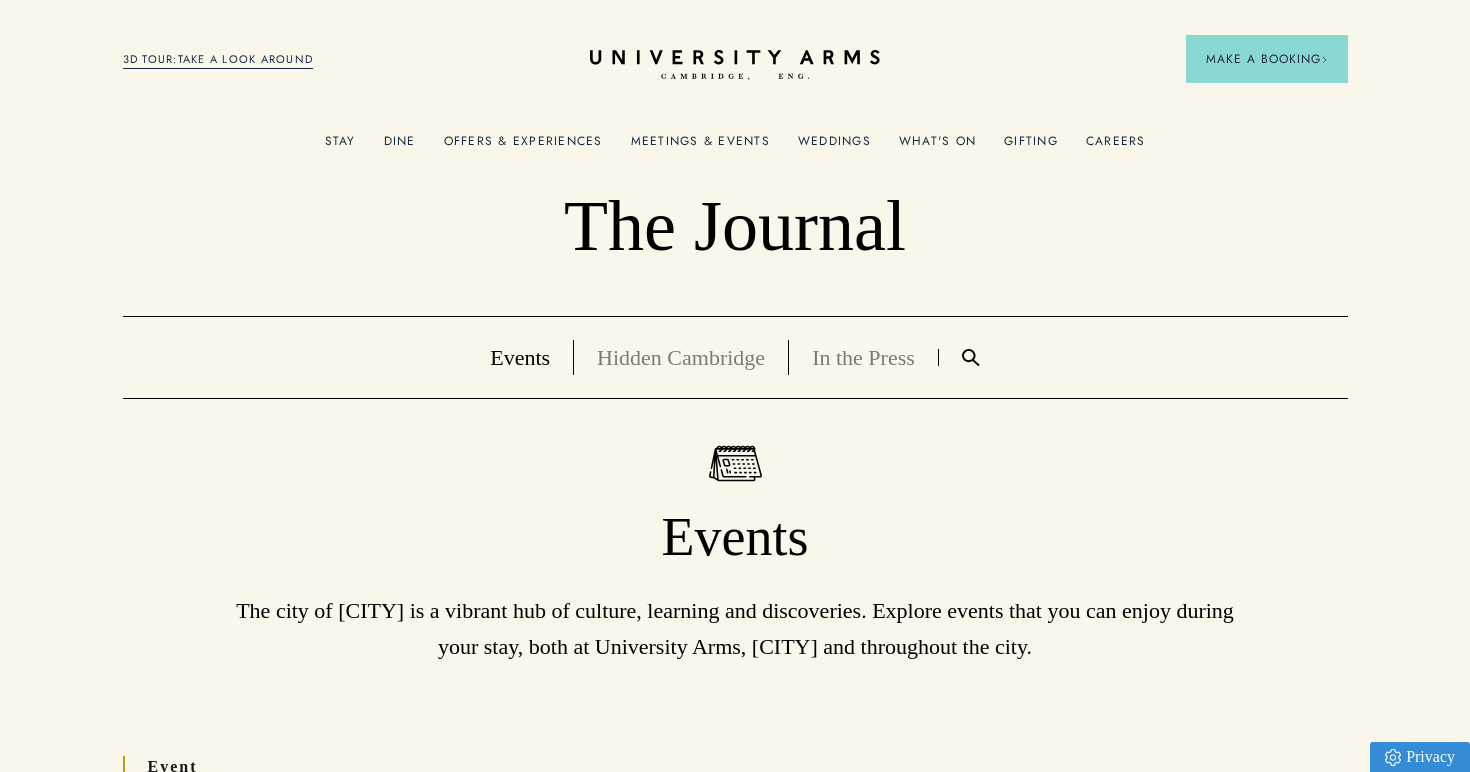 click on "Hidden Cambridge" at bounding box center (681, 357) 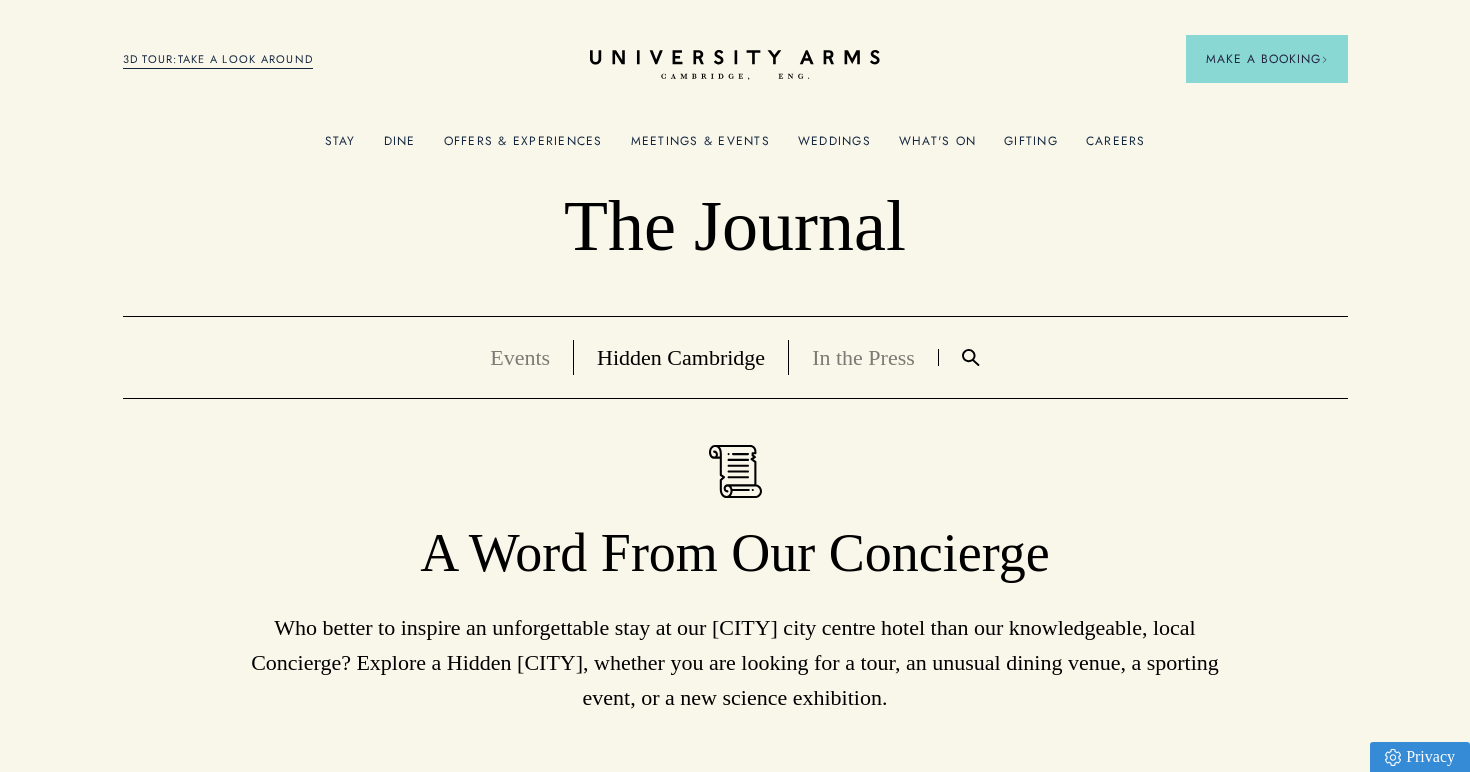 scroll, scrollTop: 0, scrollLeft: 0, axis: both 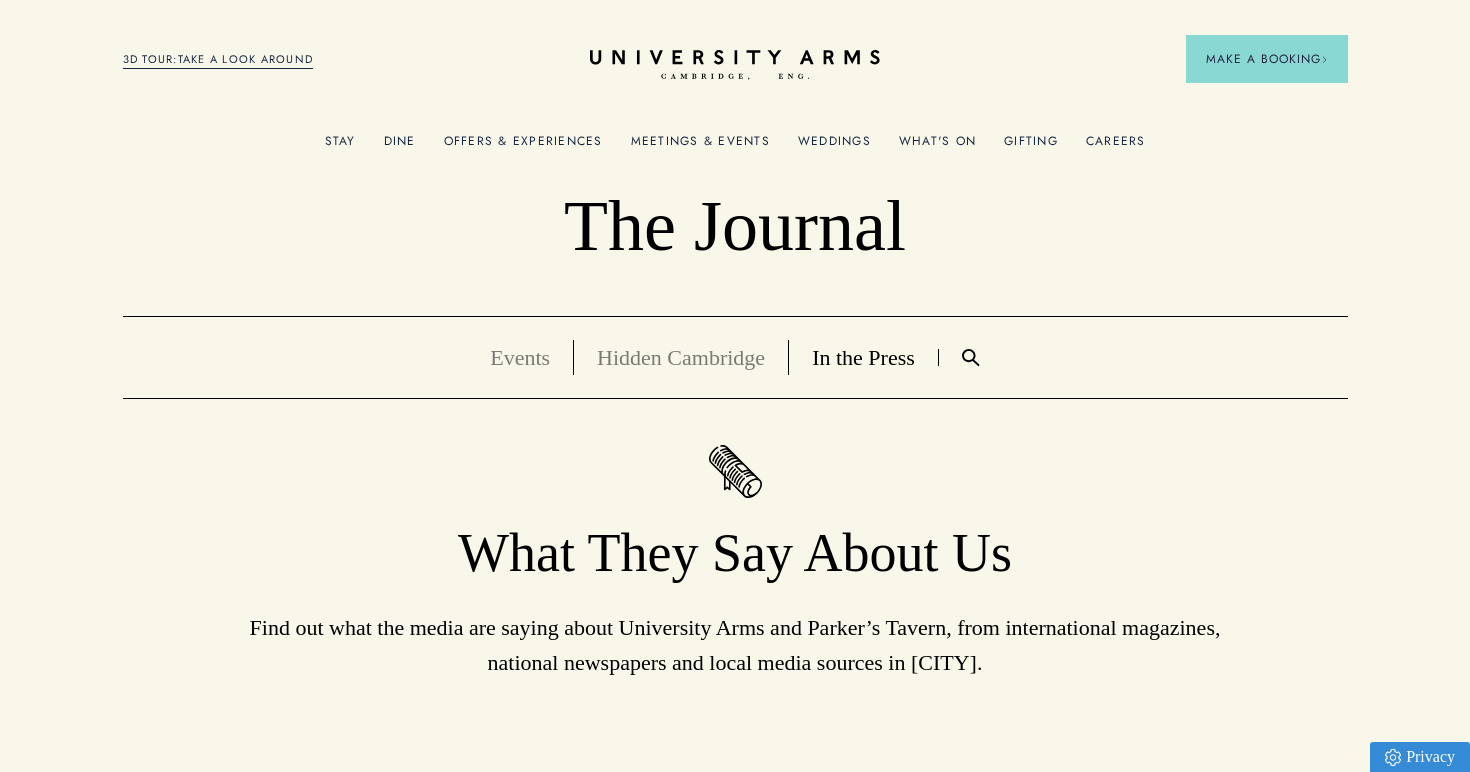 click at bounding box center [971, 357] 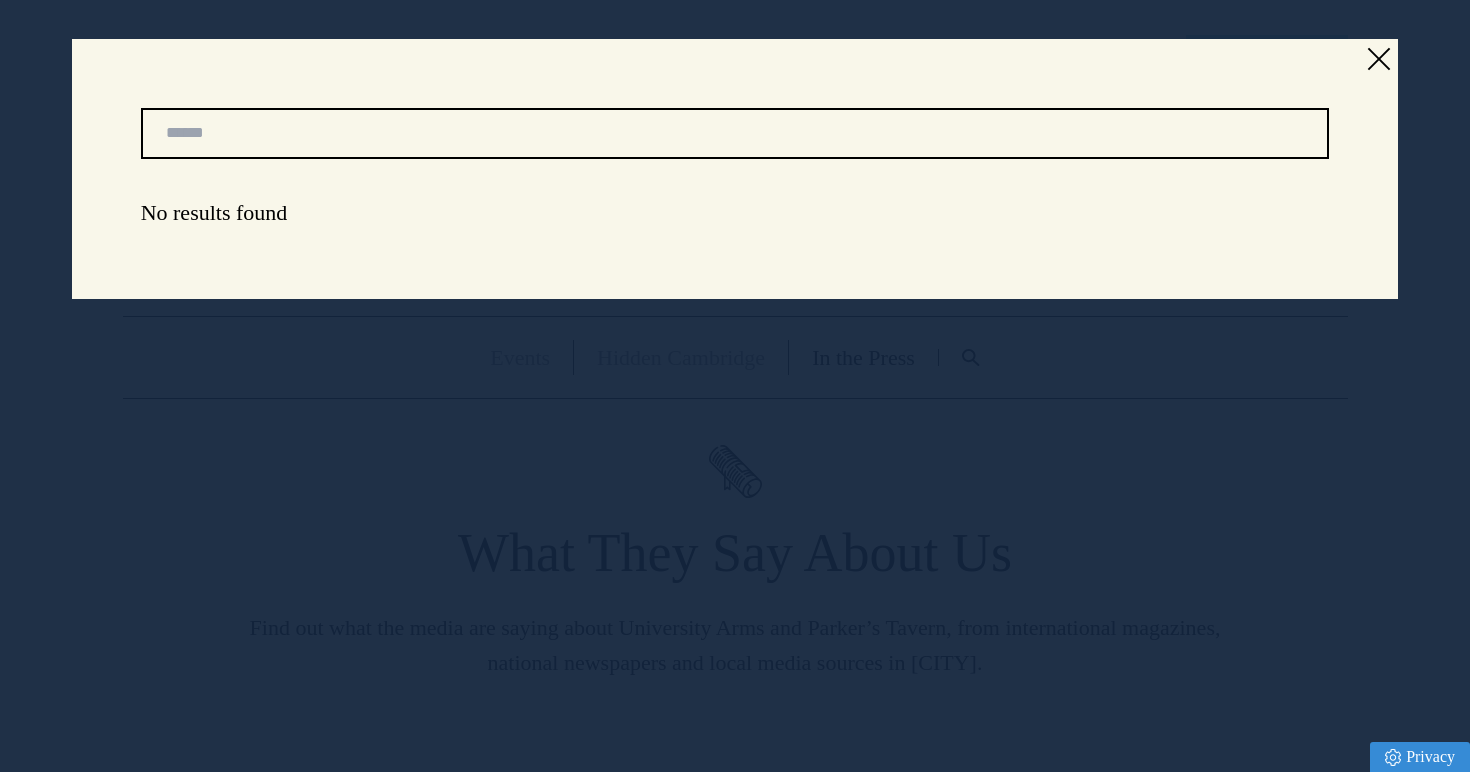click at bounding box center [735, 386] 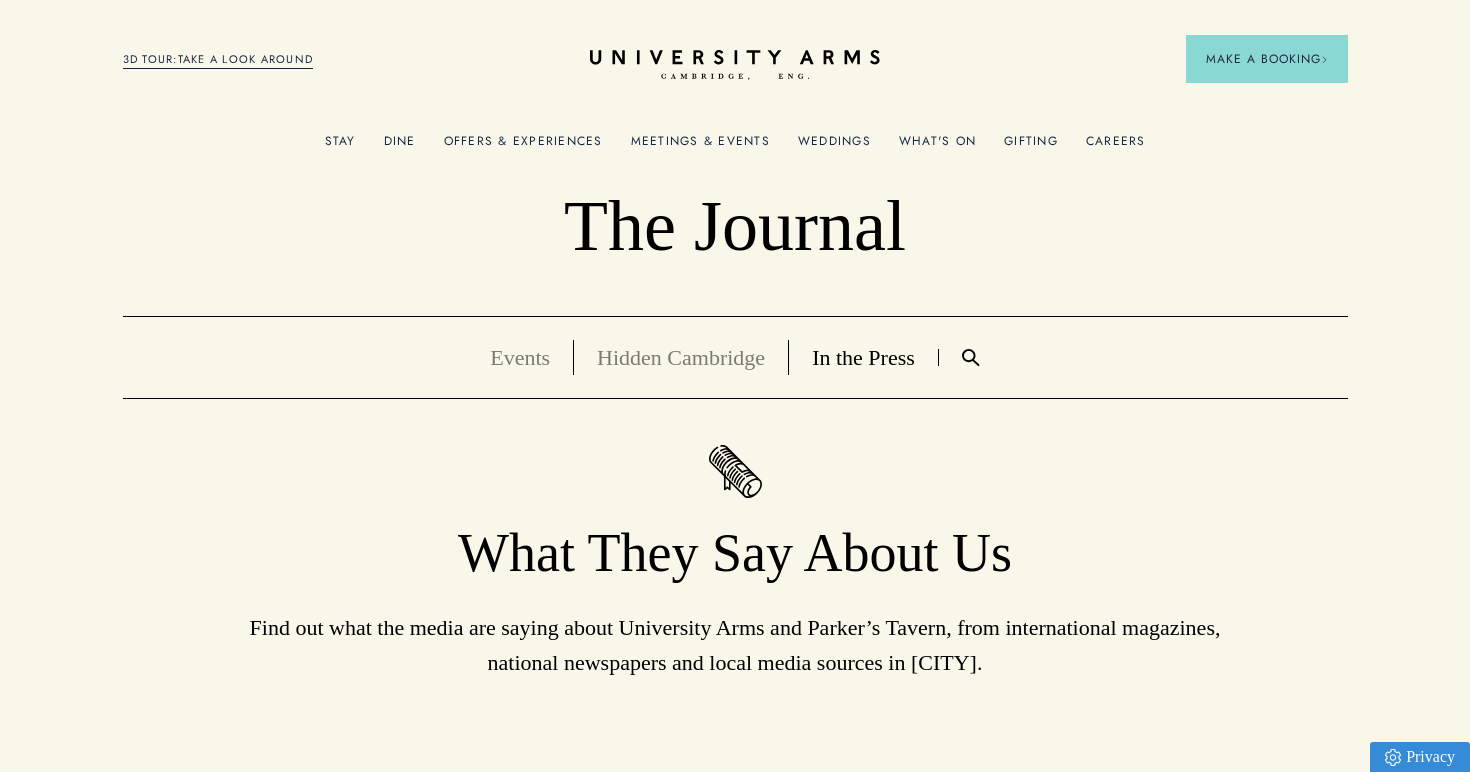 click on "Events" at bounding box center (520, 357) 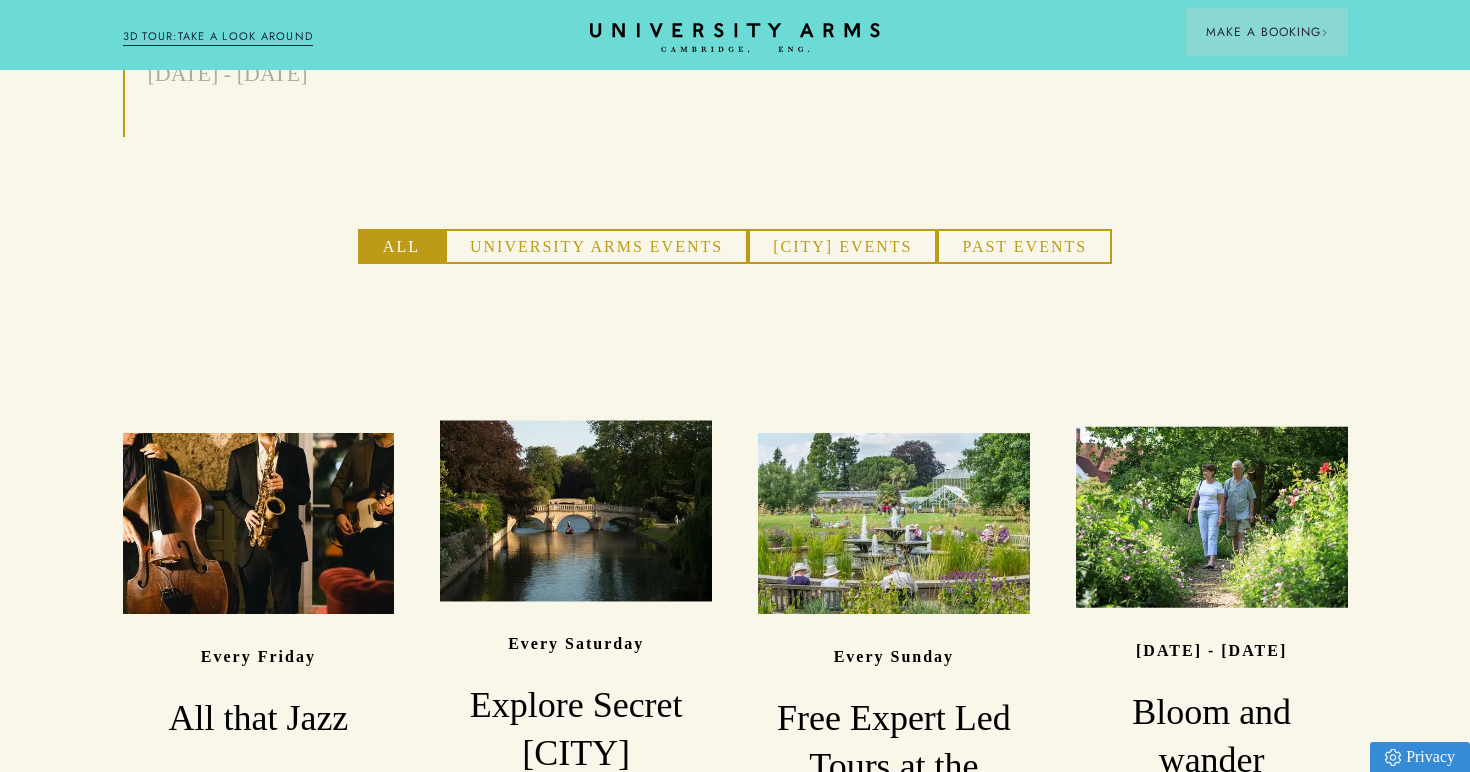 scroll, scrollTop: 1303, scrollLeft: 0, axis: vertical 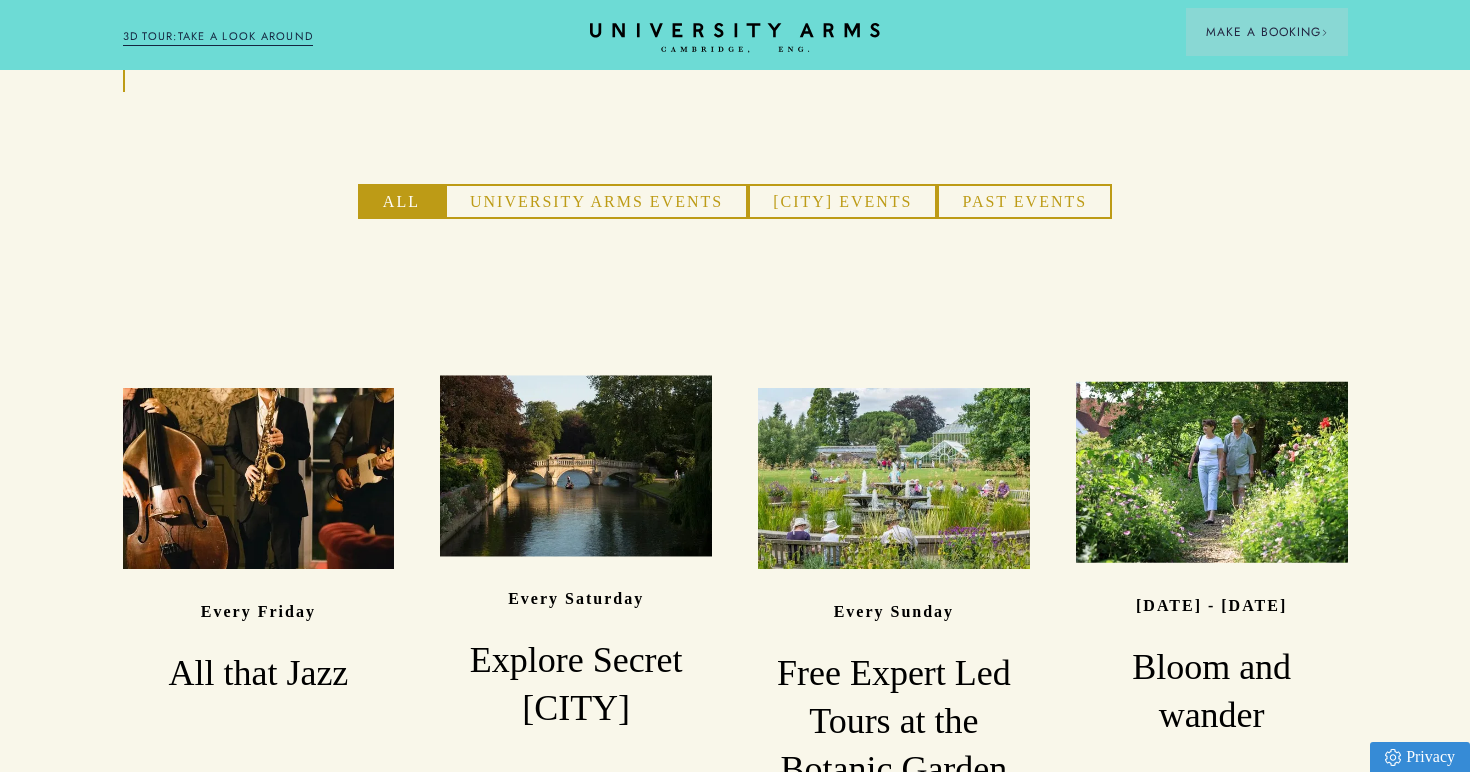 click on "University Arms Events" at bounding box center [596, 202] 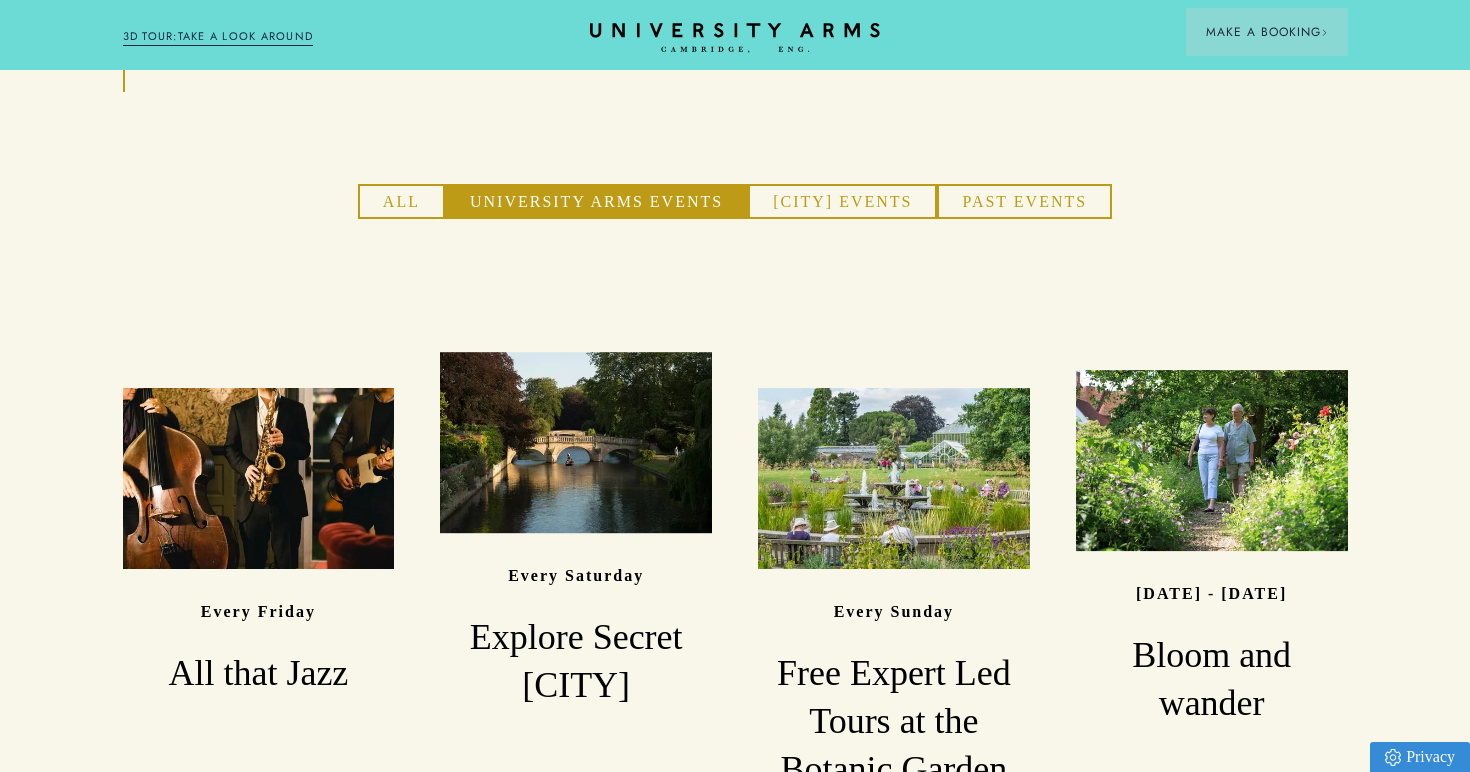 click on "[CITY] Events" at bounding box center (842, 202) 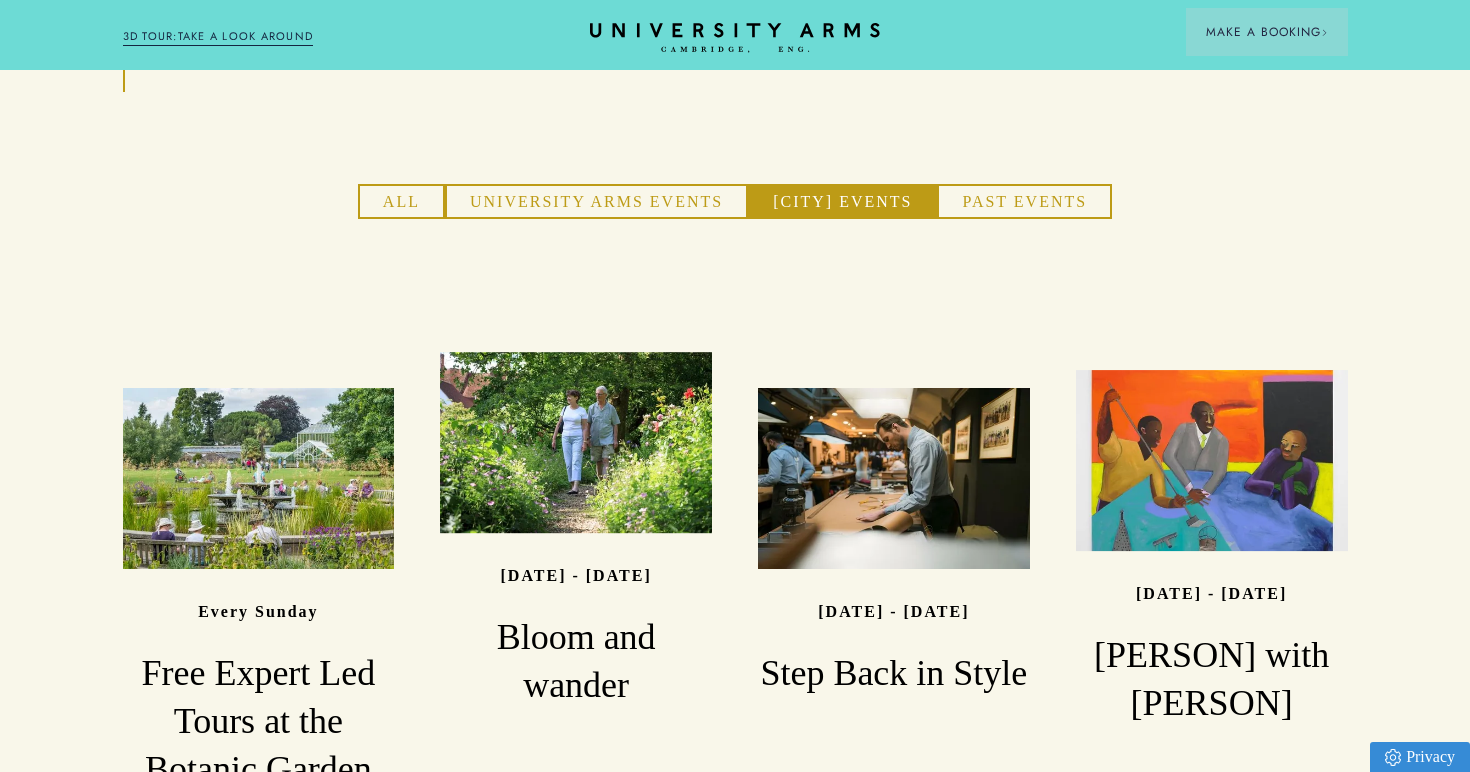 click on "Past Events" at bounding box center (1024, 202) 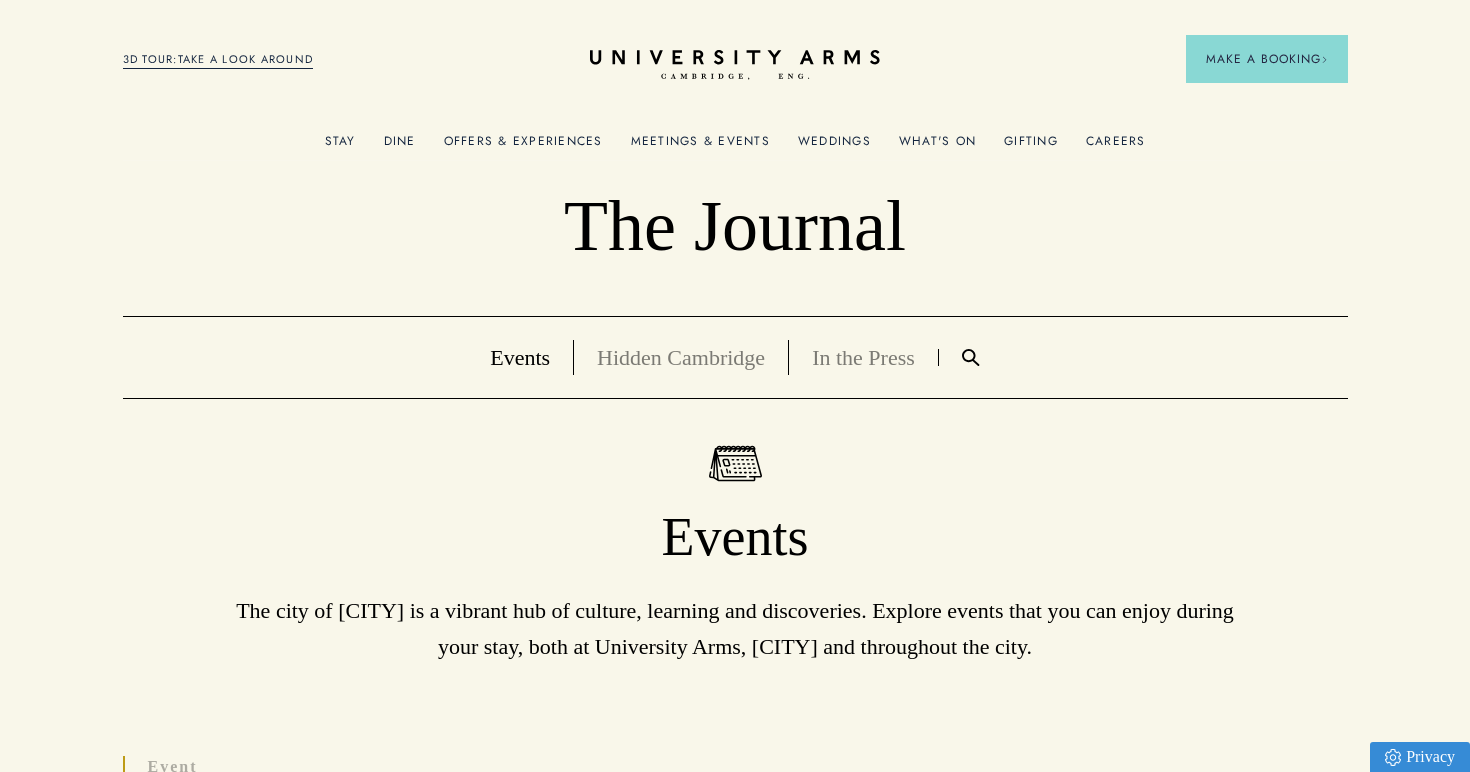 scroll, scrollTop: 0, scrollLeft: 0, axis: both 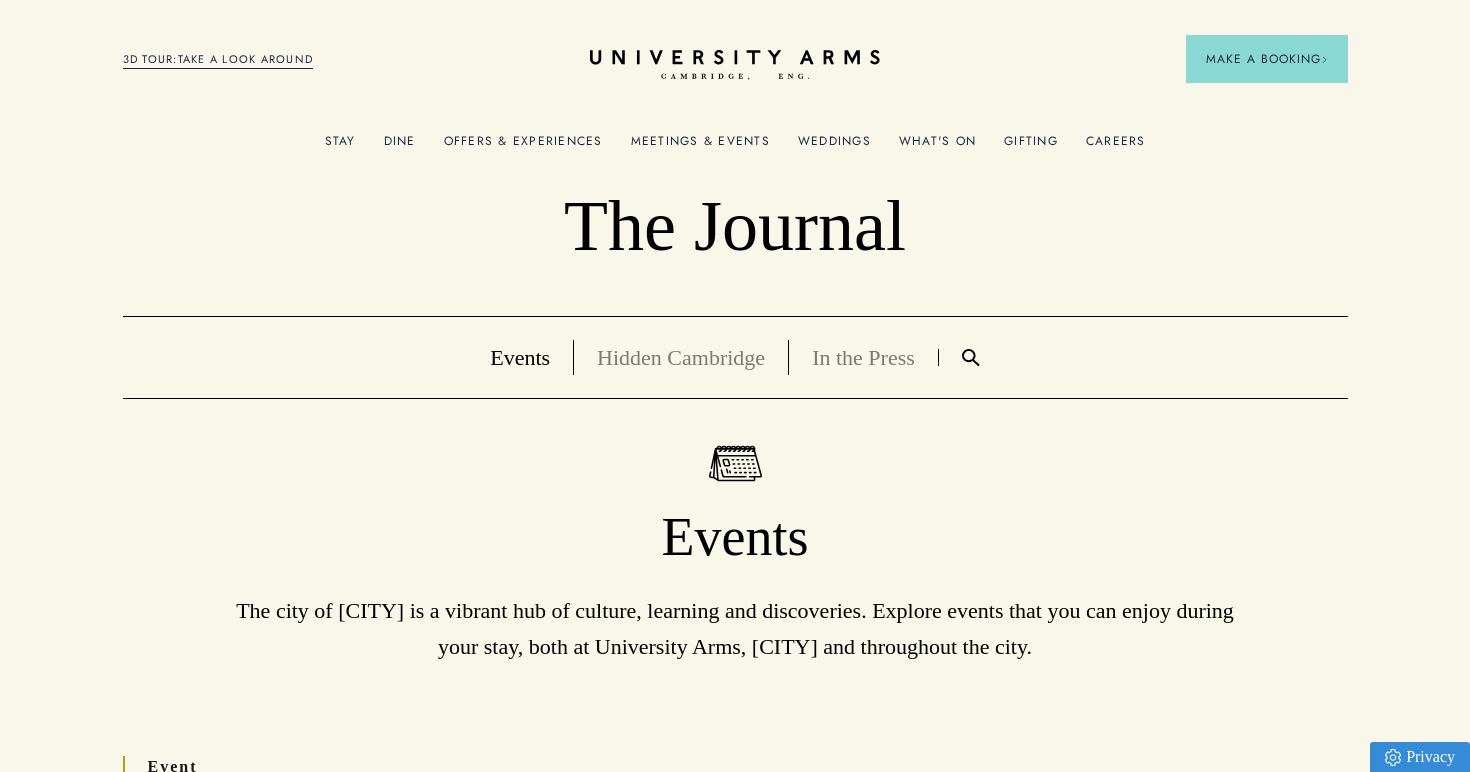 click on "Gifting" at bounding box center [1031, 147] 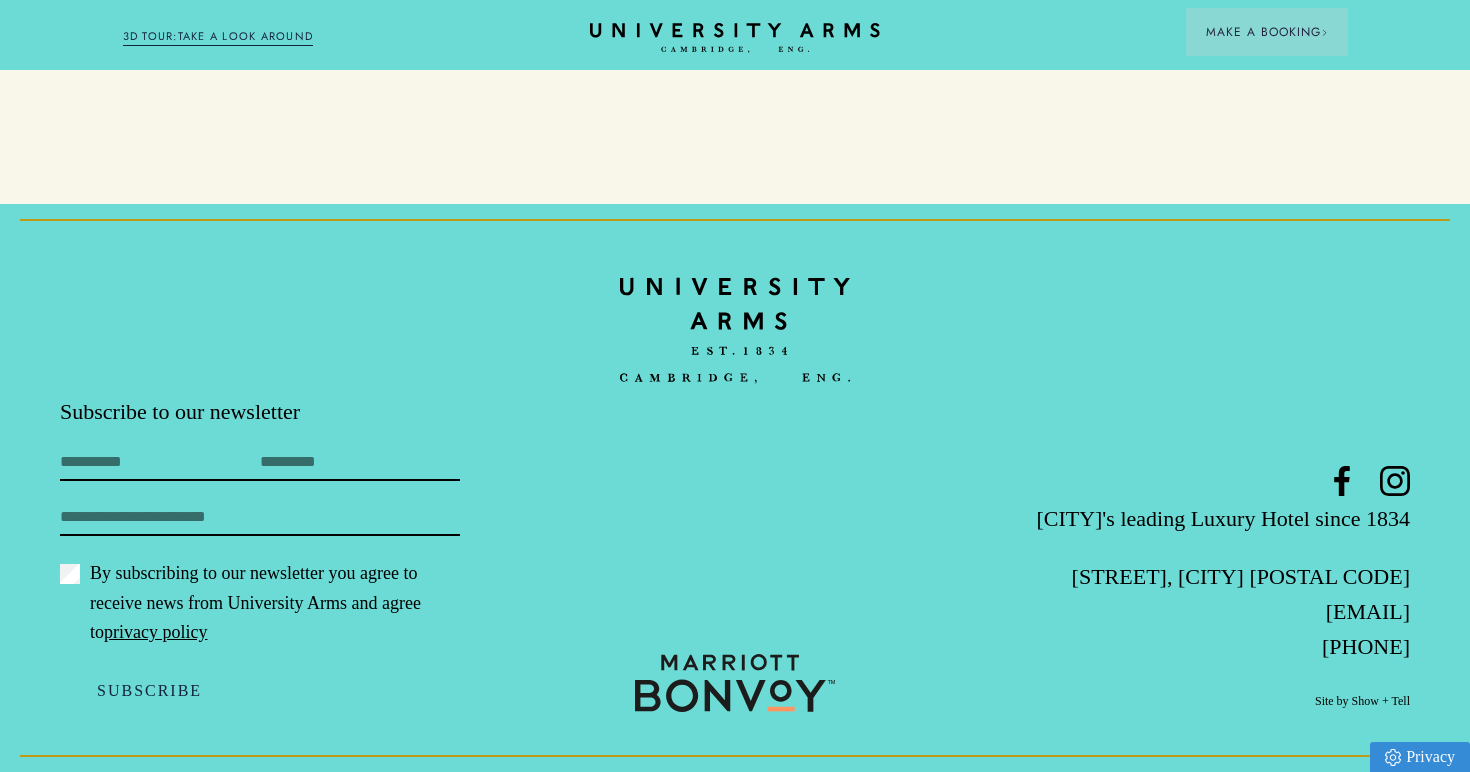 scroll, scrollTop: 3734, scrollLeft: 0, axis: vertical 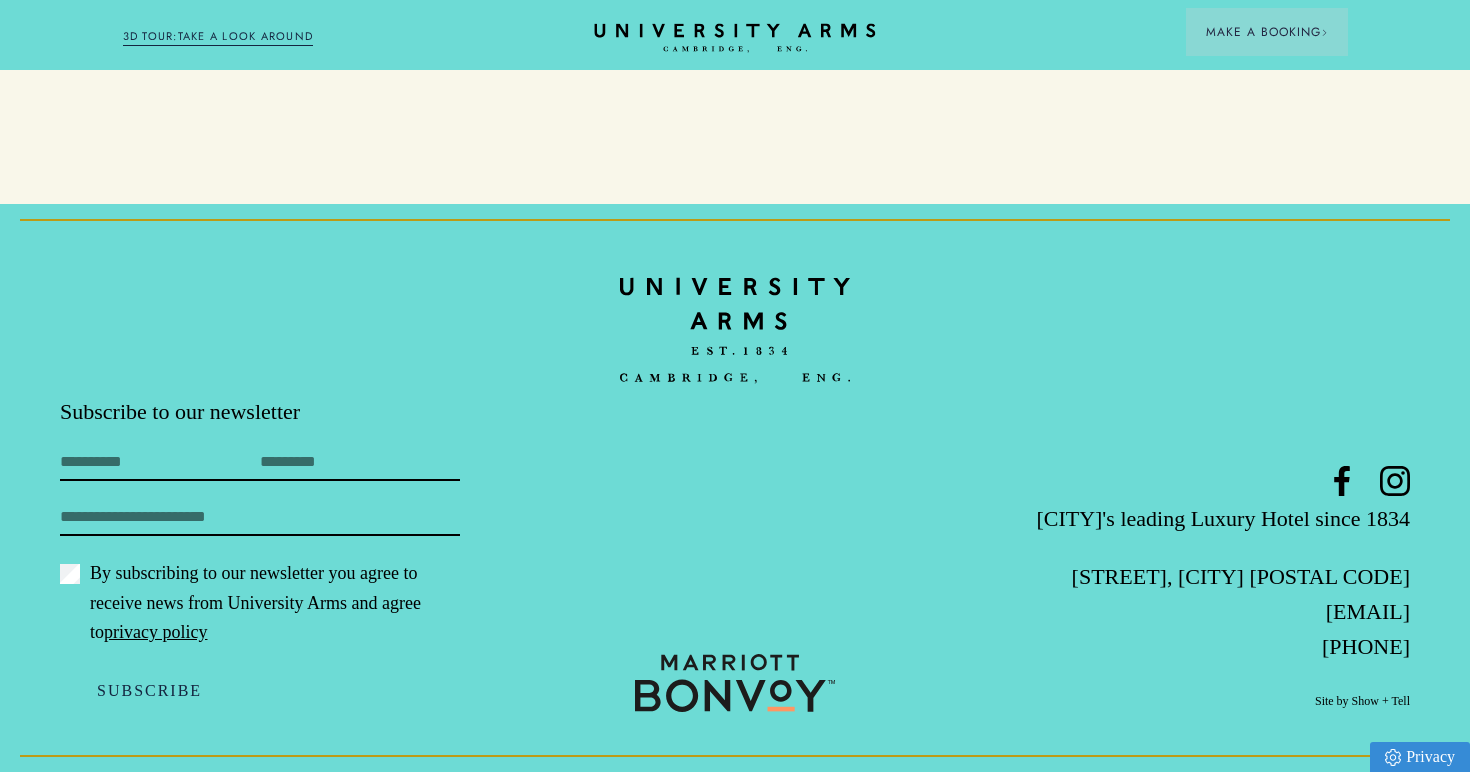 click on "[CITY]’S LEADING LUXURY HOTEL SINCE 1834" 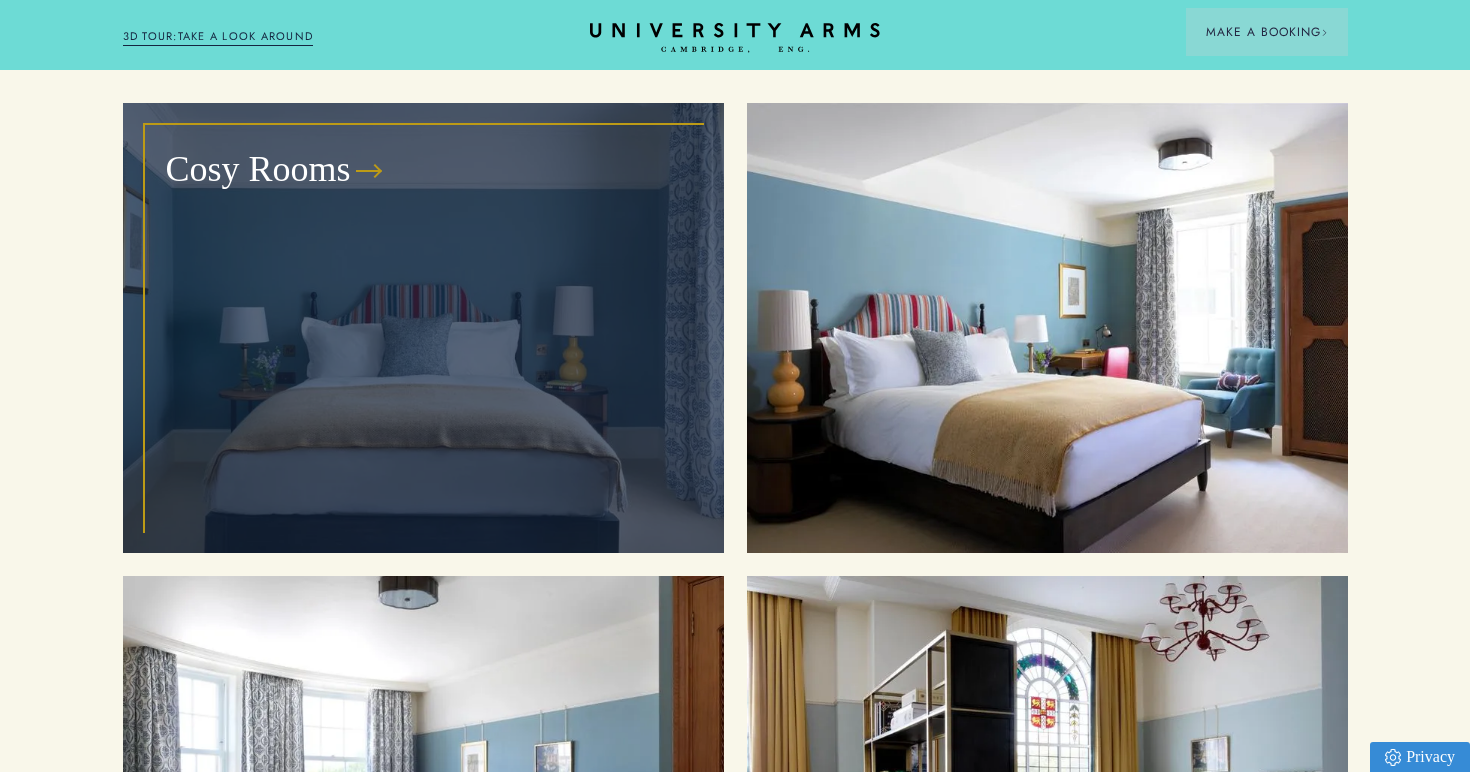 scroll, scrollTop: 2056, scrollLeft: 0, axis: vertical 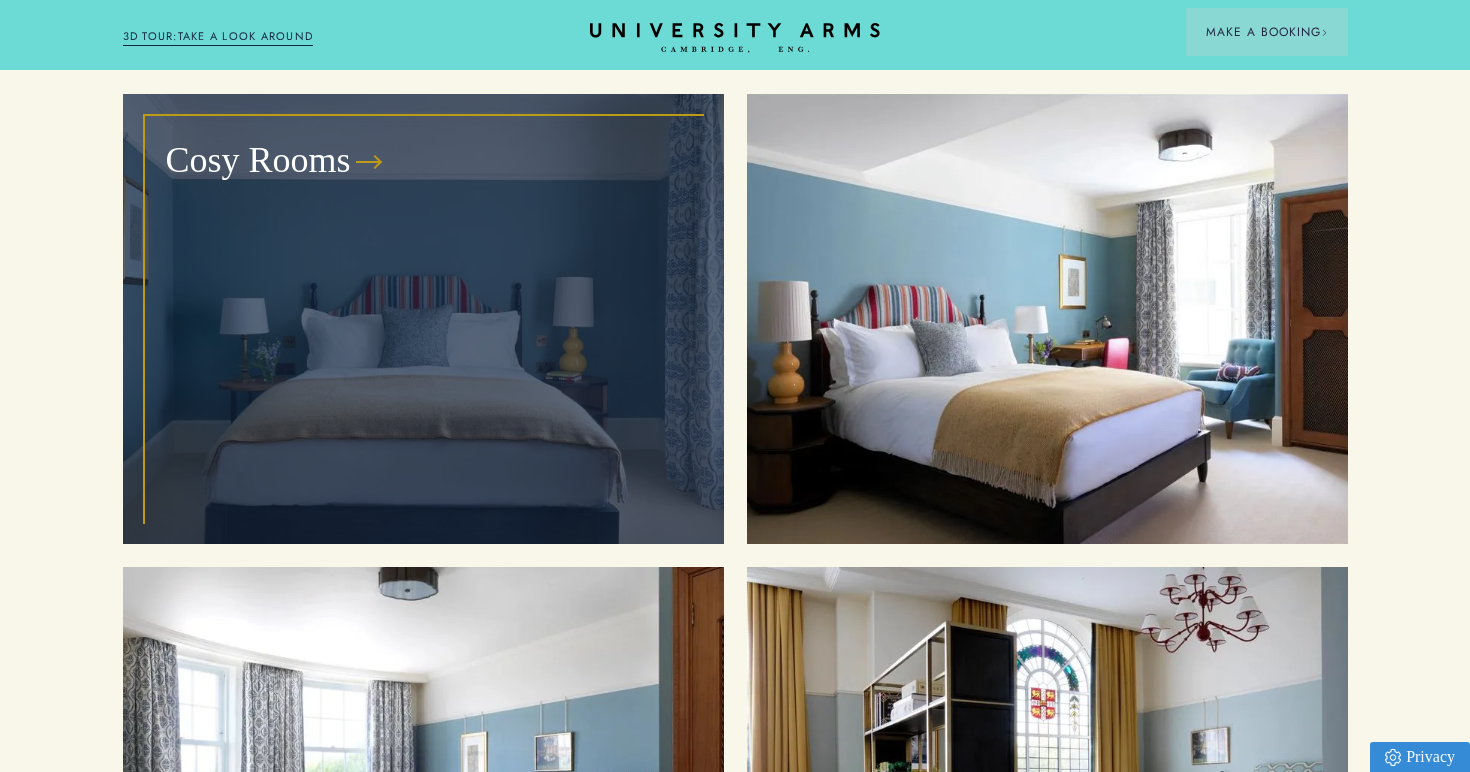 click on "Cosy Rooms" at bounding box center (423, 319) 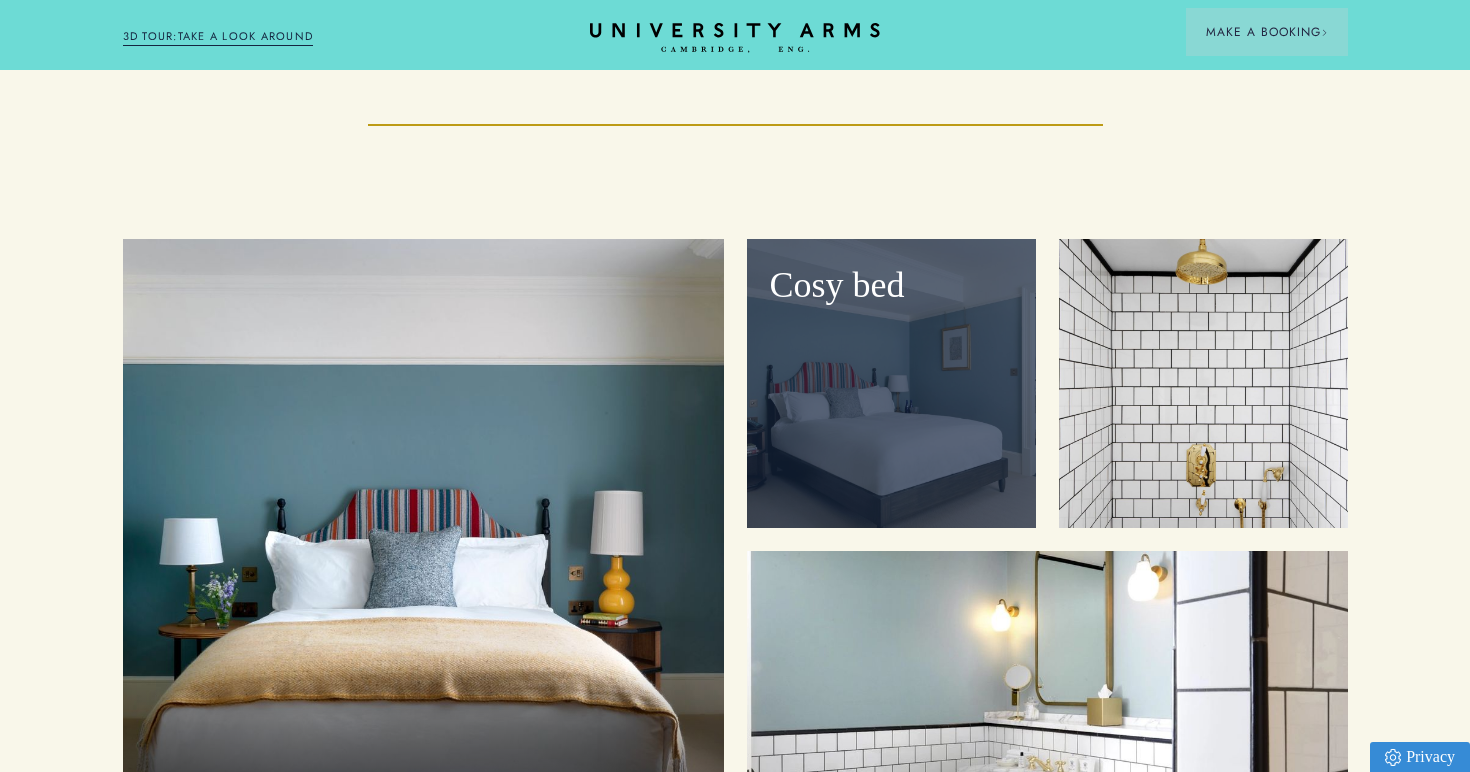 scroll, scrollTop: 2076, scrollLeft: 0, axis: vertical 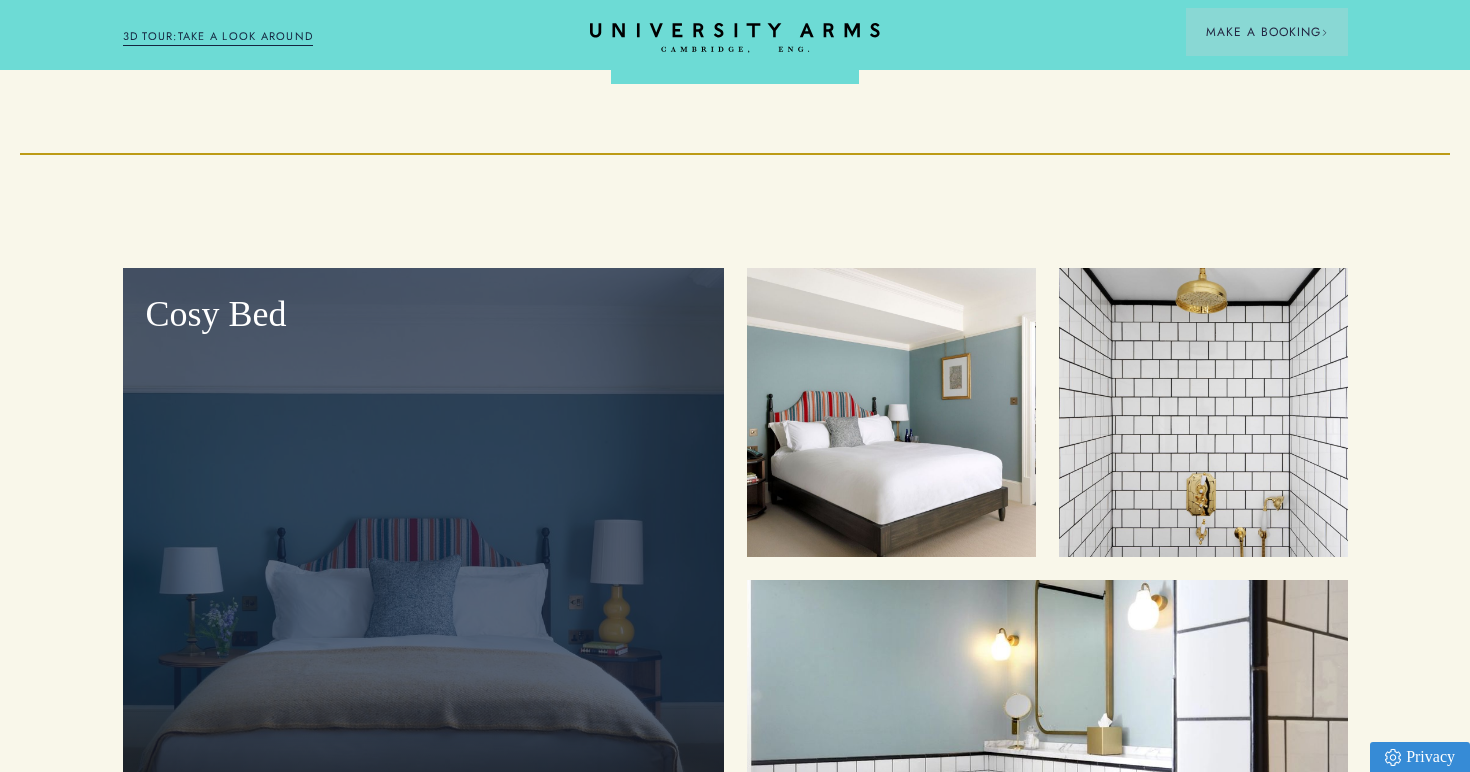click on "Cosy Bed" at bounding box center [423, 574] 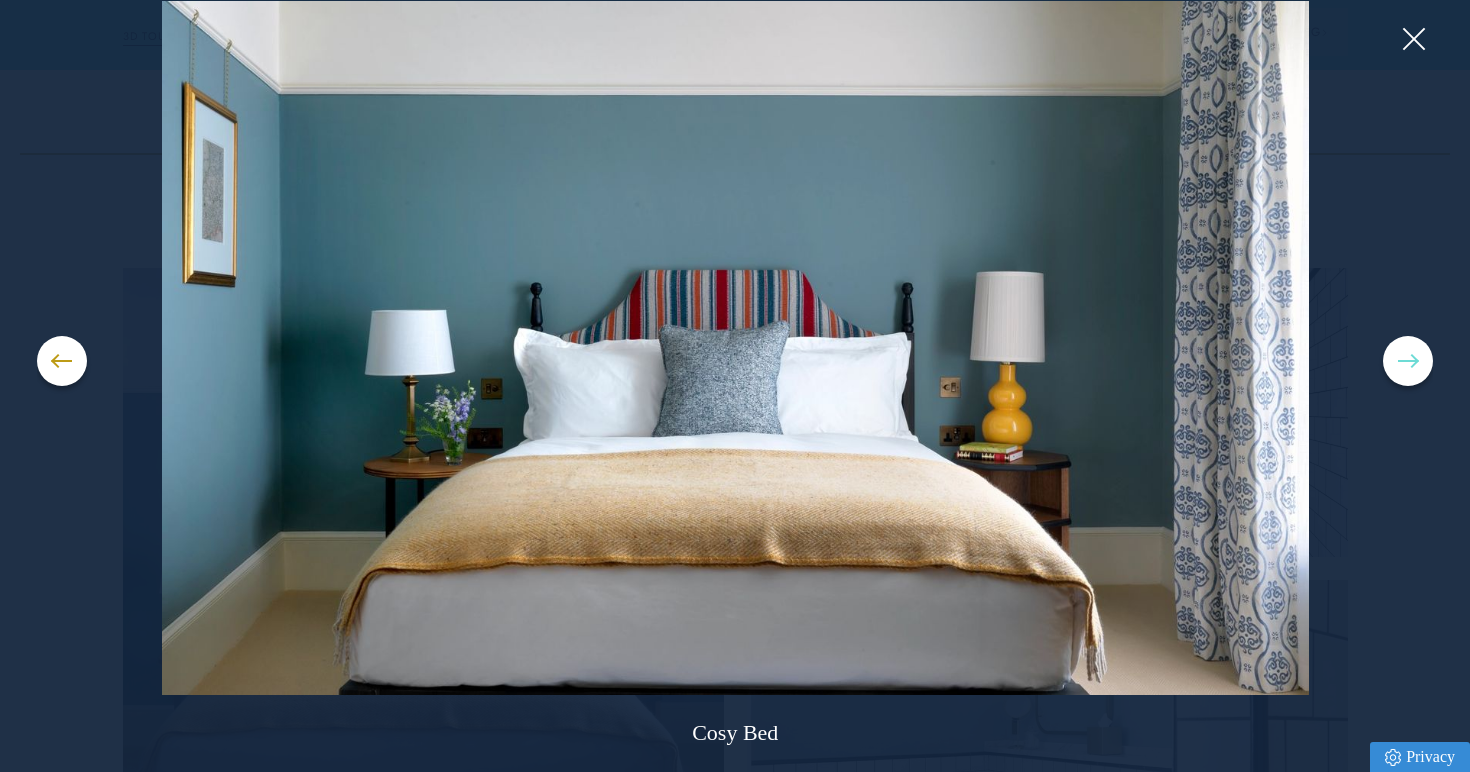 click at bounding box center [1408, 361] 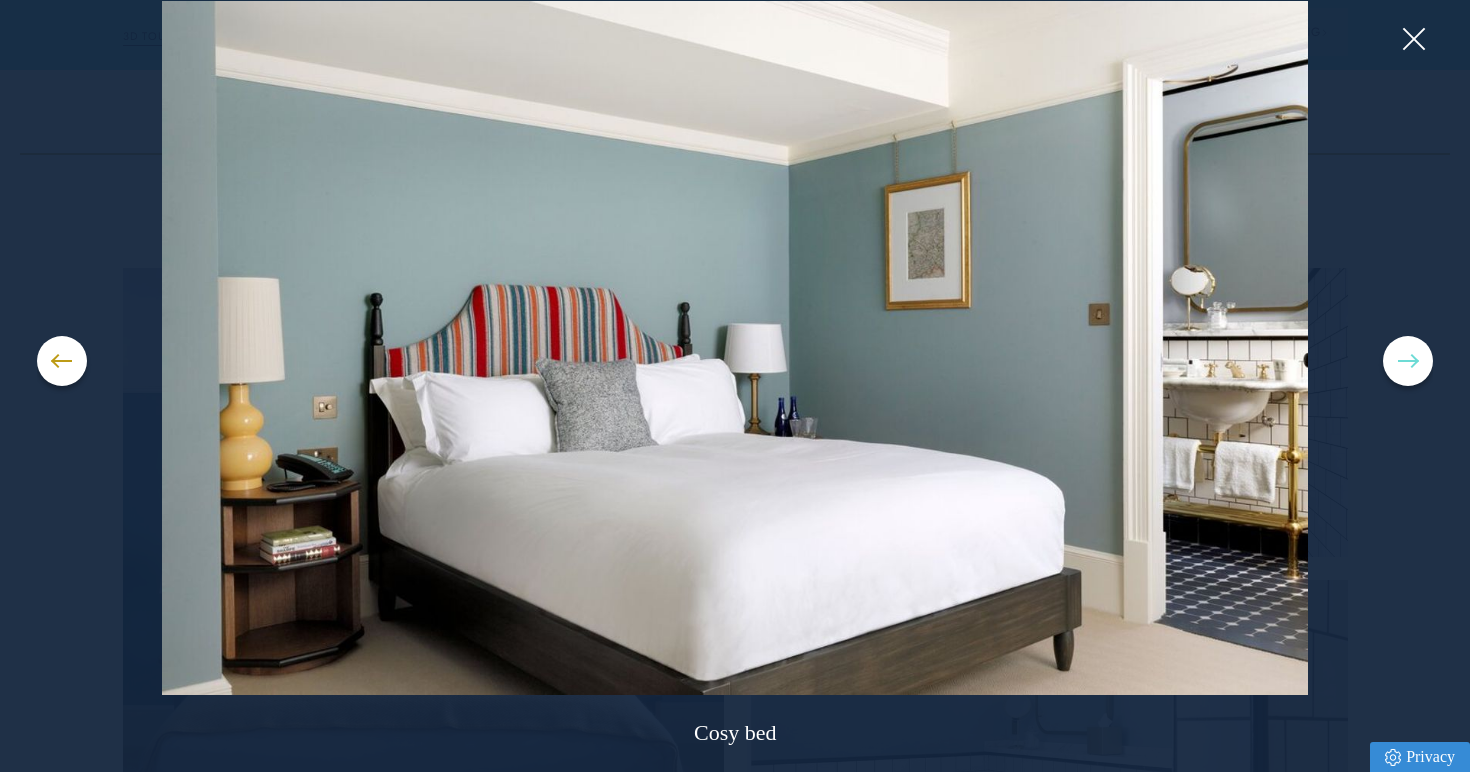 click at bounding box center [1408, 361] 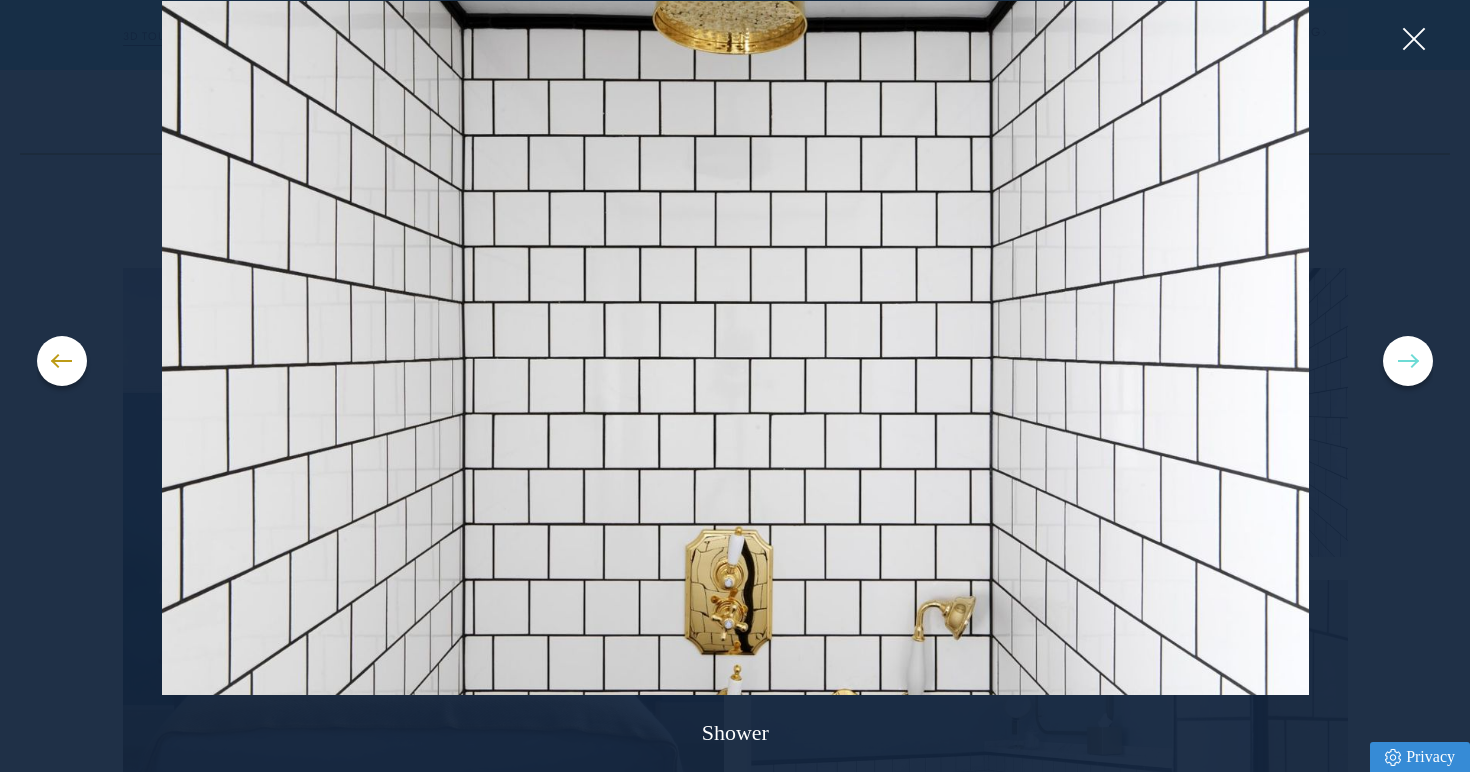 click at bounding box center [1408, 361] 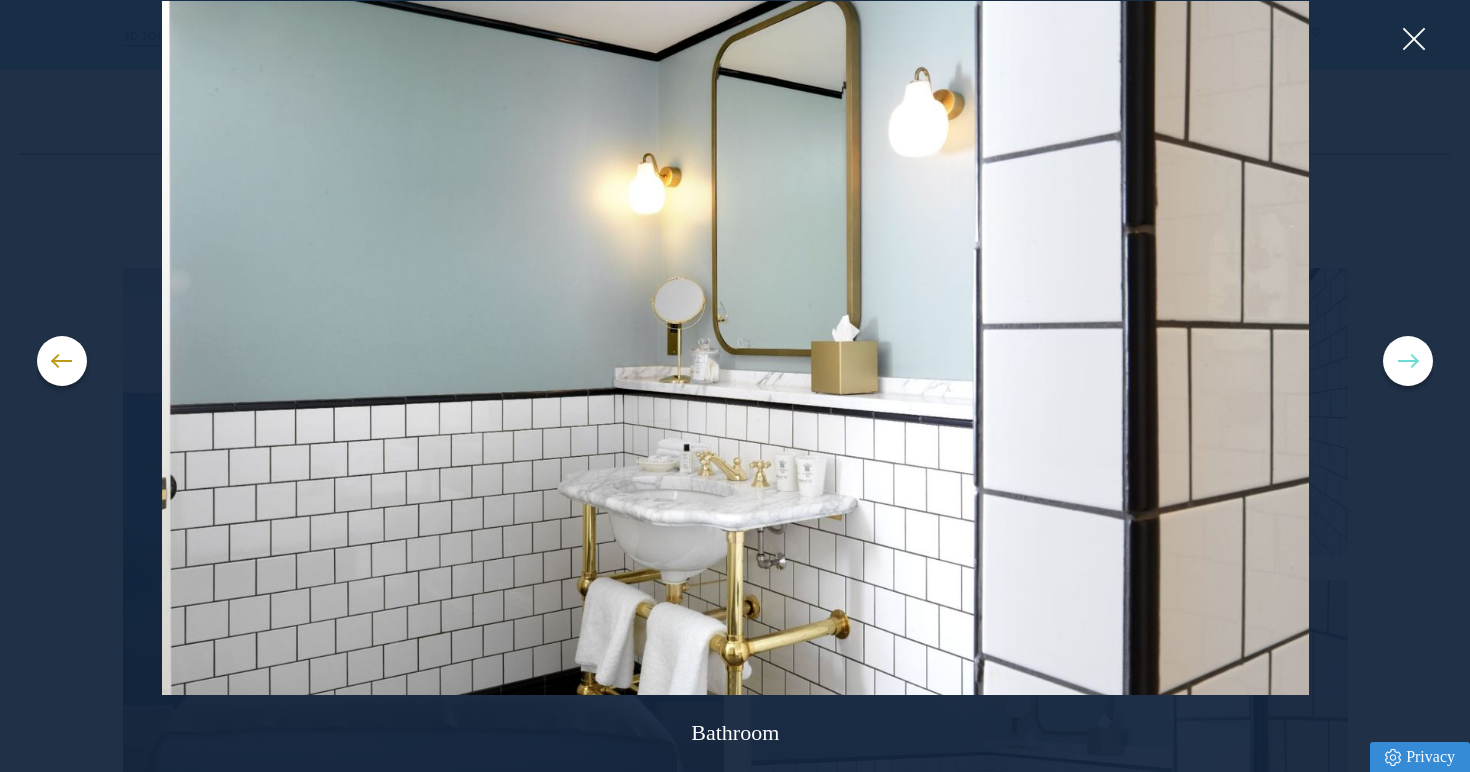 click at bounding box center (1408, 361) 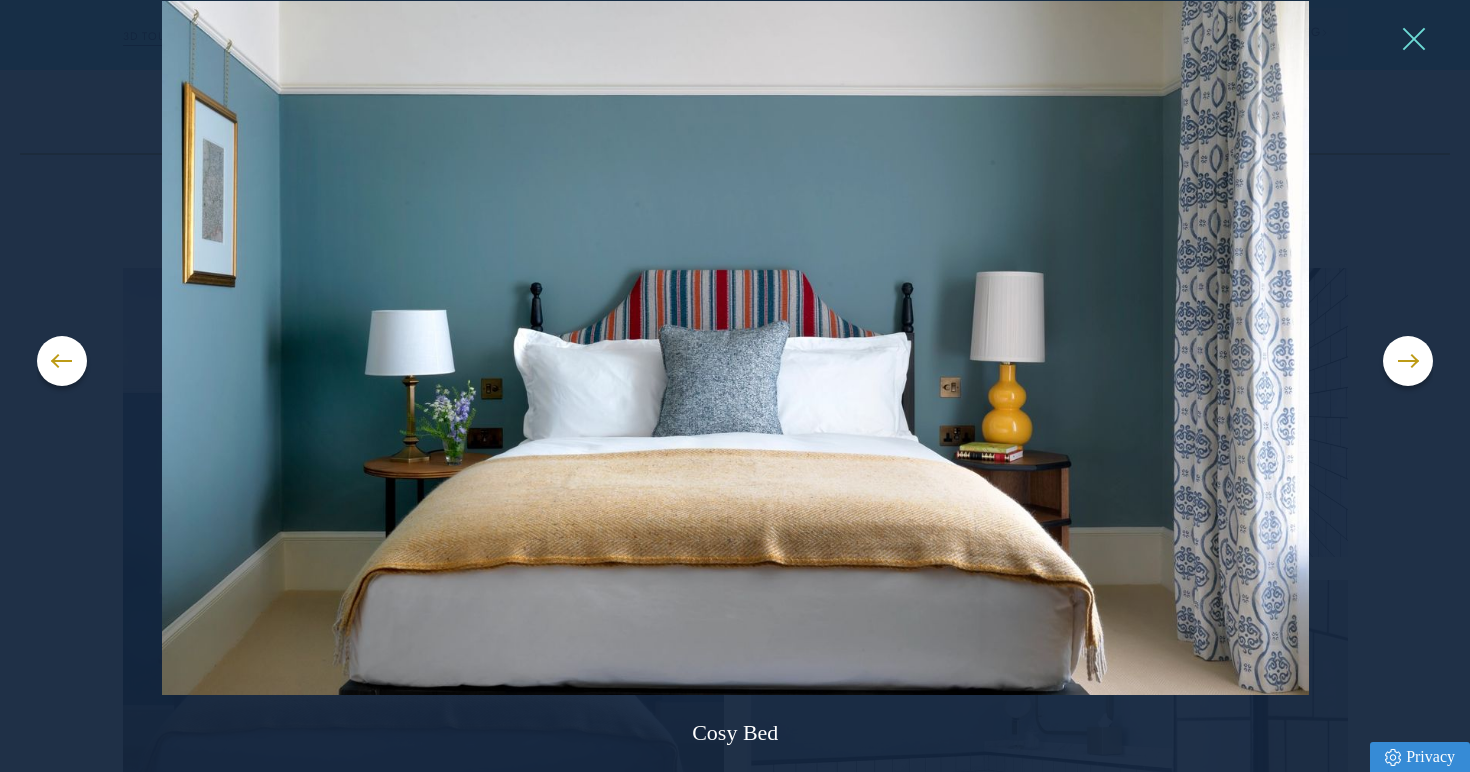 click at bounding box center [1413, 39] 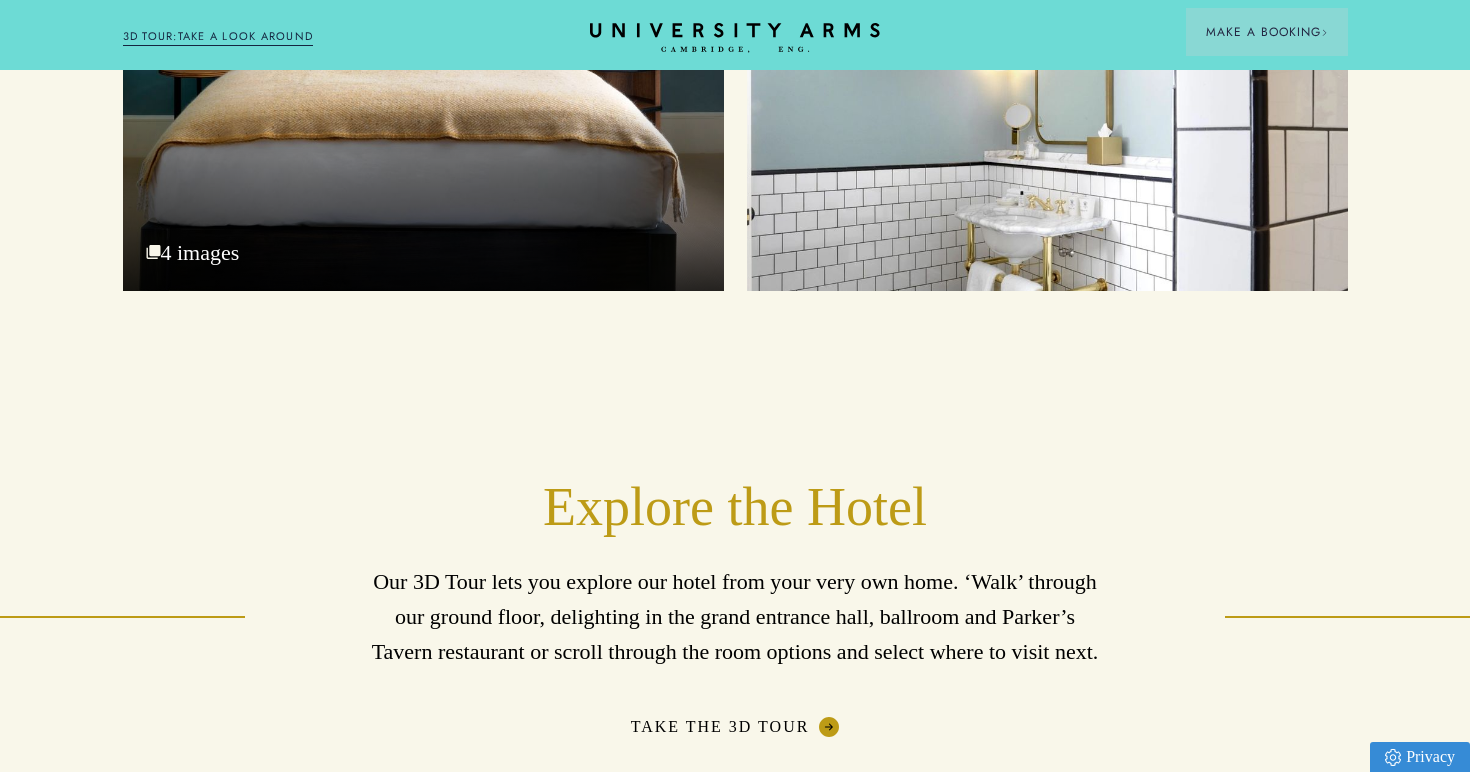 scroll, scrollTop: 2996, scrollLeft: 0, axis: vertical 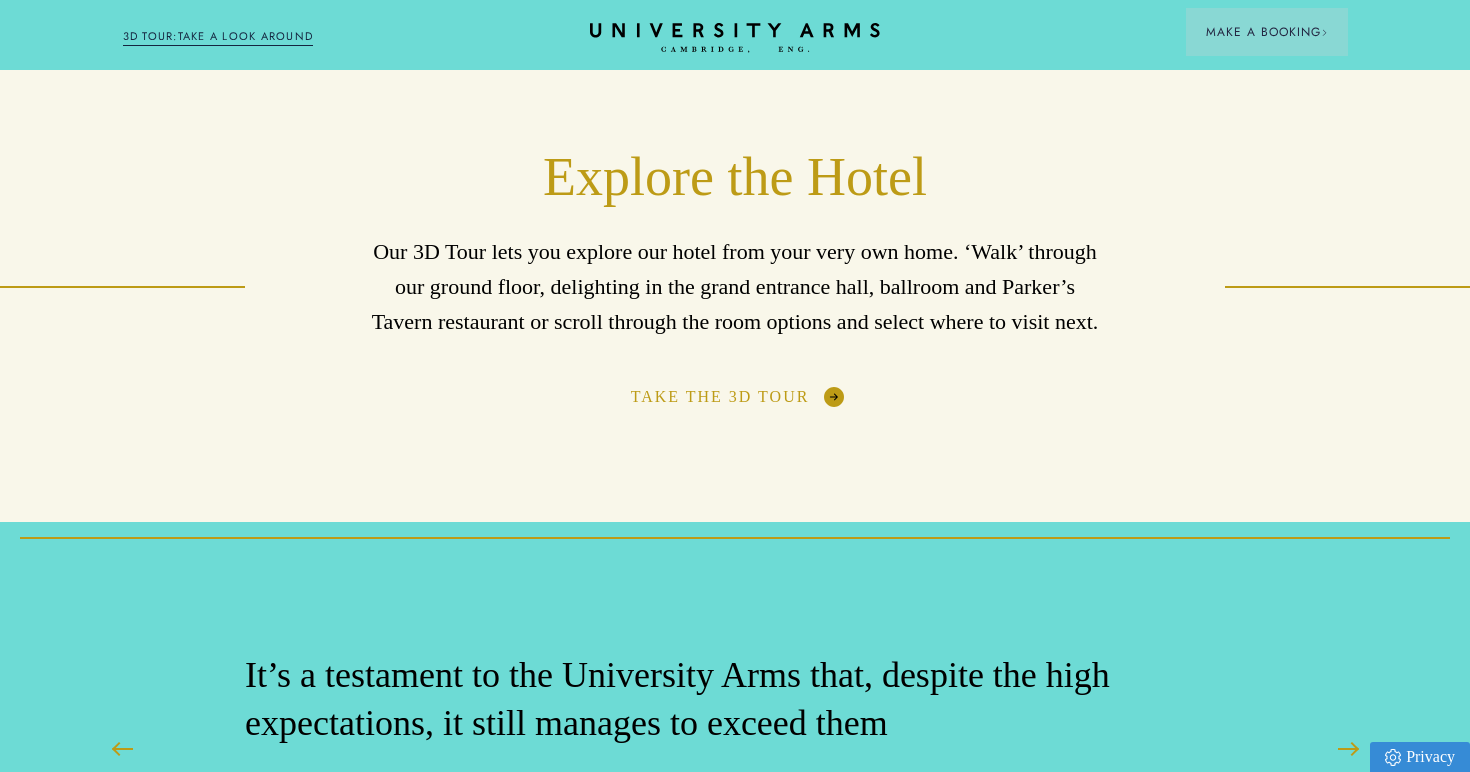click on "Take the 3D Tour" at bounding box center [735, 397] 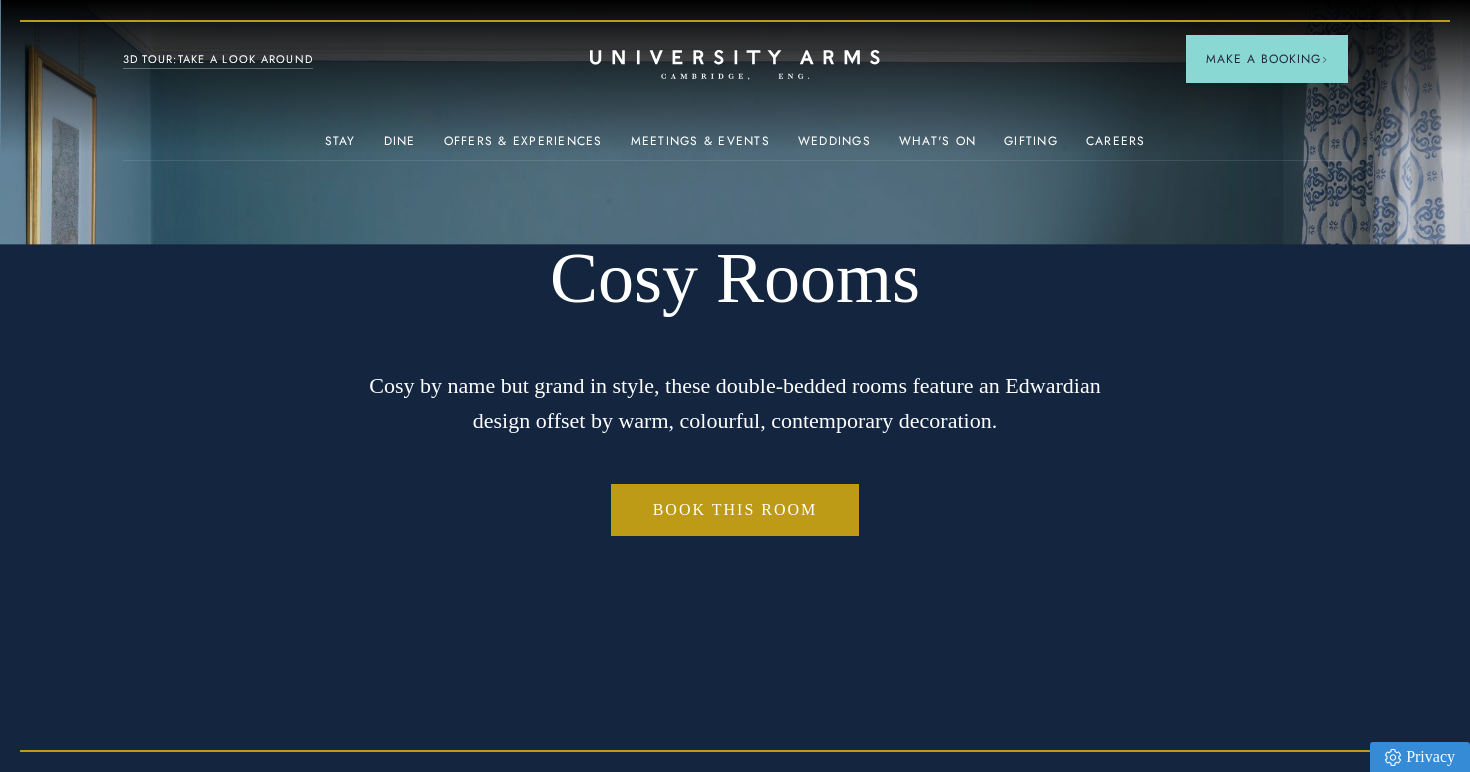 scroll, scrollTop: 0, scrollLeft: 0, axis: both 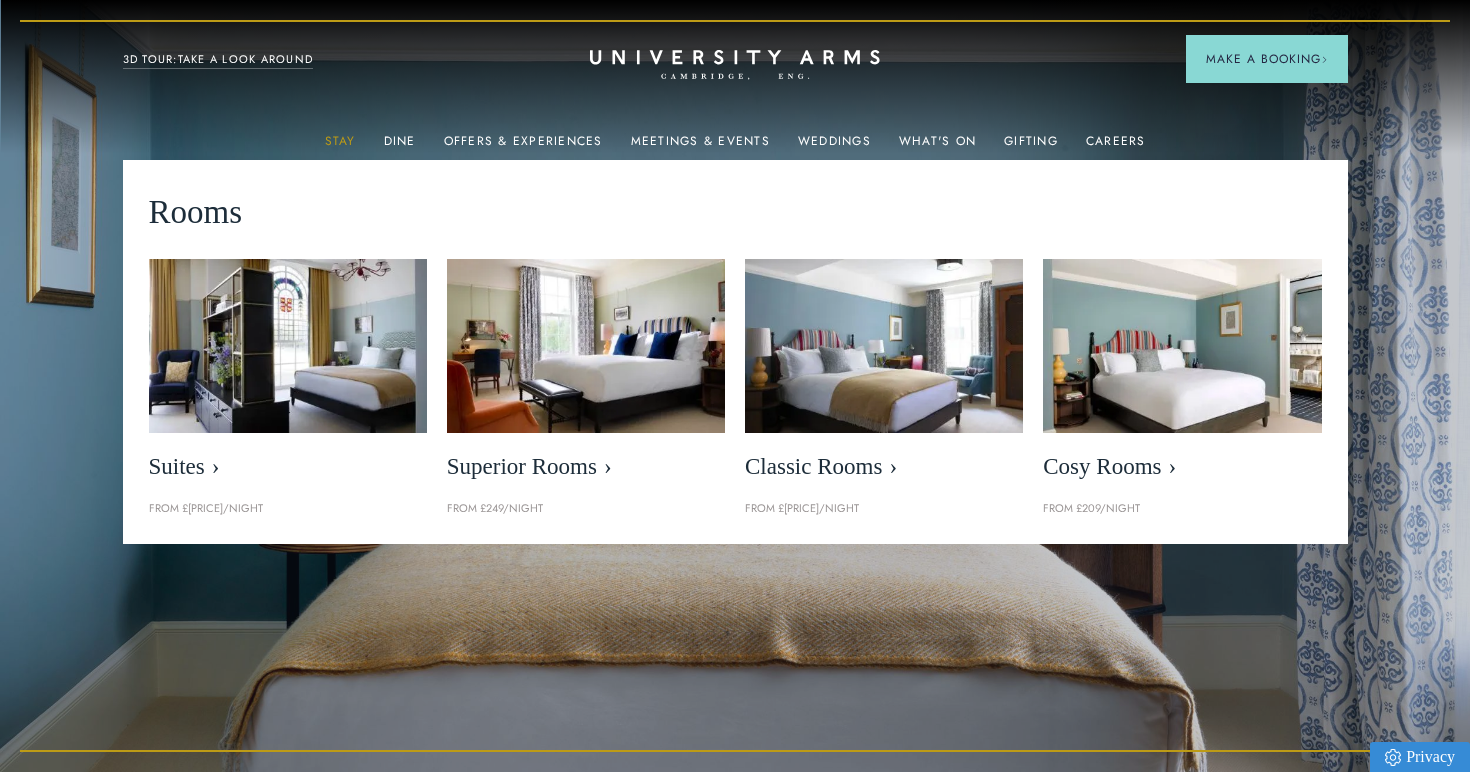 click on "Stay" at bounding box center [340, 147] 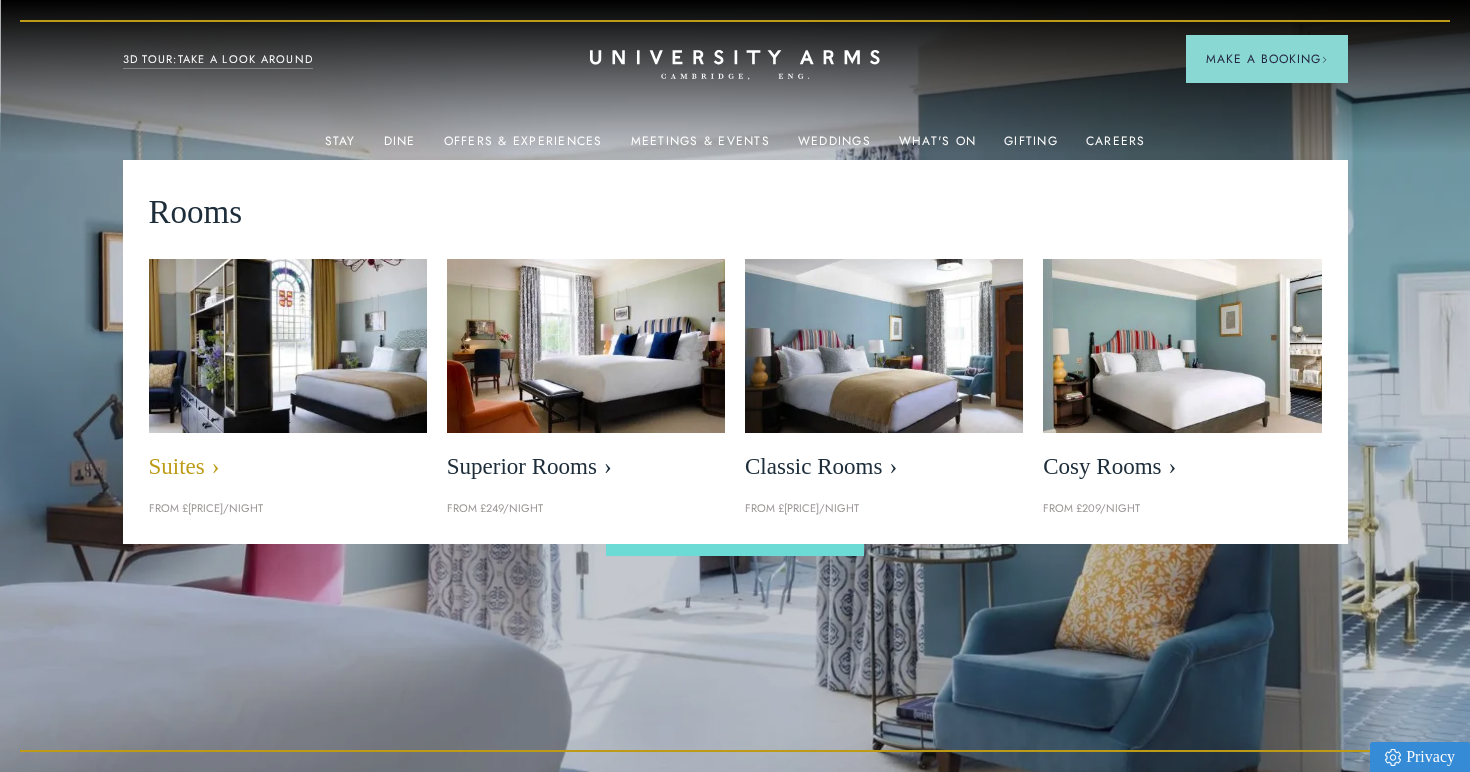 click at bounding box center [288, 346] 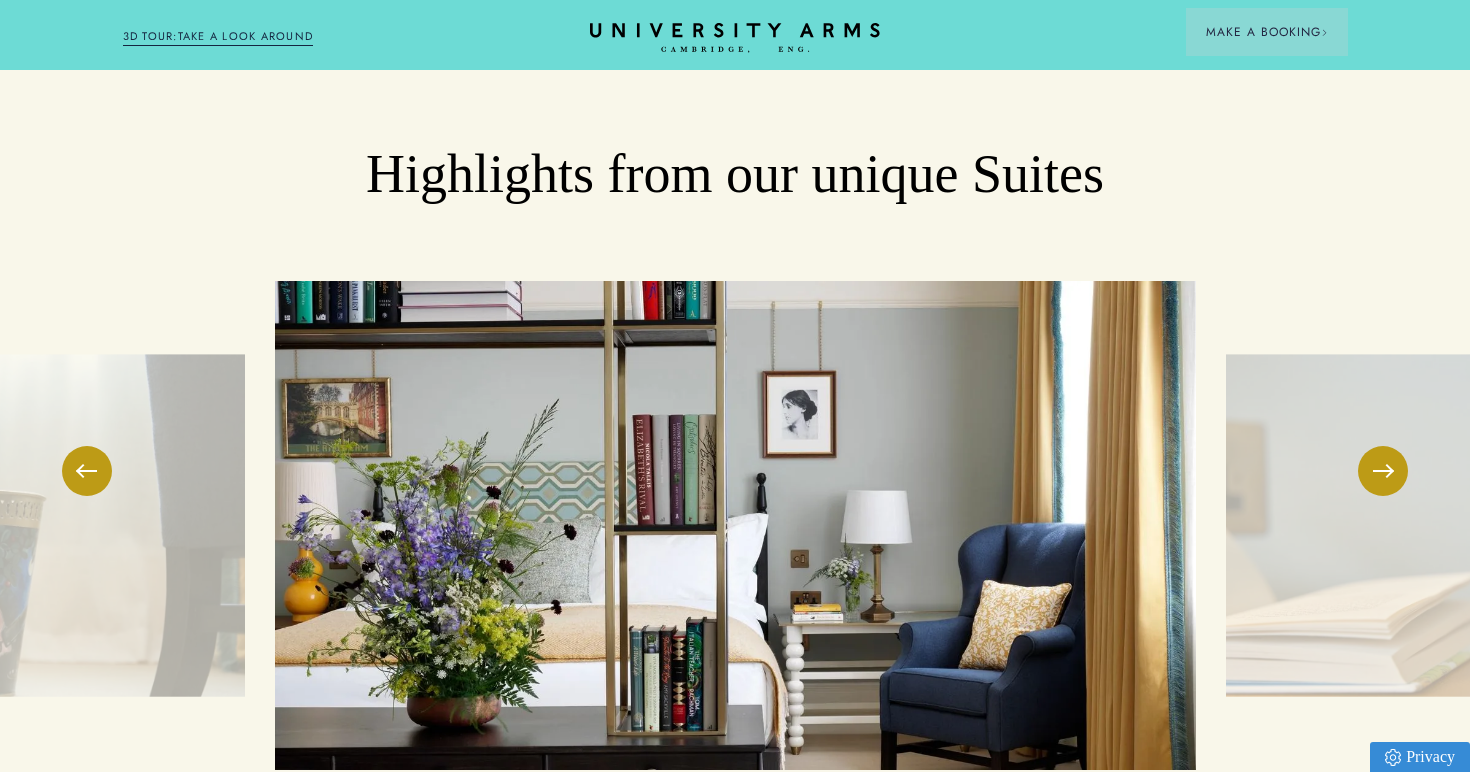 scroll, scrollTop: 3041, scrollLeft: 0, axis: vertical 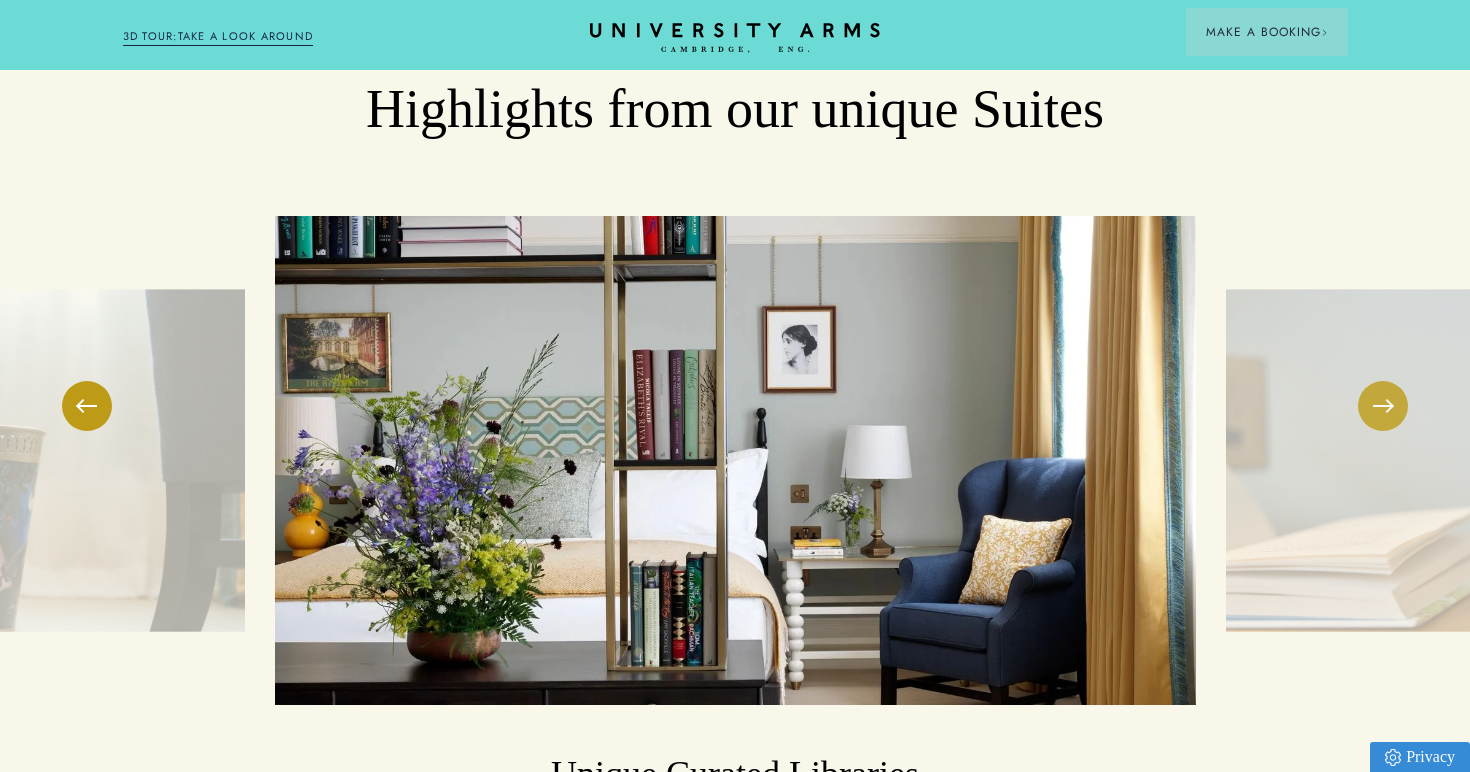 click at bounding box center (1383, 406) 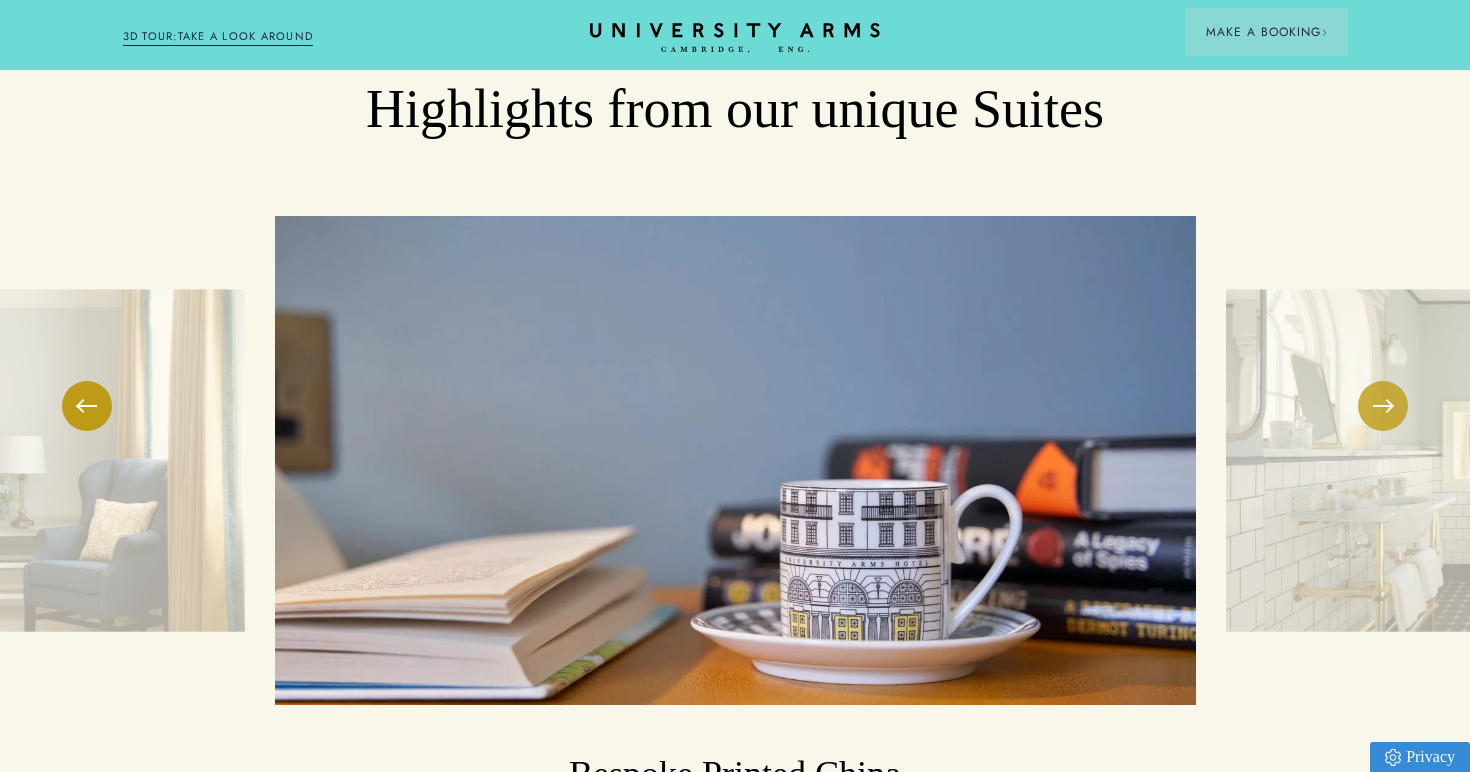 click at bounding box center [1383, 406] 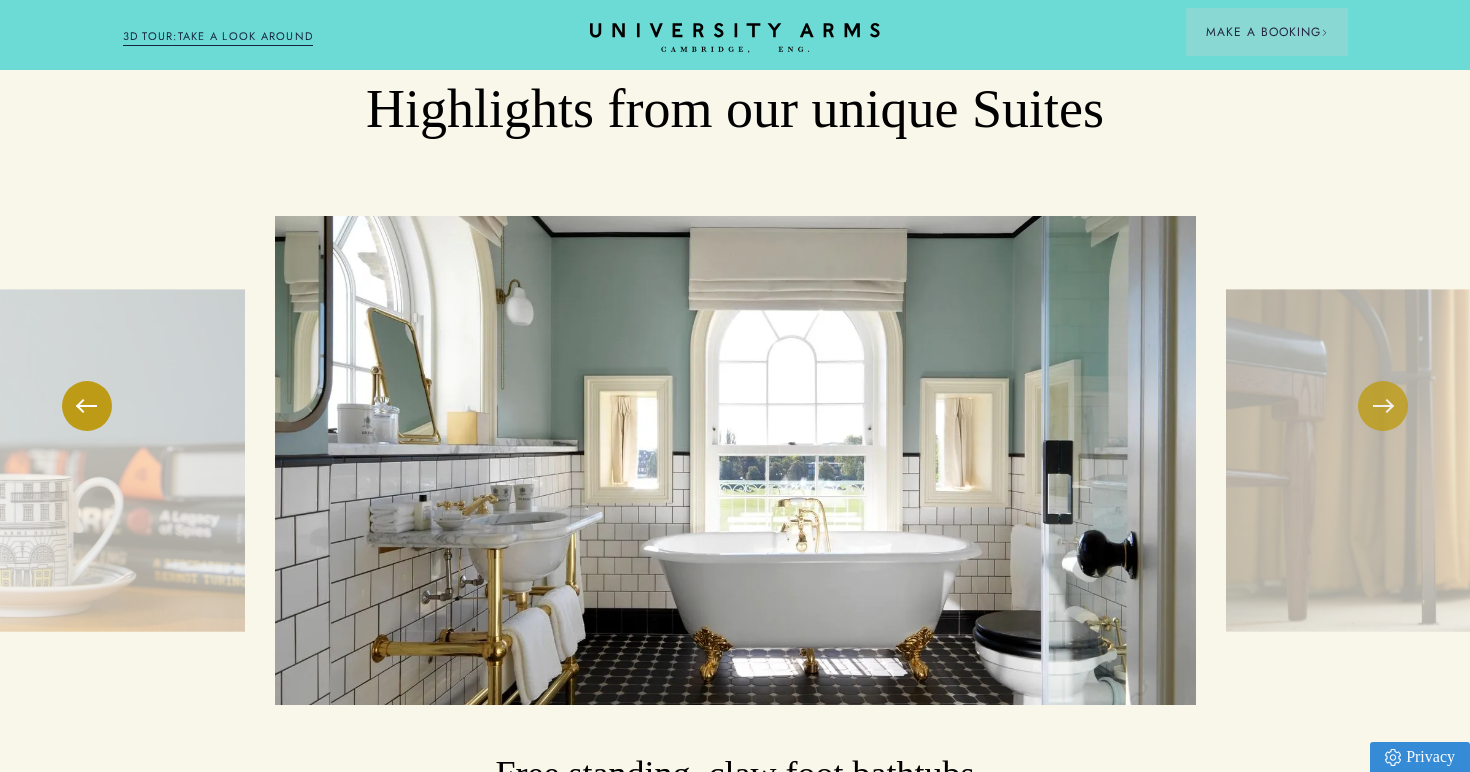 click at bounding box center [1383, 406] 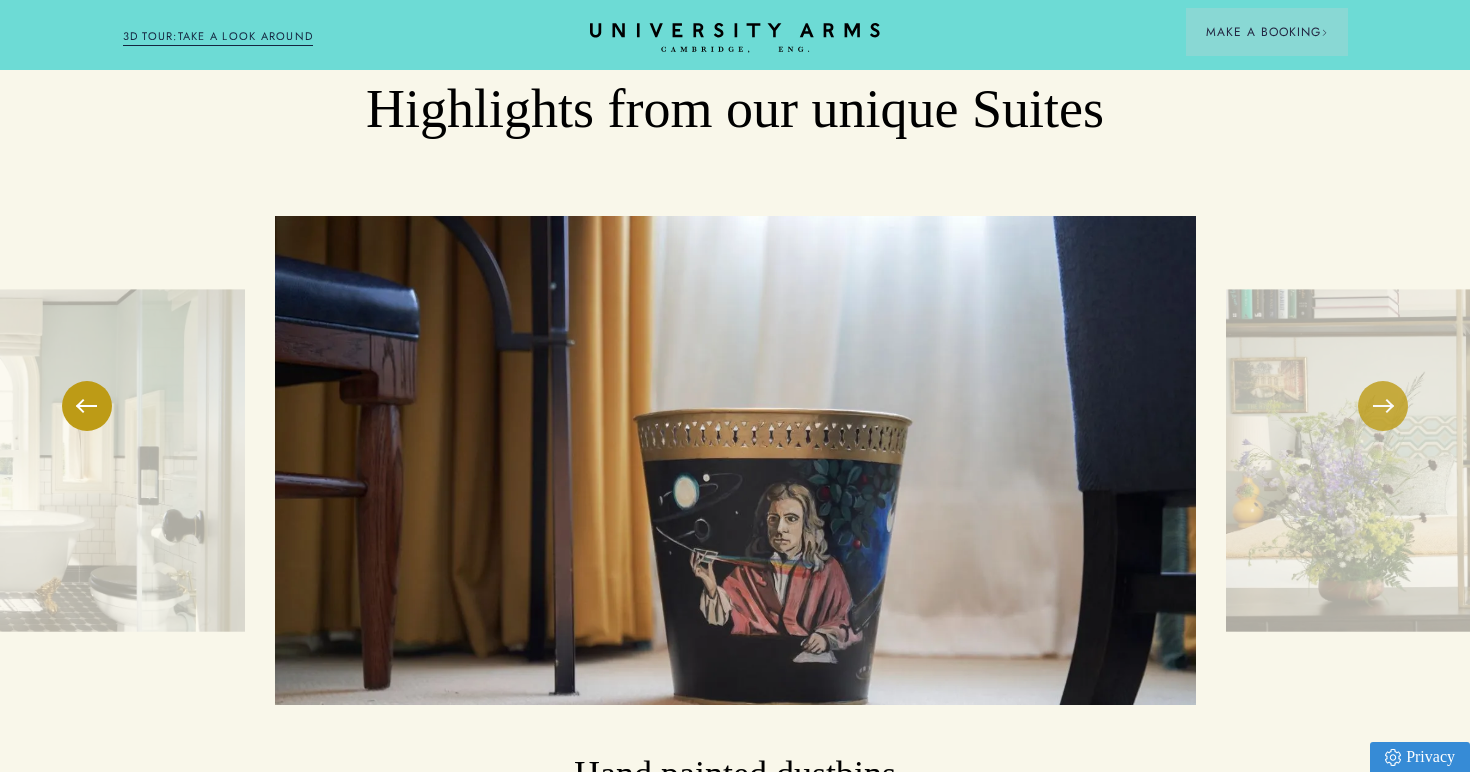 click at bounding box center (1383, 406) 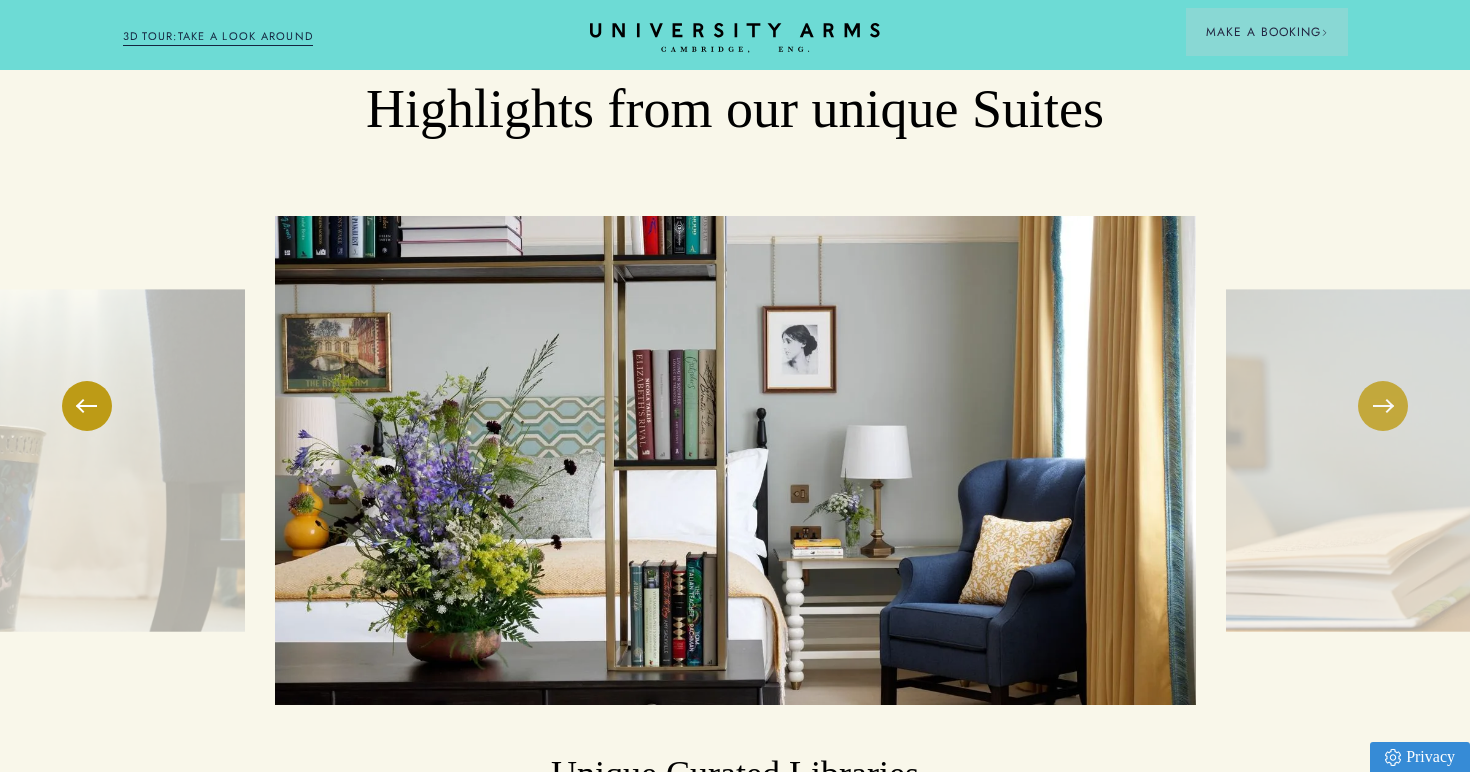 click at bounding box center (1383, 406) 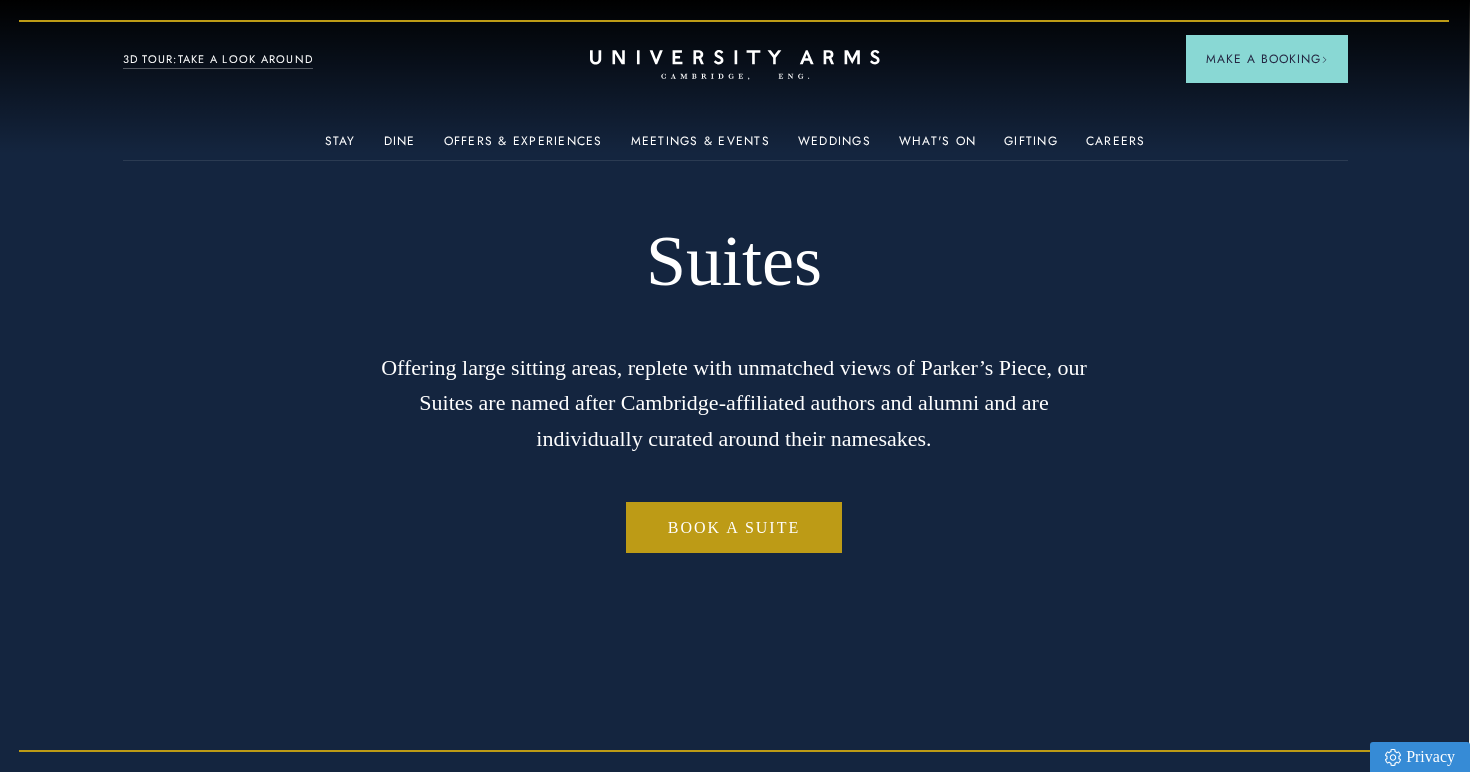 scroll, scrollTop: 0, scrollLeft: 1, axis: horizontal 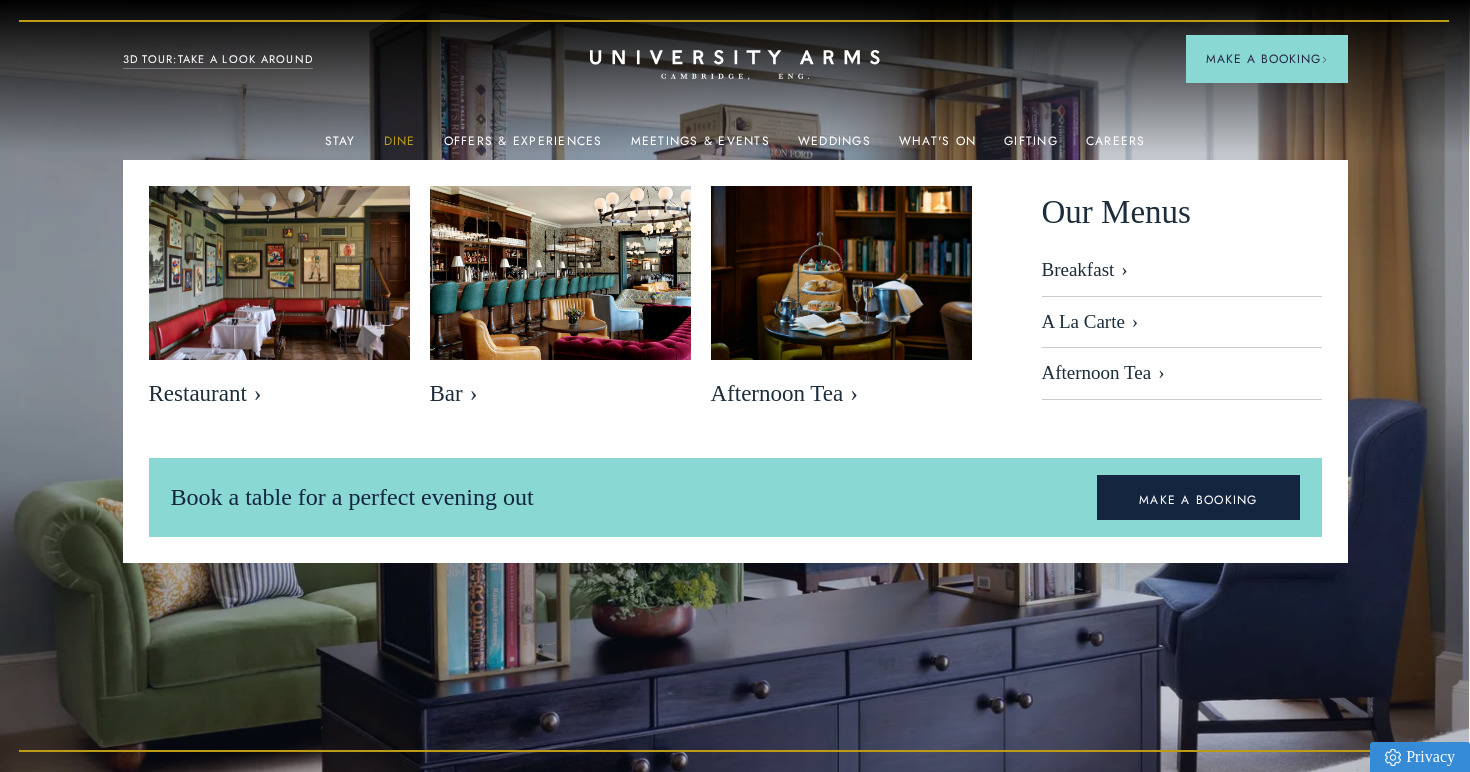 click on "Dine" at bounding box center [400, 147] 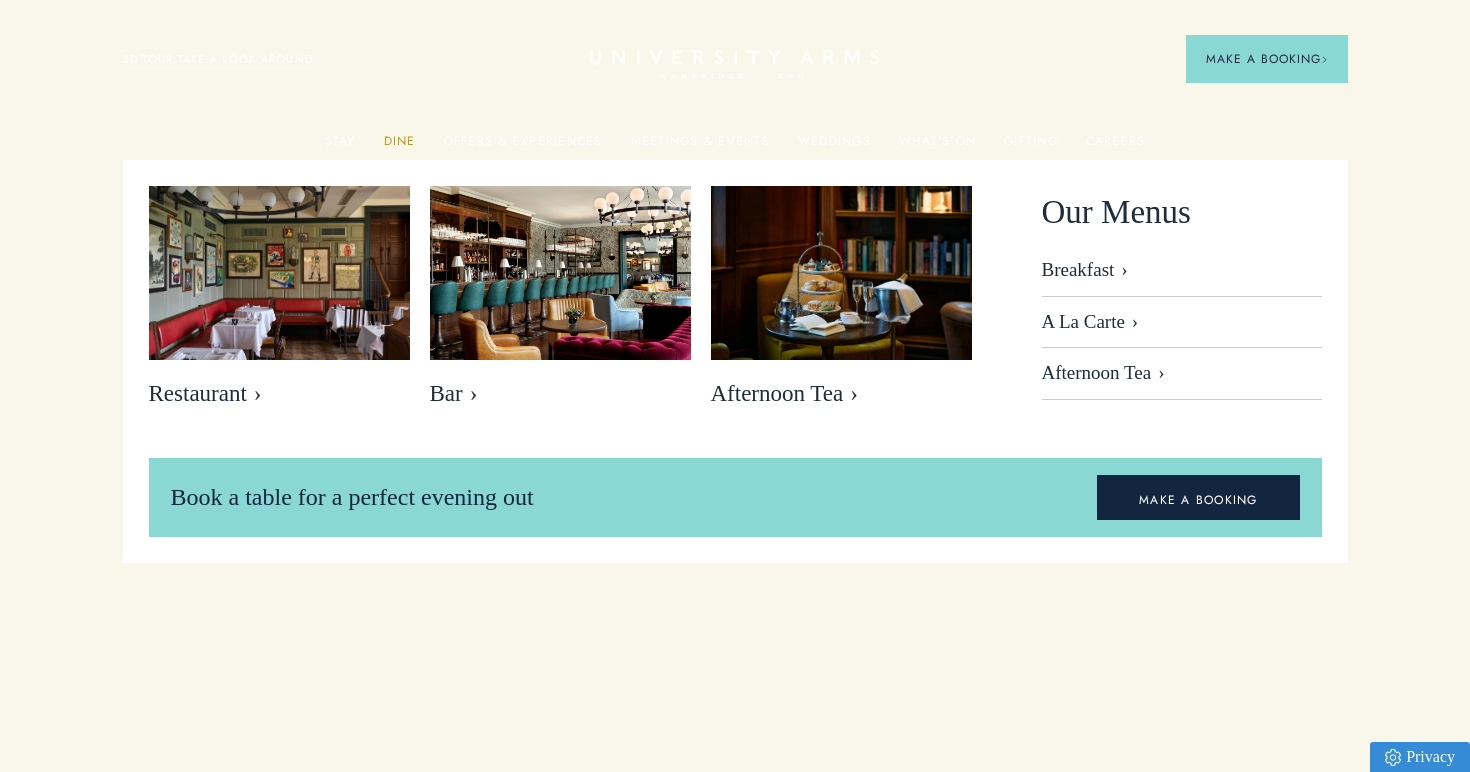scroll, scrollTop: 0, scrollLeft: 0, axis: both 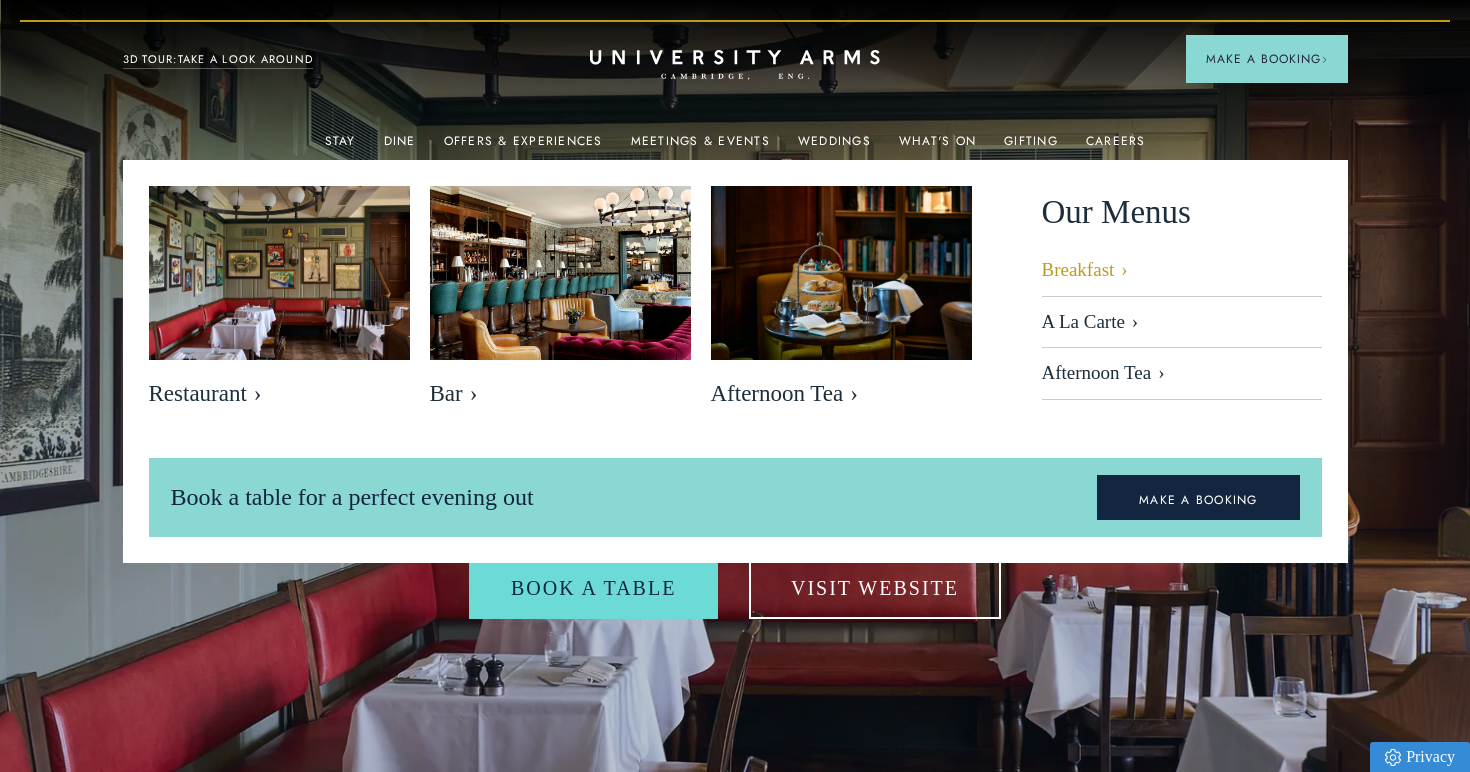 click on "Breakfast" at bounding box center (1182, 278) 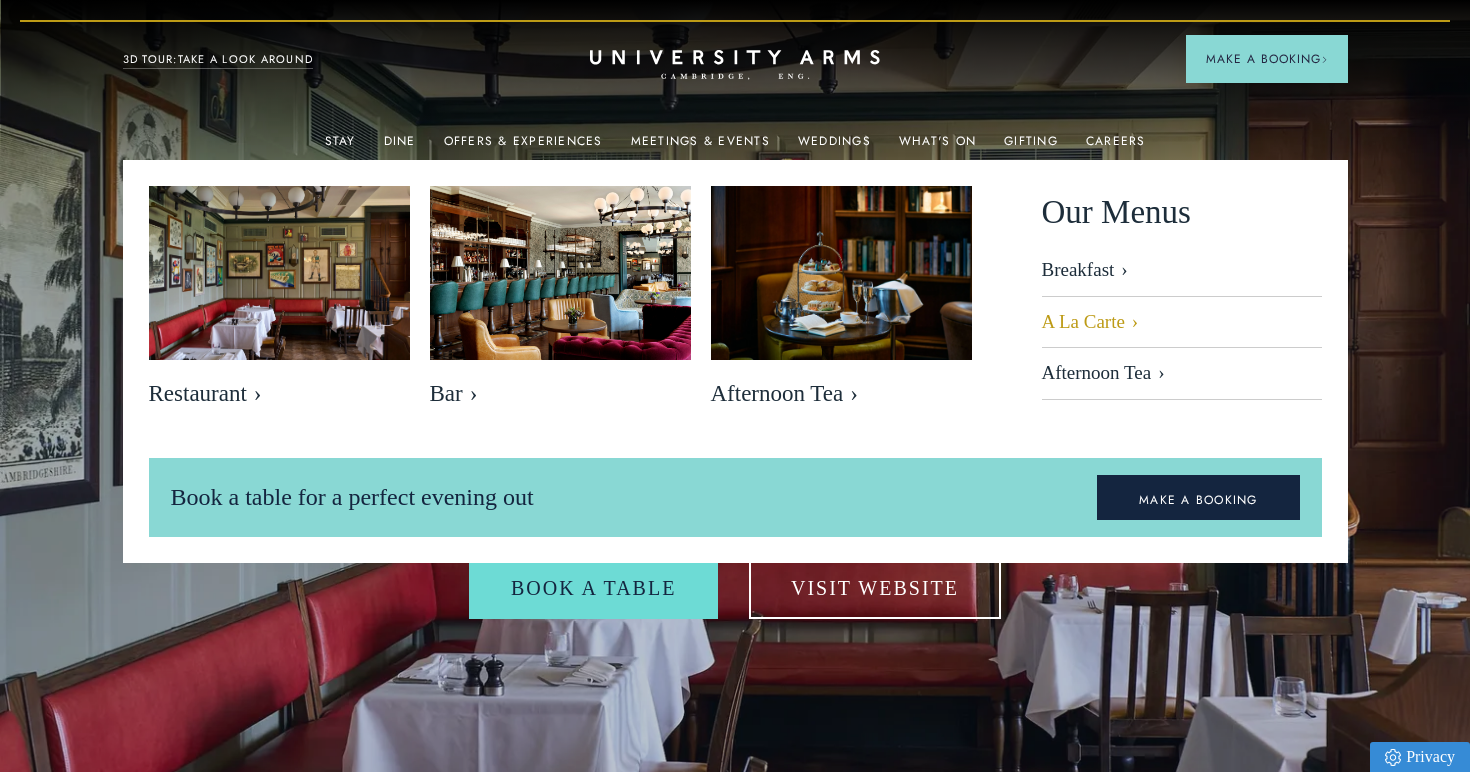 click on "A La Carte" at bounding box center (1182, 323) 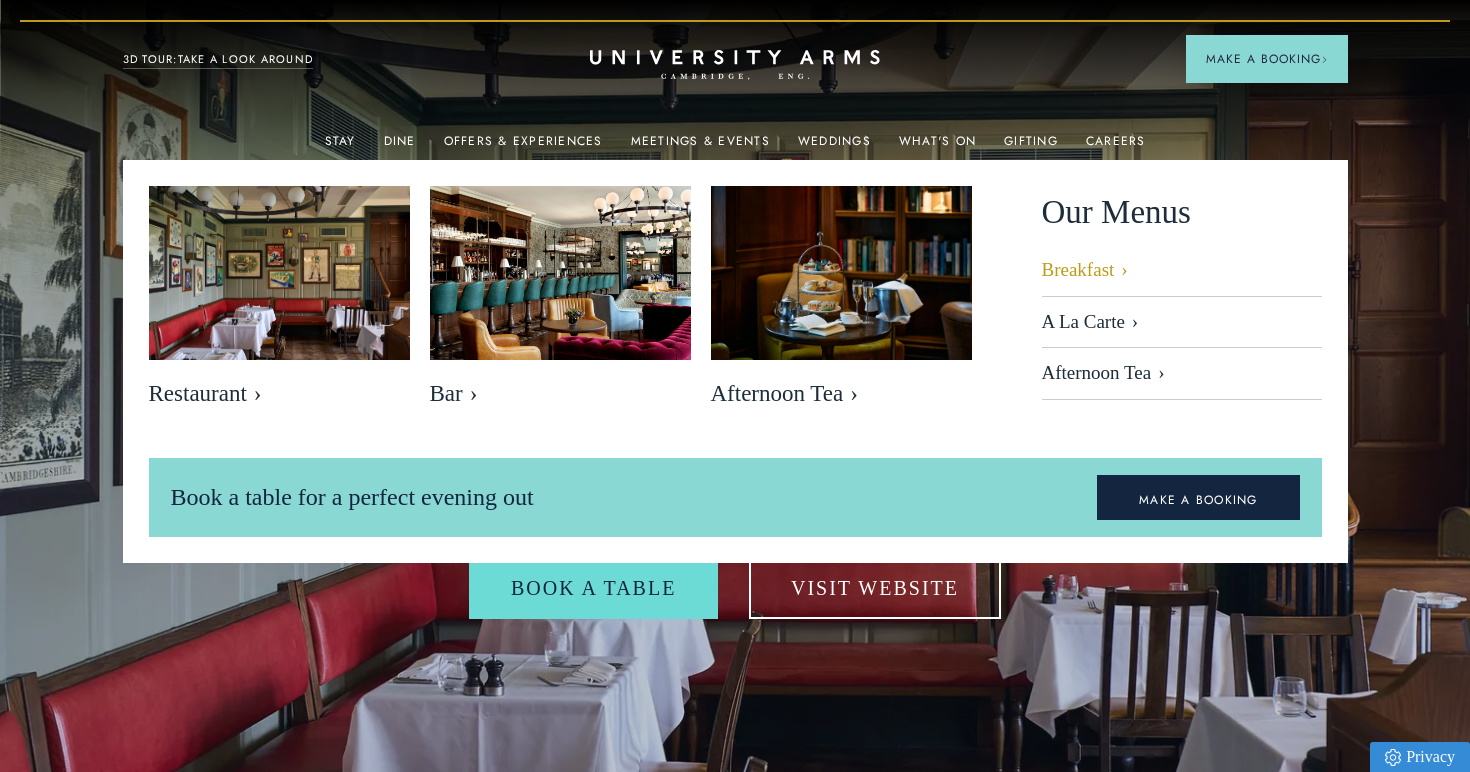 click on "Breakfast" at bounding box center [1182, 278] 